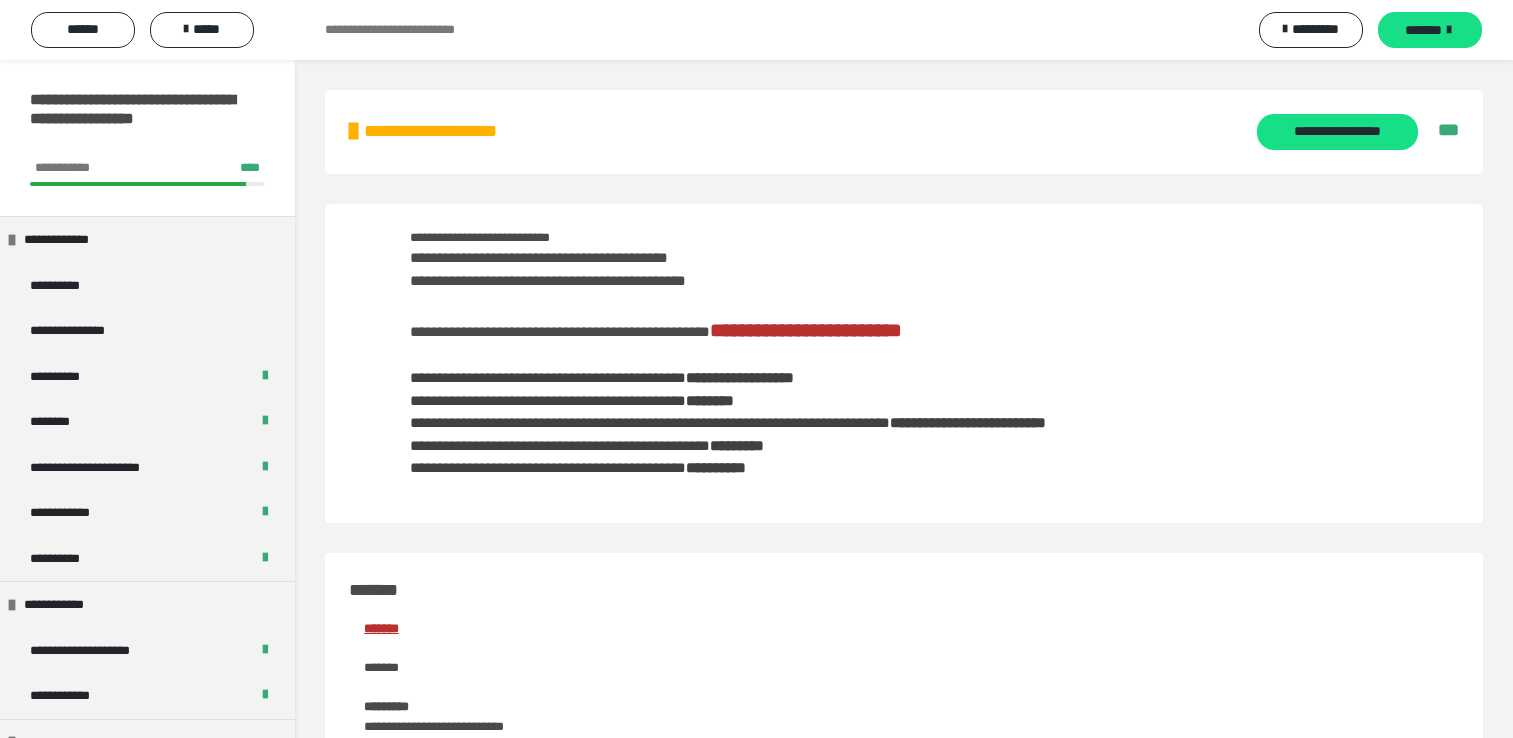 scroll, scrollTop: 960, scrollLeft: 0, axis: vertical 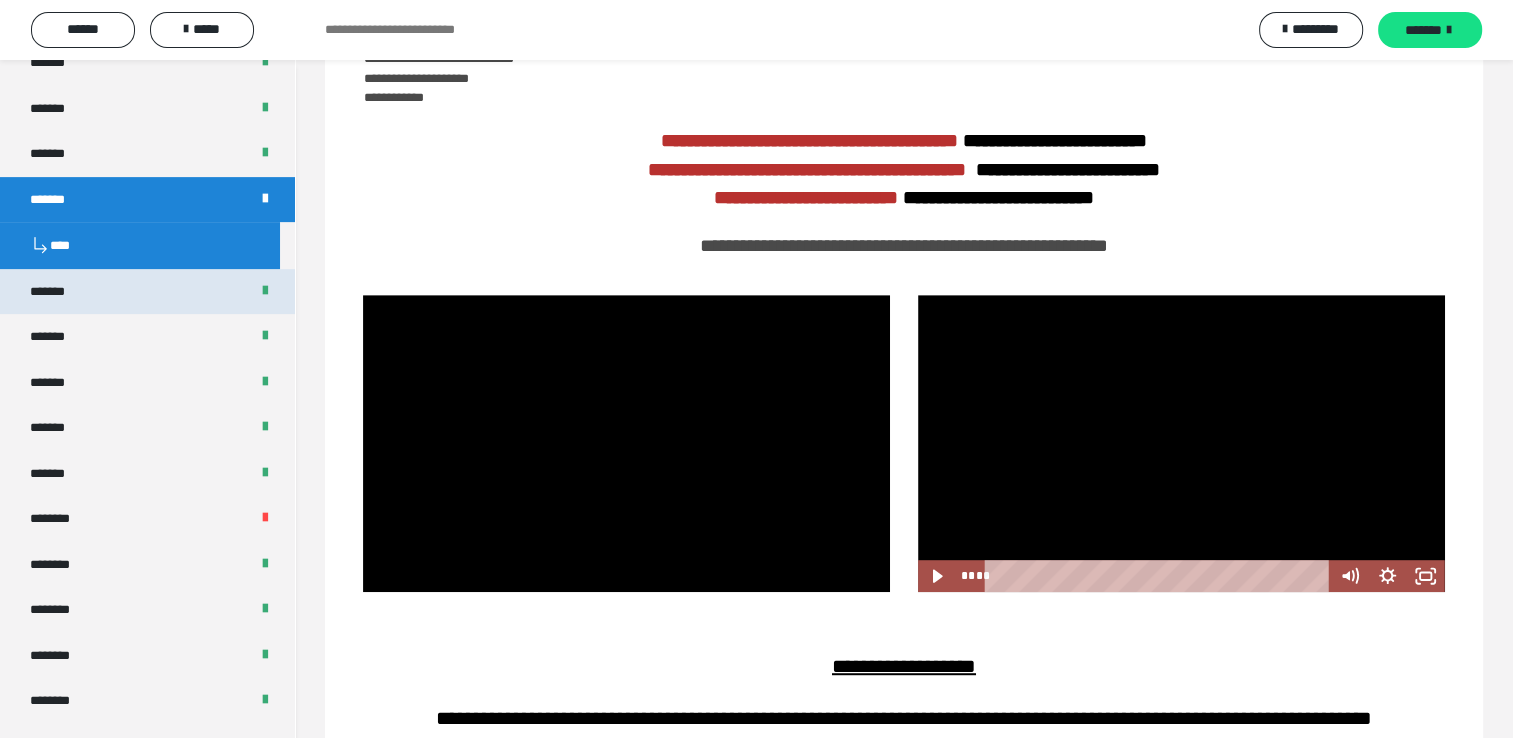 click on "*******" at bounding box center (147, 292) 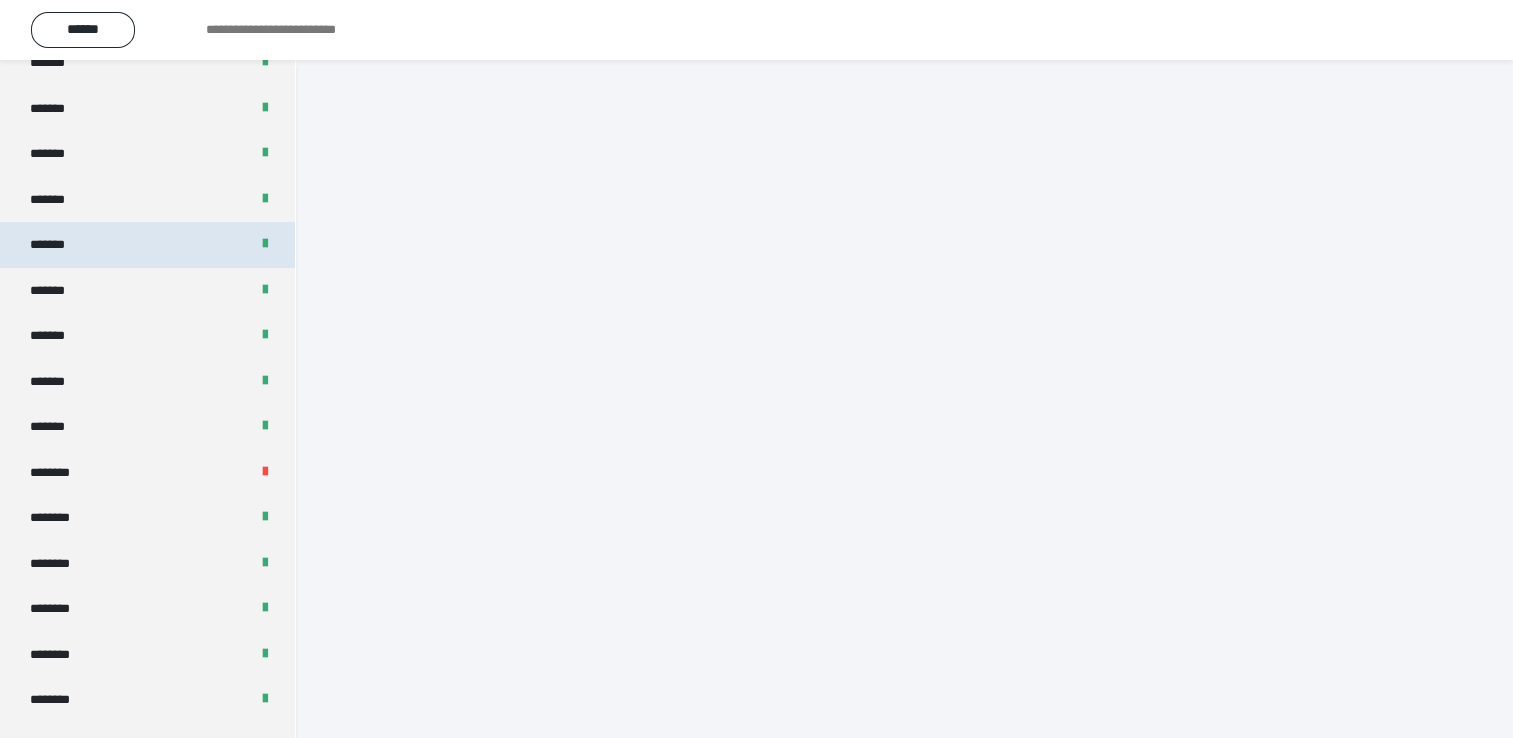 scroll, scrollTop: 60, scrollLeft: 0, axis: vertical 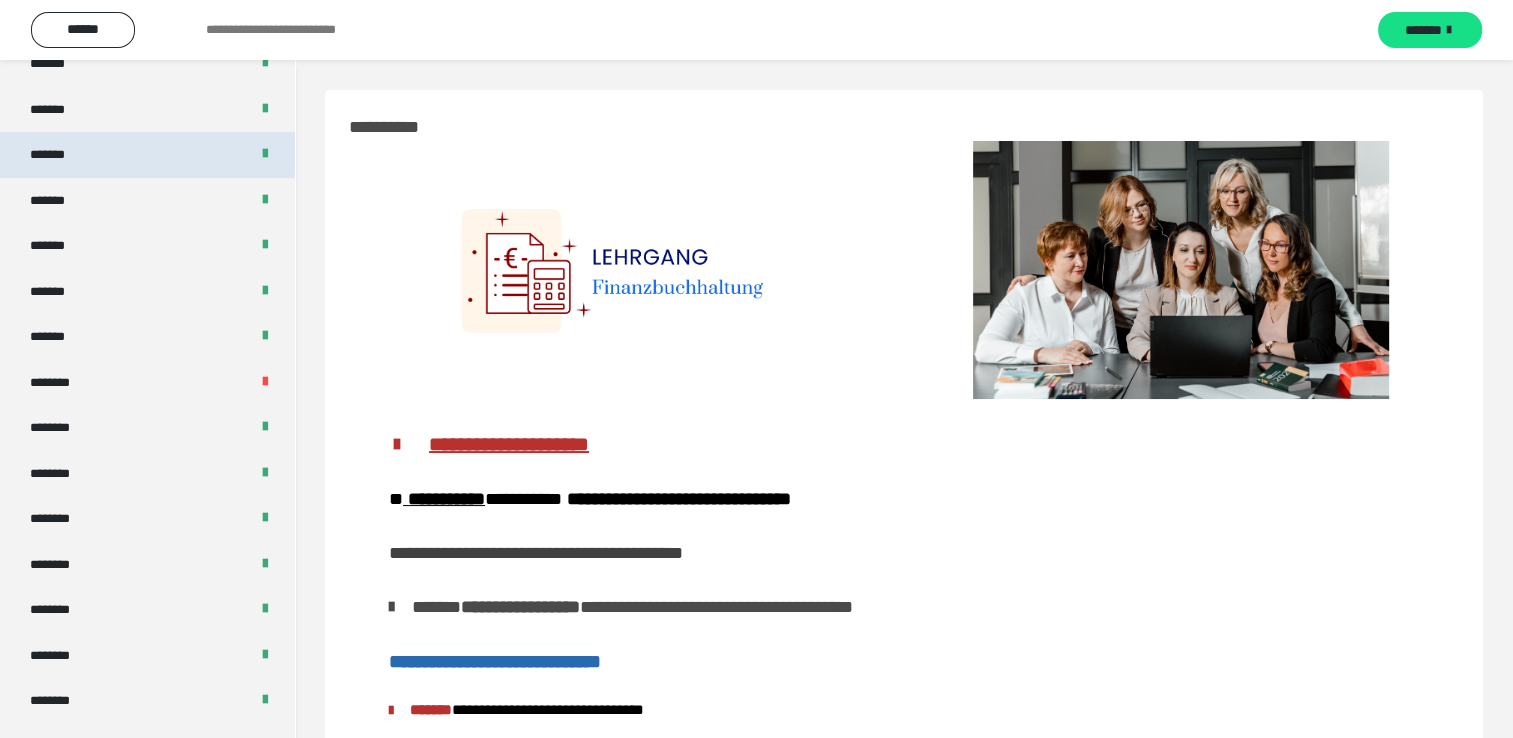 click on "*******" at bounding box center (147, 155) 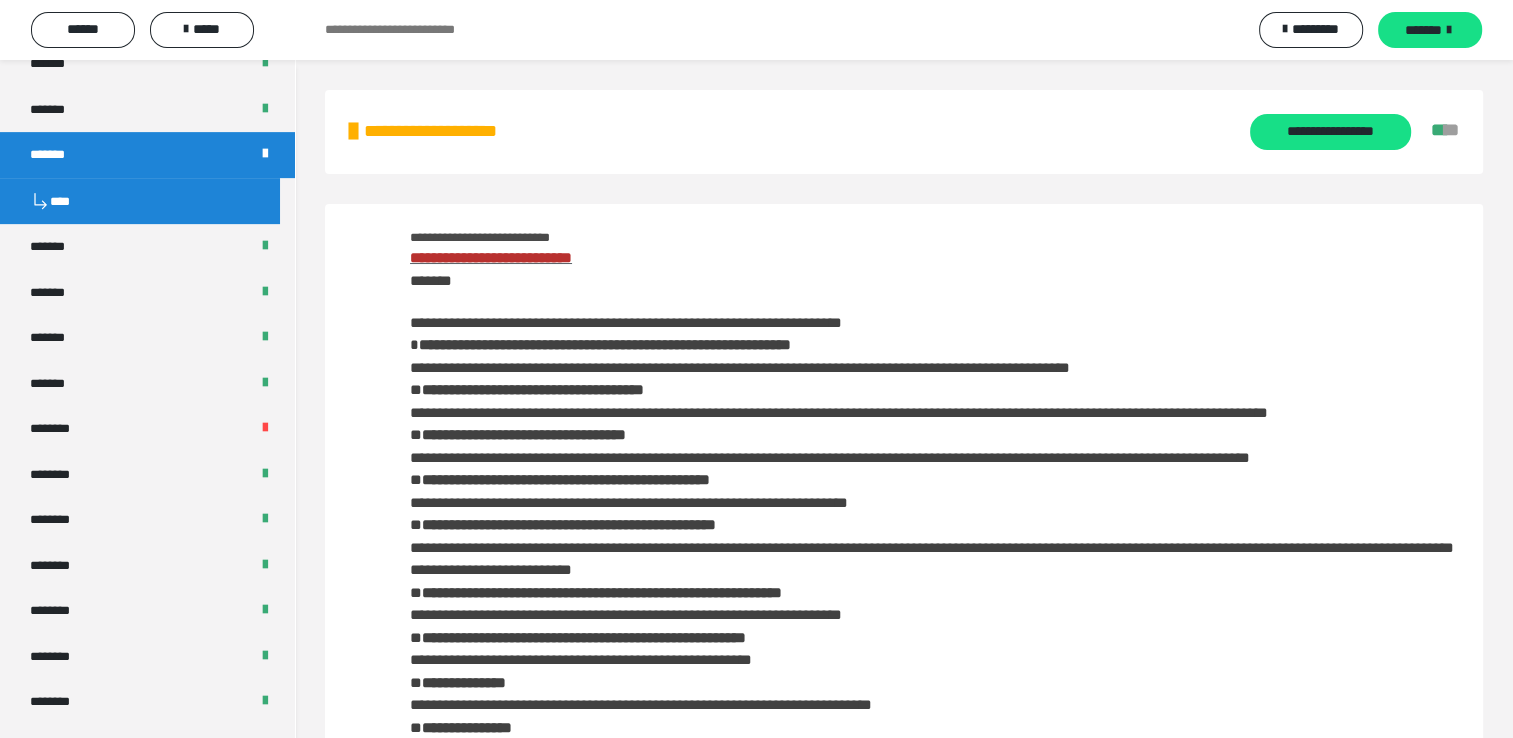 click on "**********" at bounding box center [934, 525] 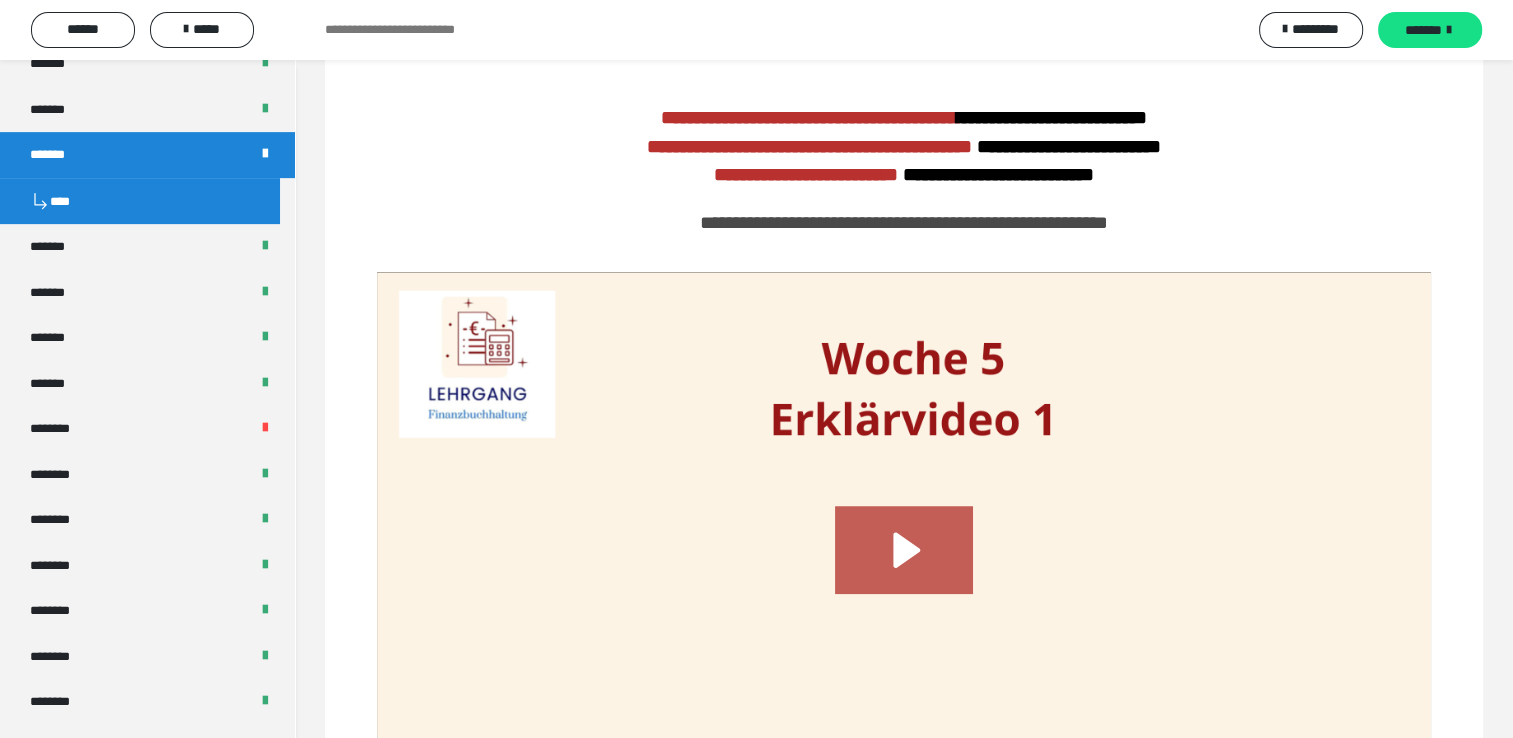 scroll, scrollTop: 1200, scrollLeft: 0, axis: vertical 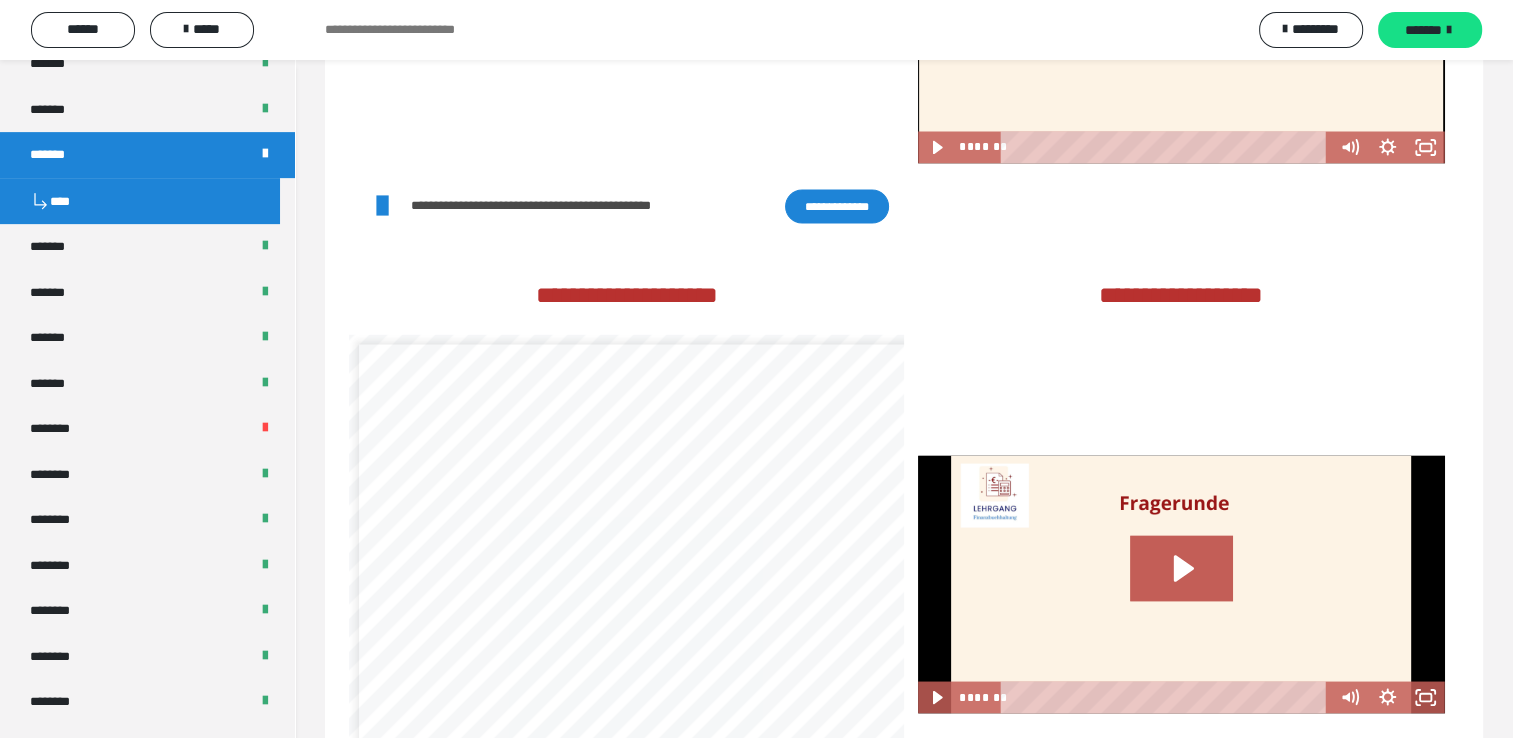 click on "**********" at bounding box center [837, 206] 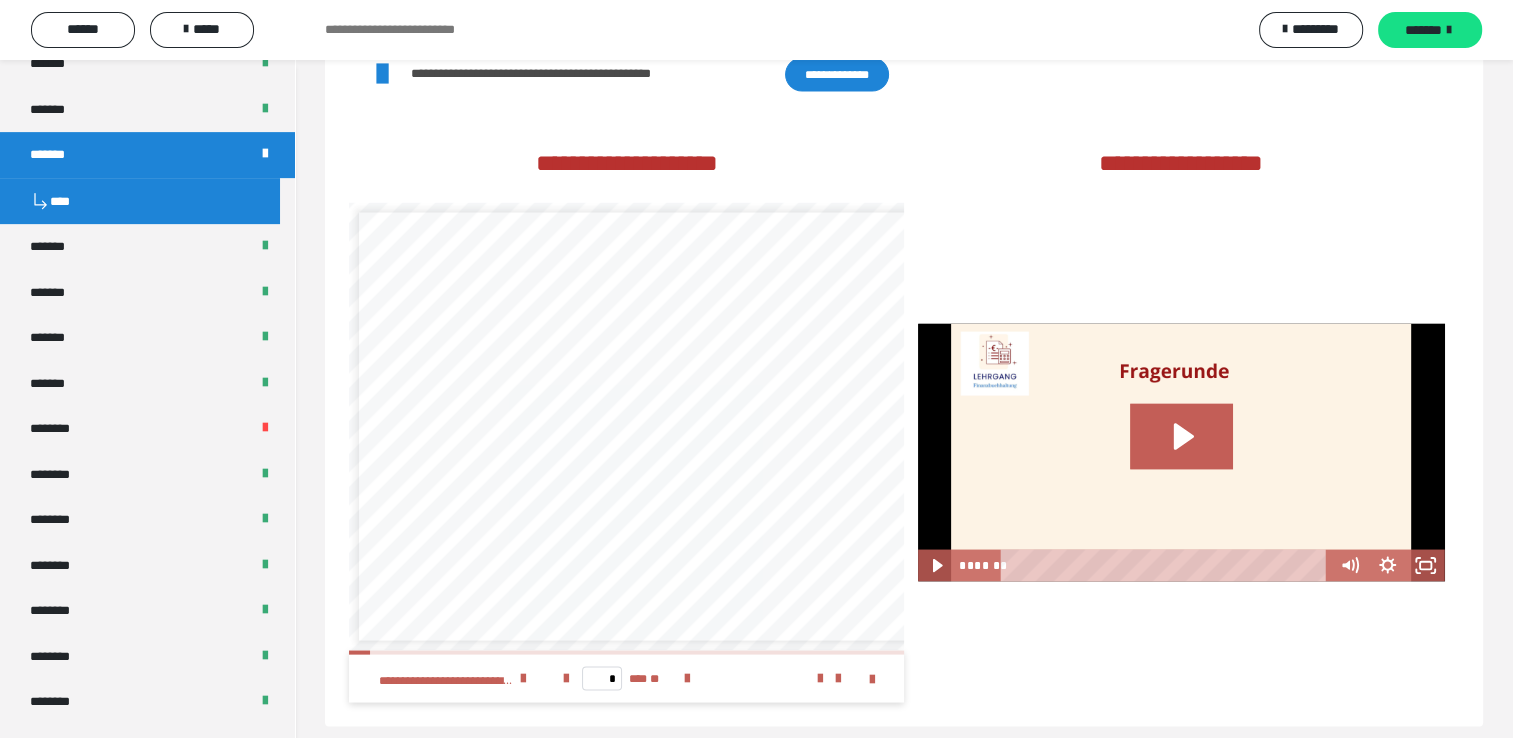 scroll, scrollTop: 3732, scrollLeft: 0, axis: vertical 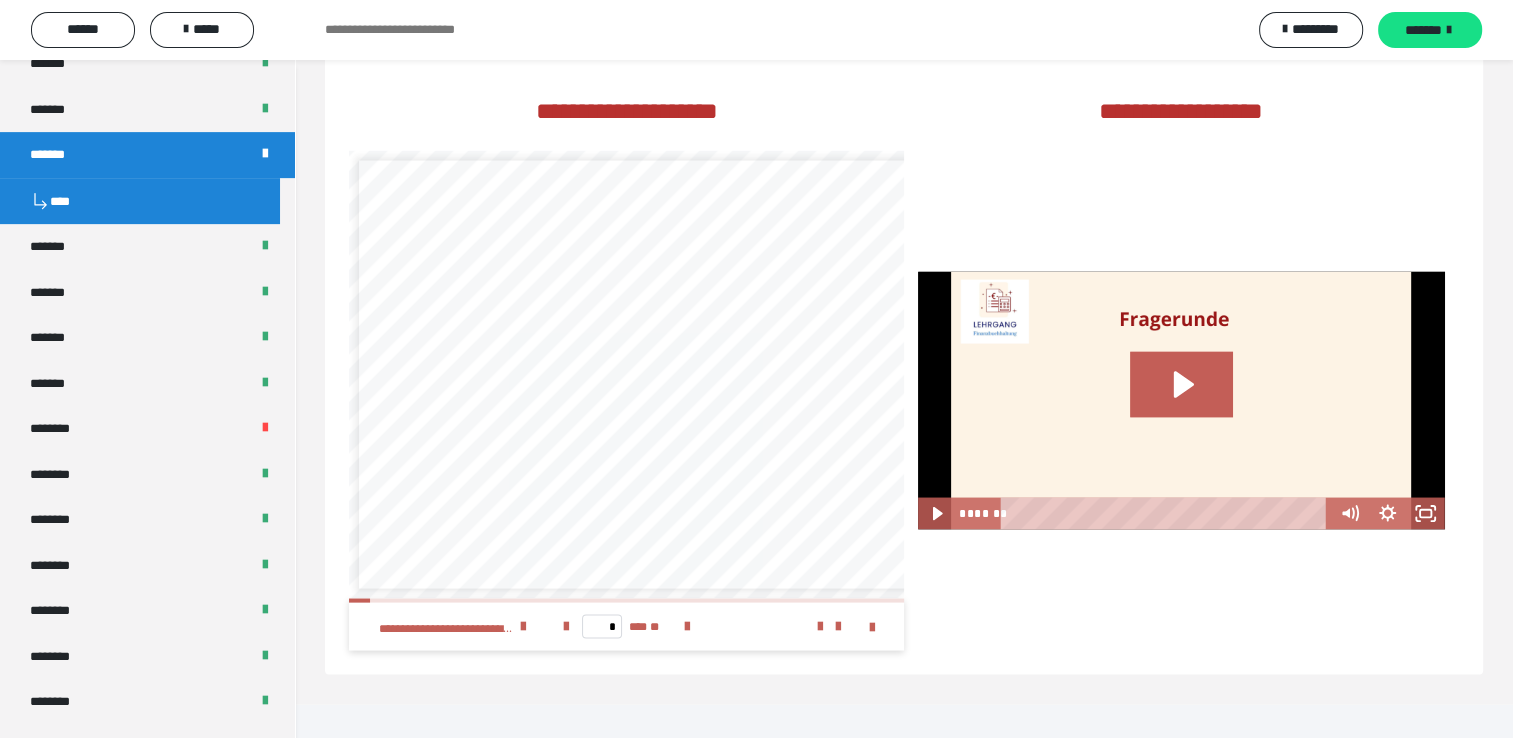 click on "**********" at bounding box center [904, -1484] 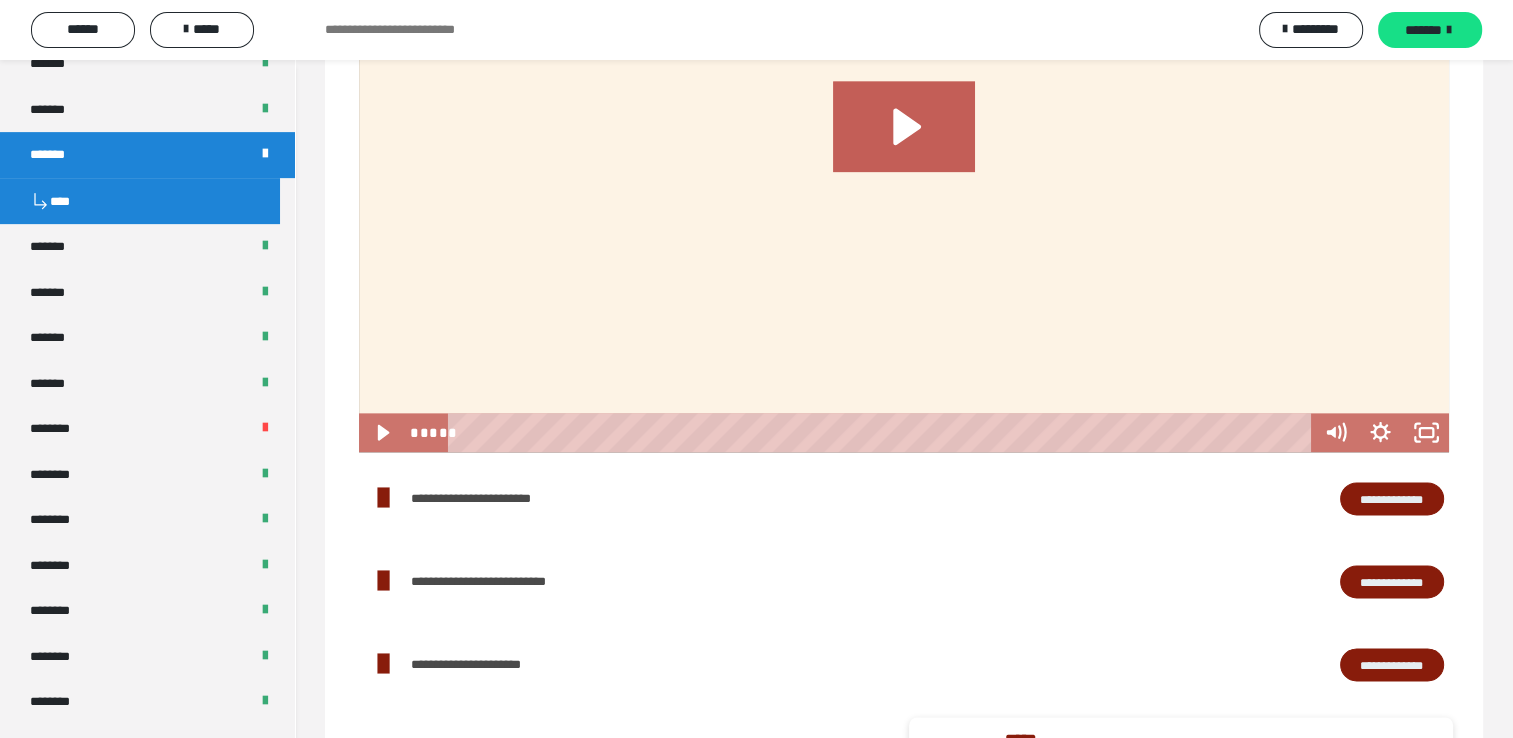 scroll, scrollTop: 2305, scrollLeft: 0, axis: vertical 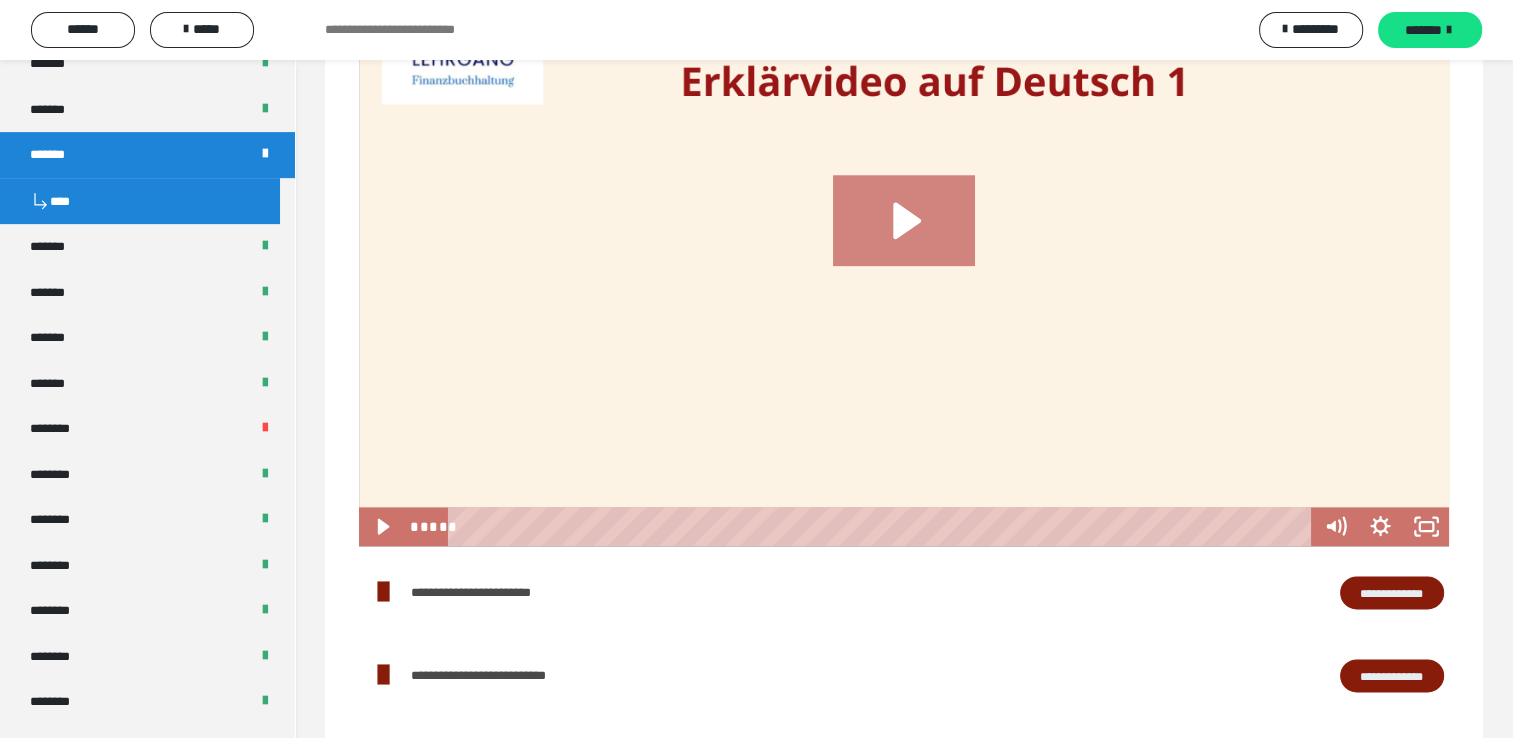 click 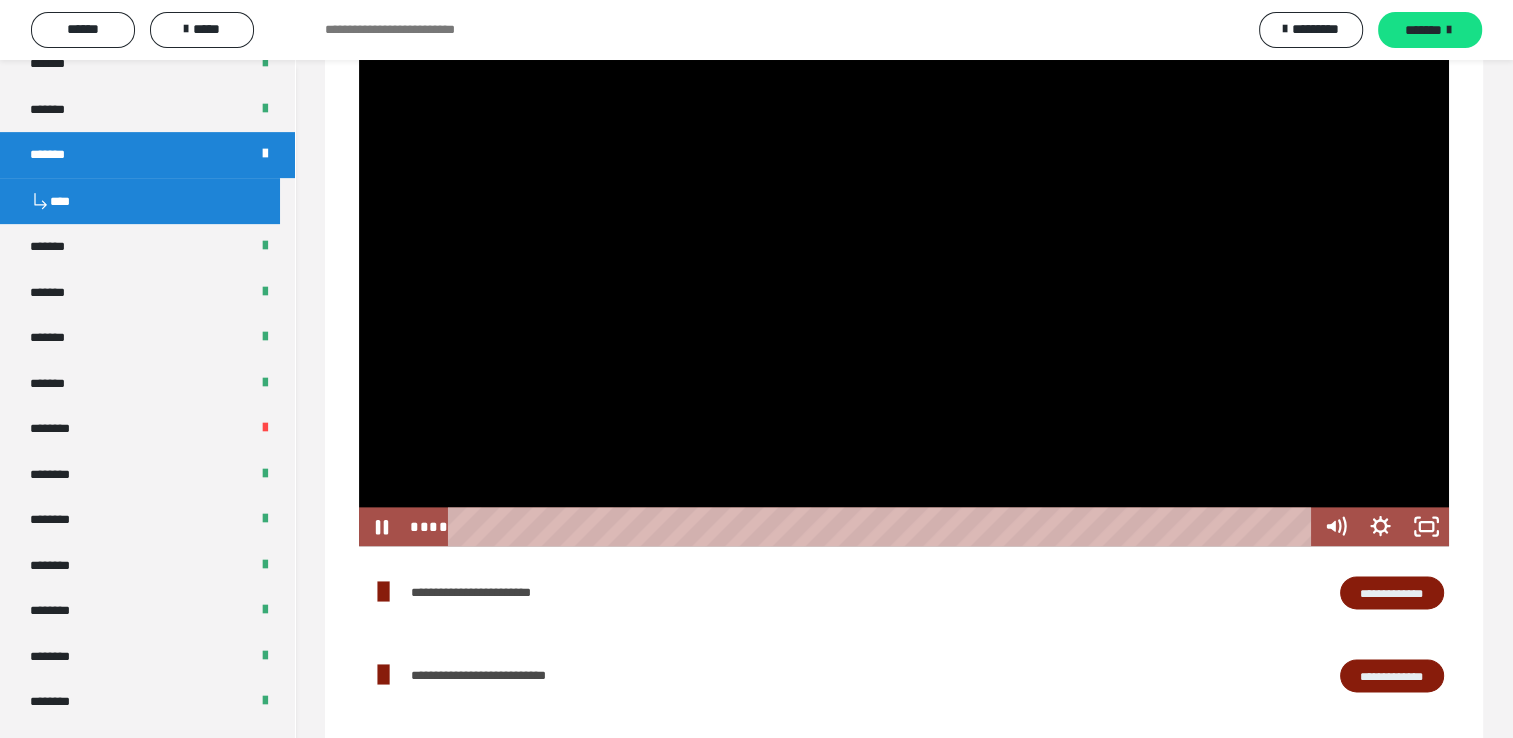 click at bounding box center [904, 239] 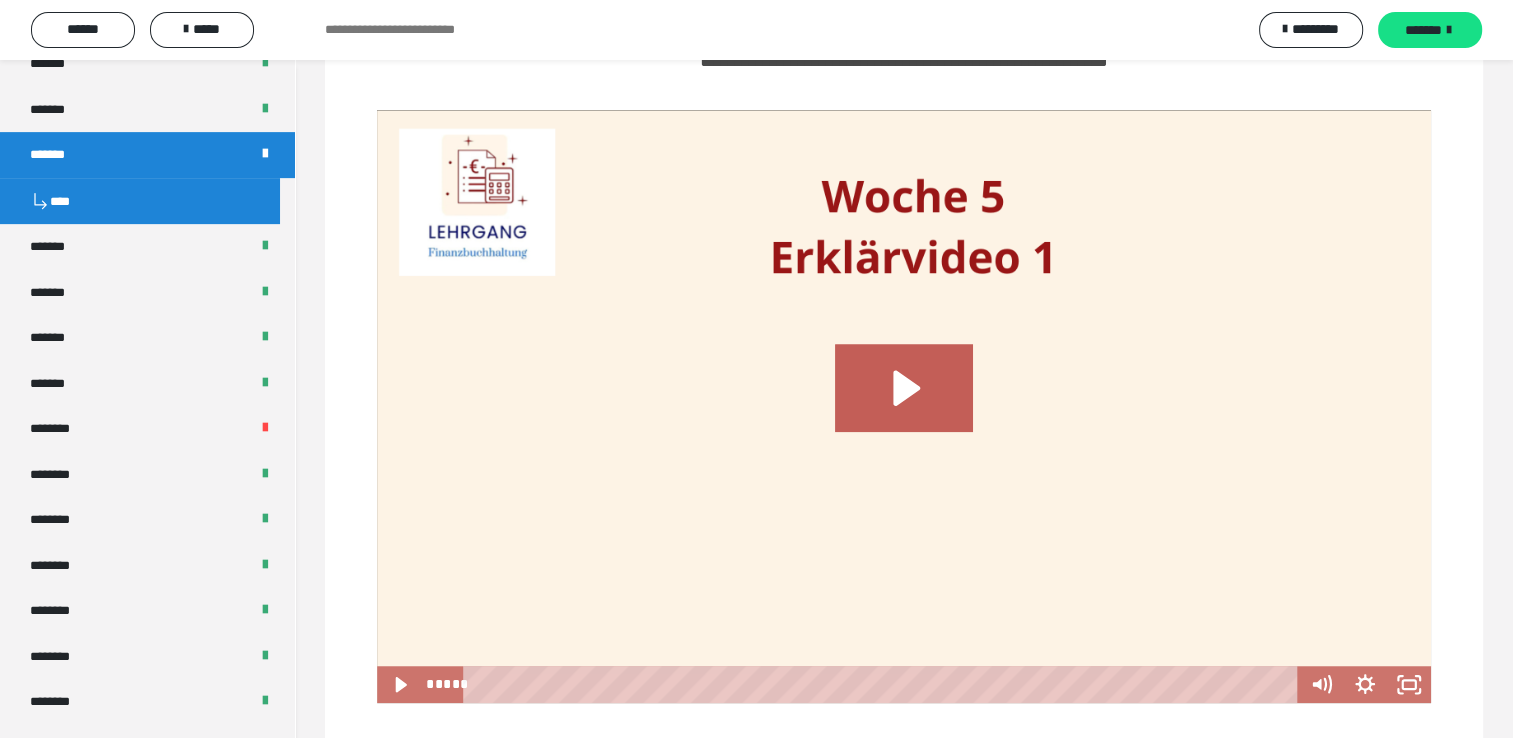 scroll, scrollTop: 1319, scrollLeft: 0, axis: vertical 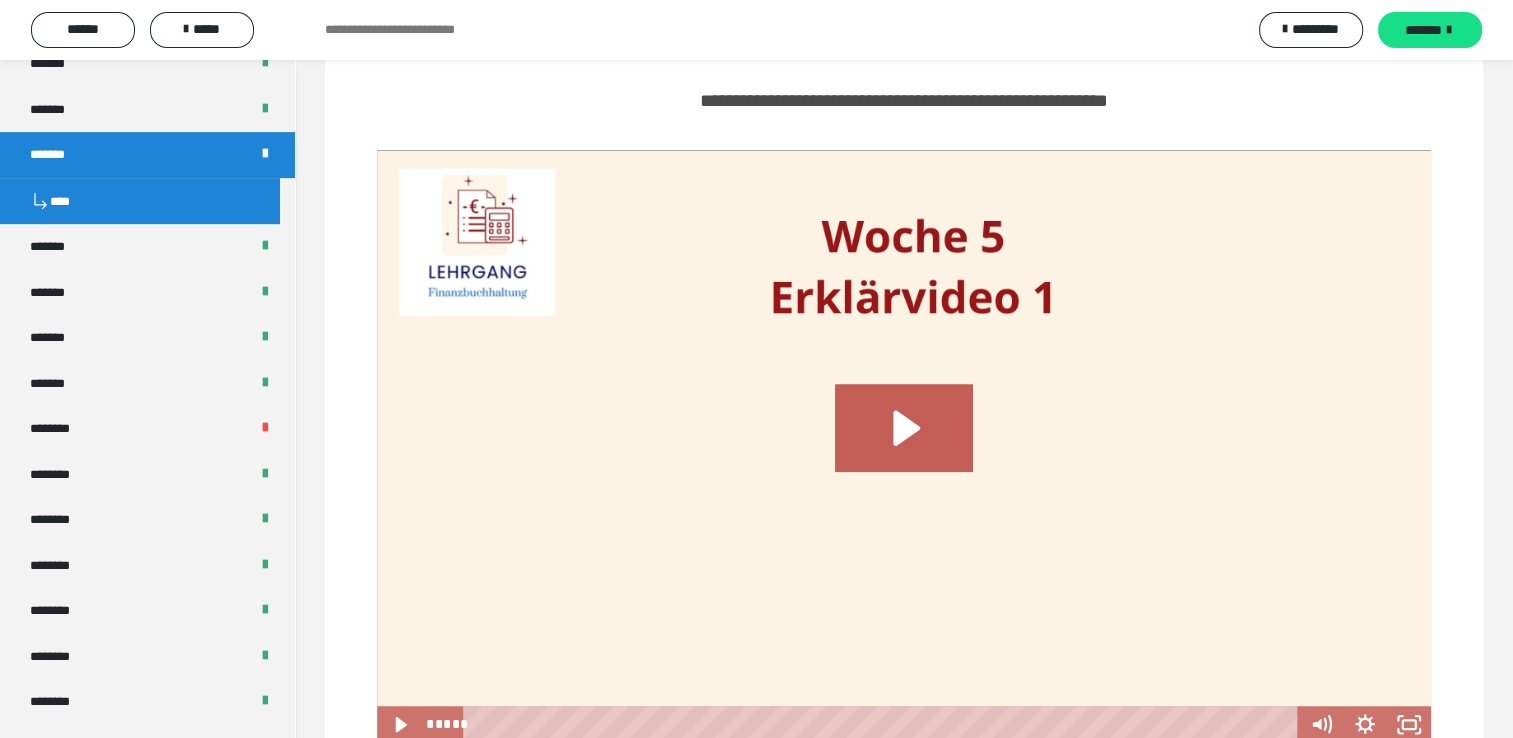 click at bounding box center [904, 446] 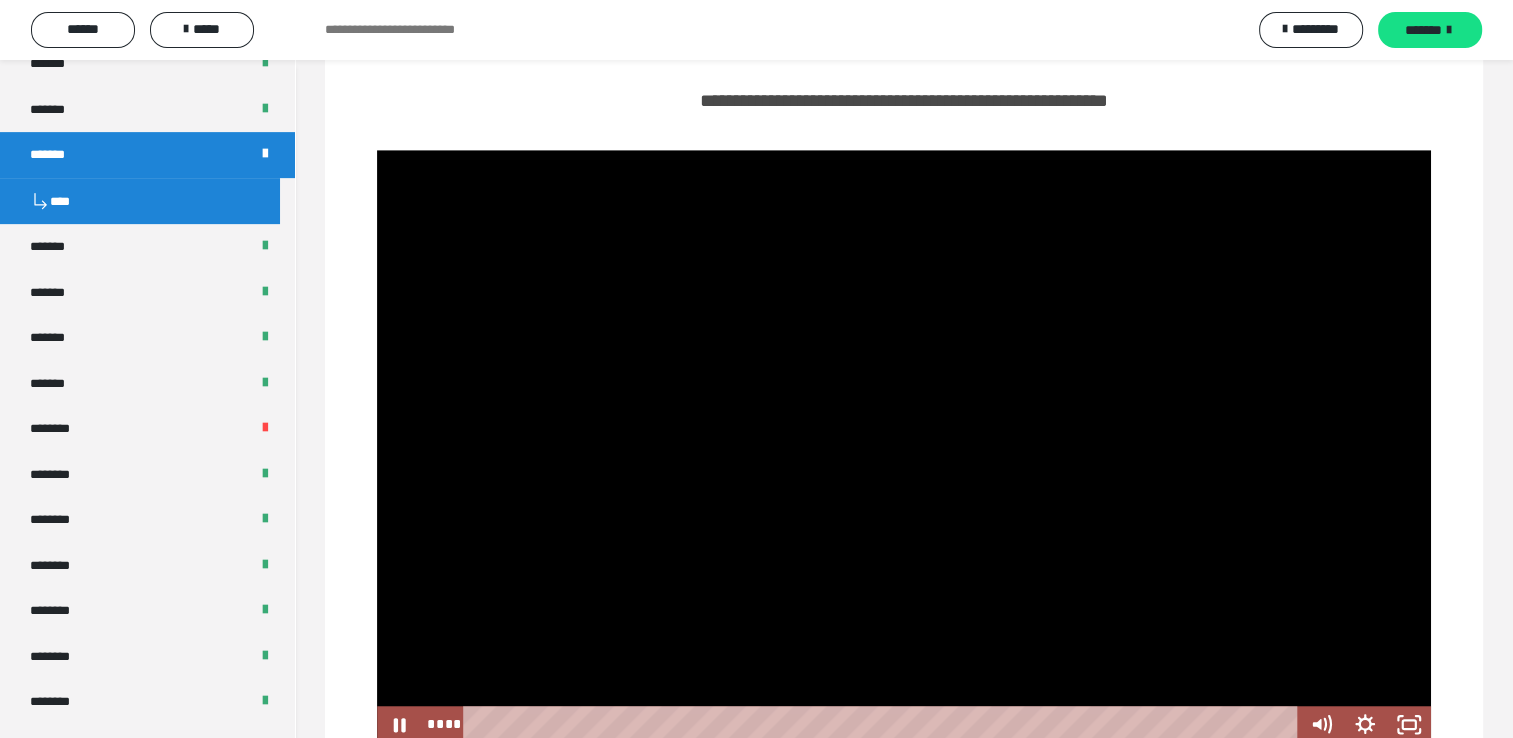 click at bounding box center [904, 446] 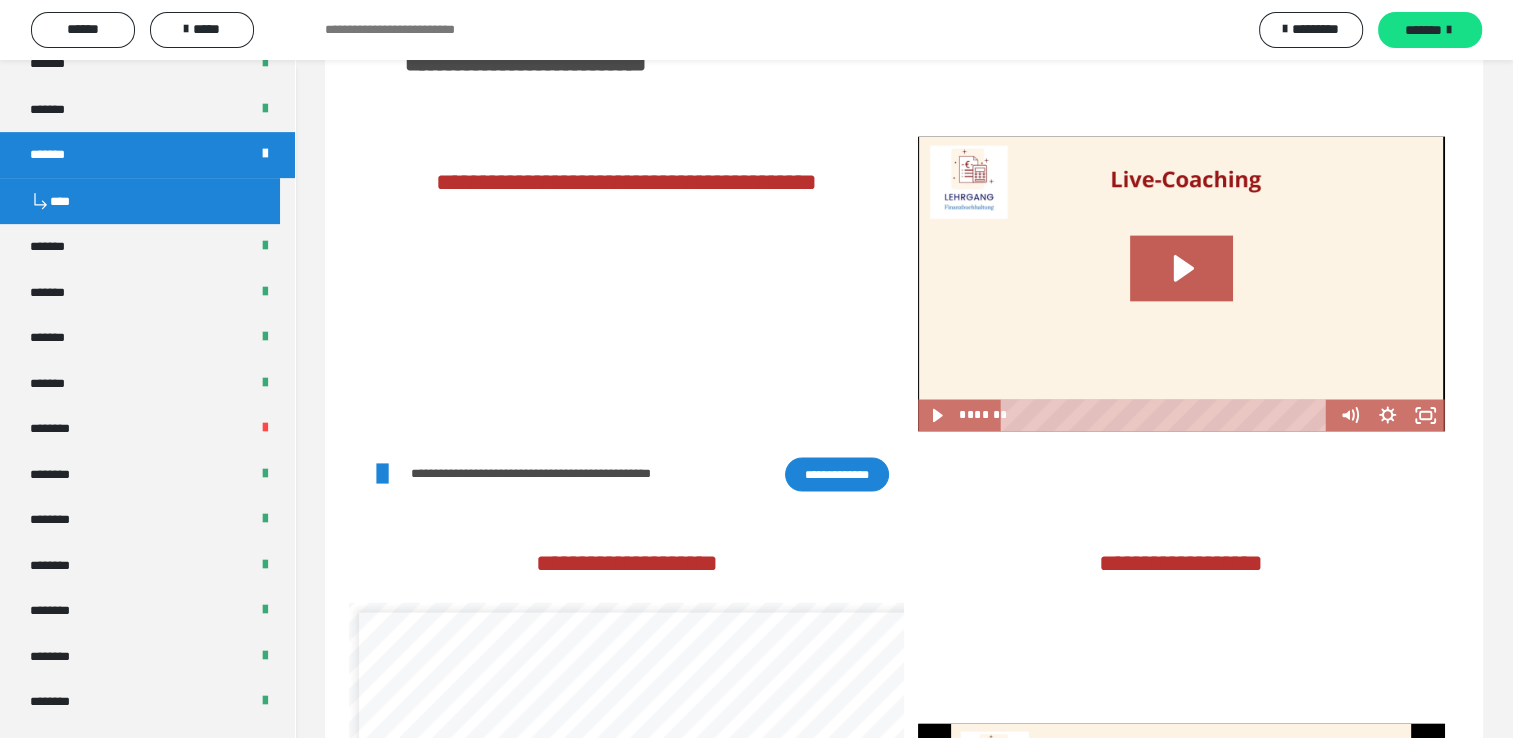 scroll, scrollTop: 3328, scrollLeft: 0, axis: vertical 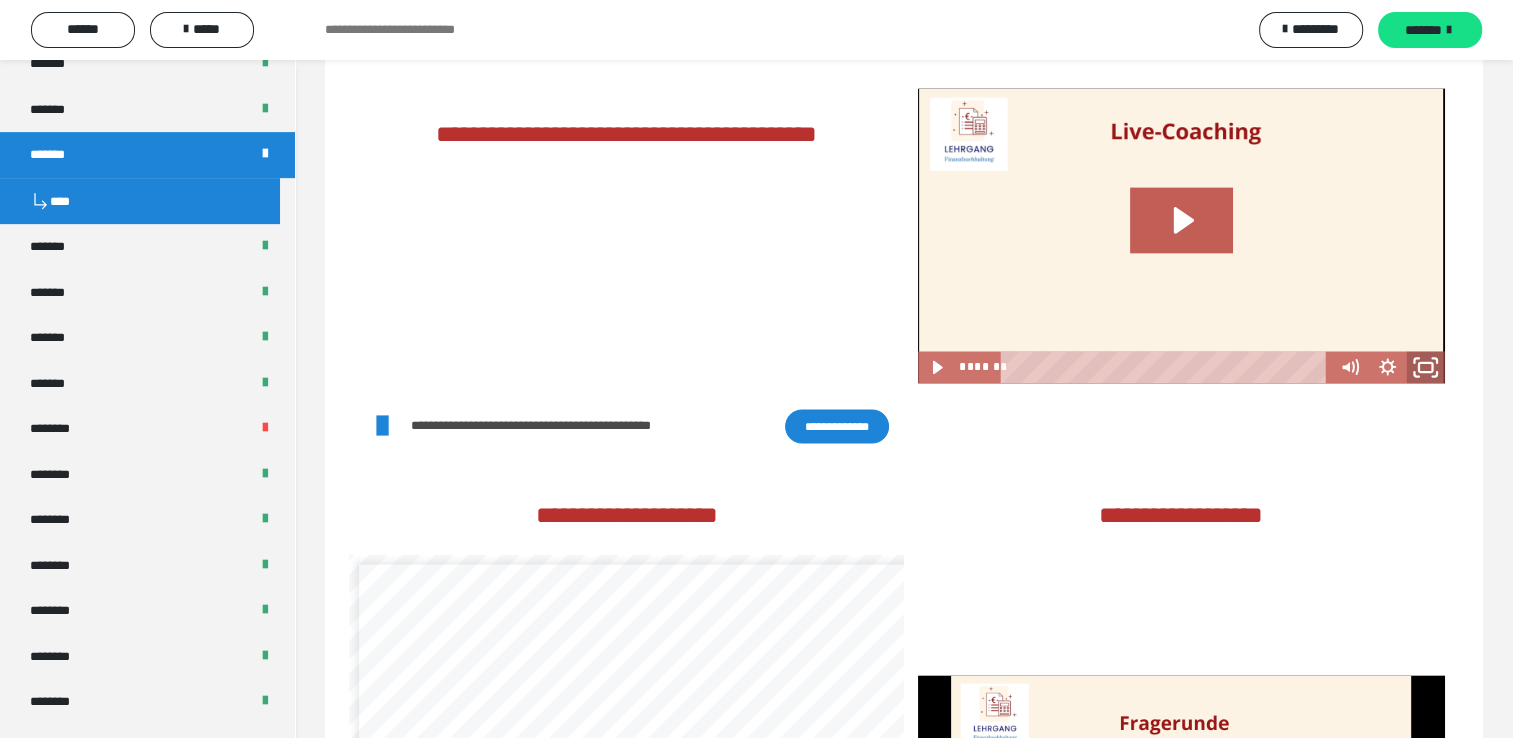 click 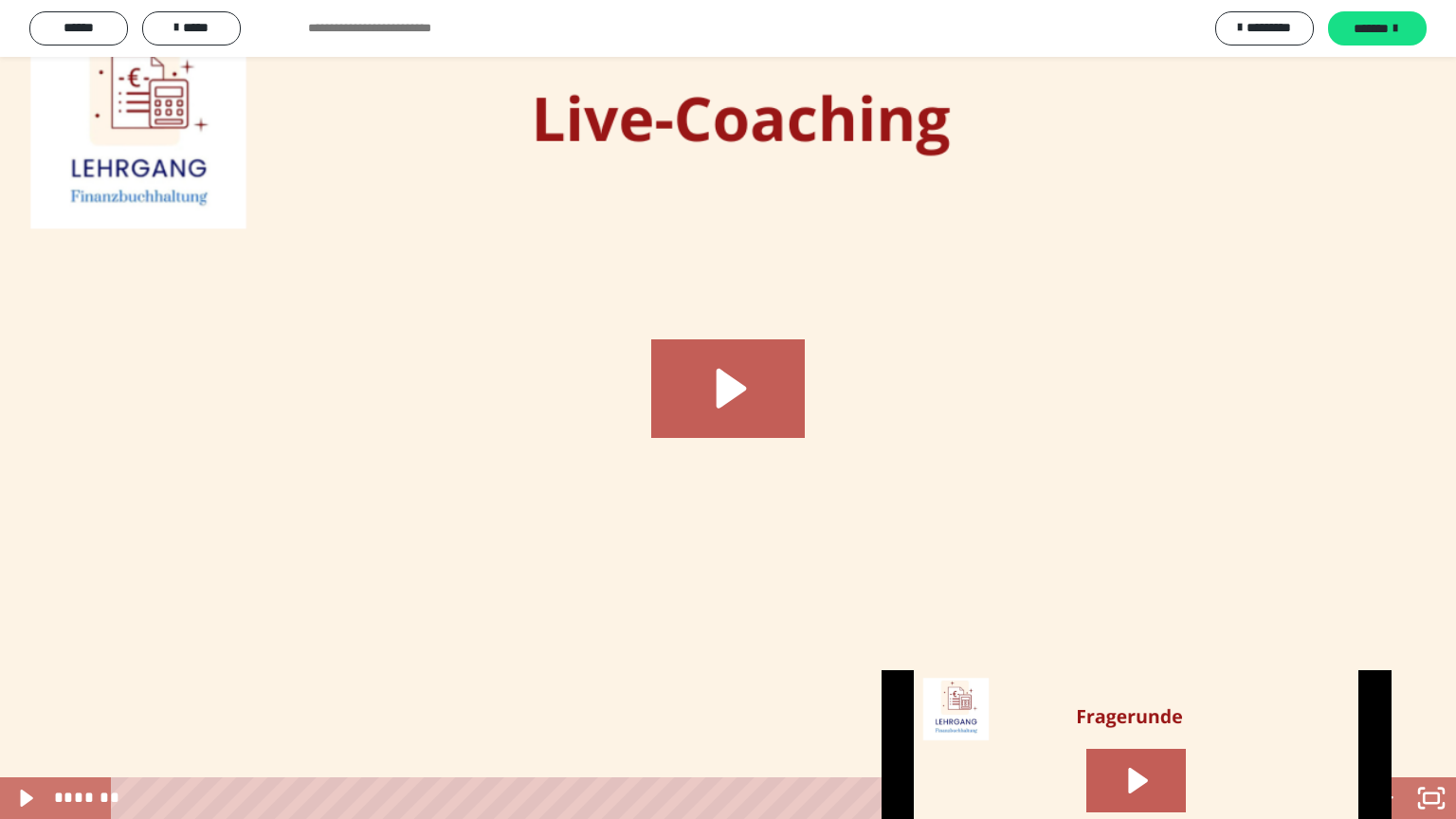 click at bounding box center [728, 410] 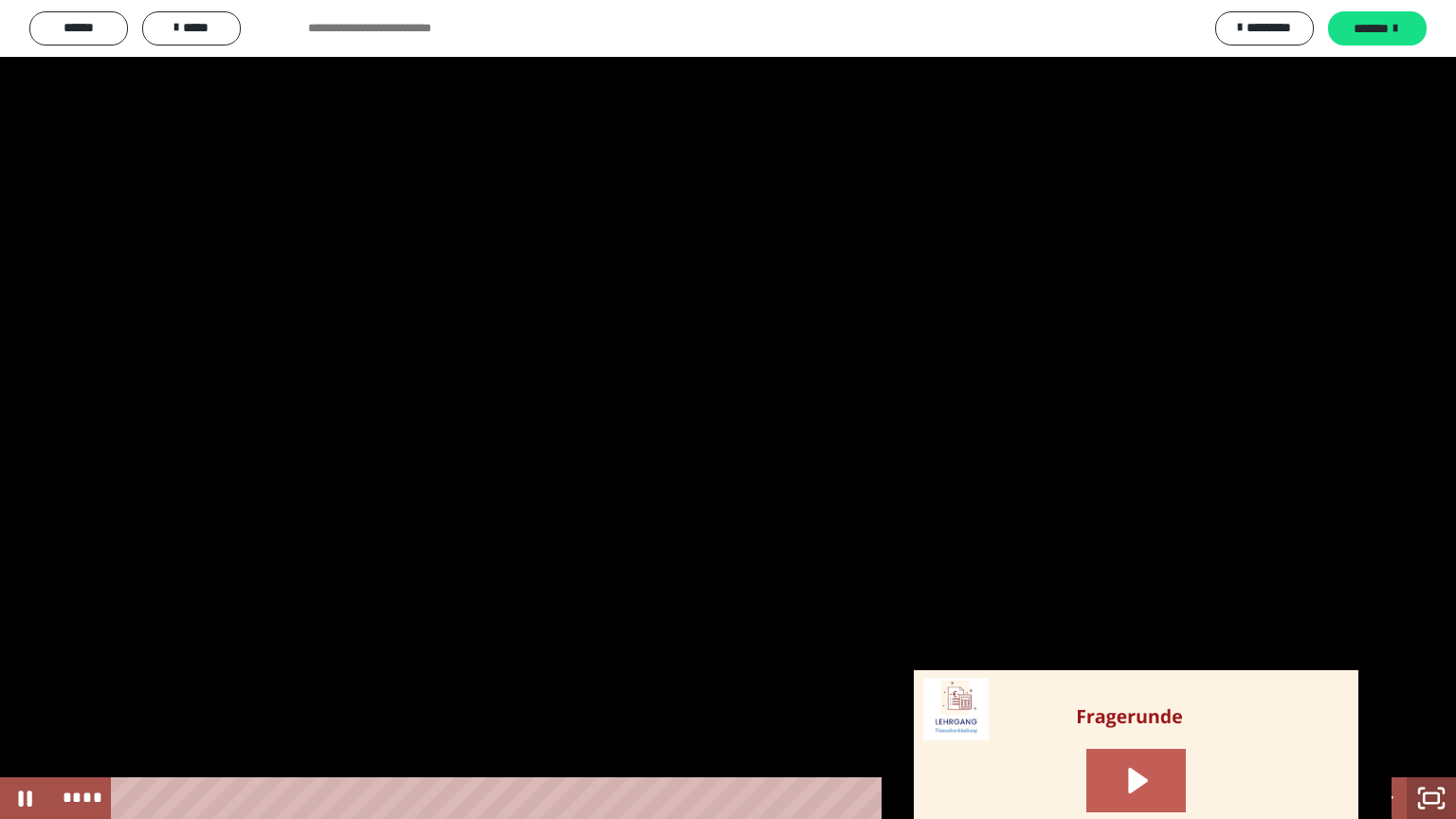 click 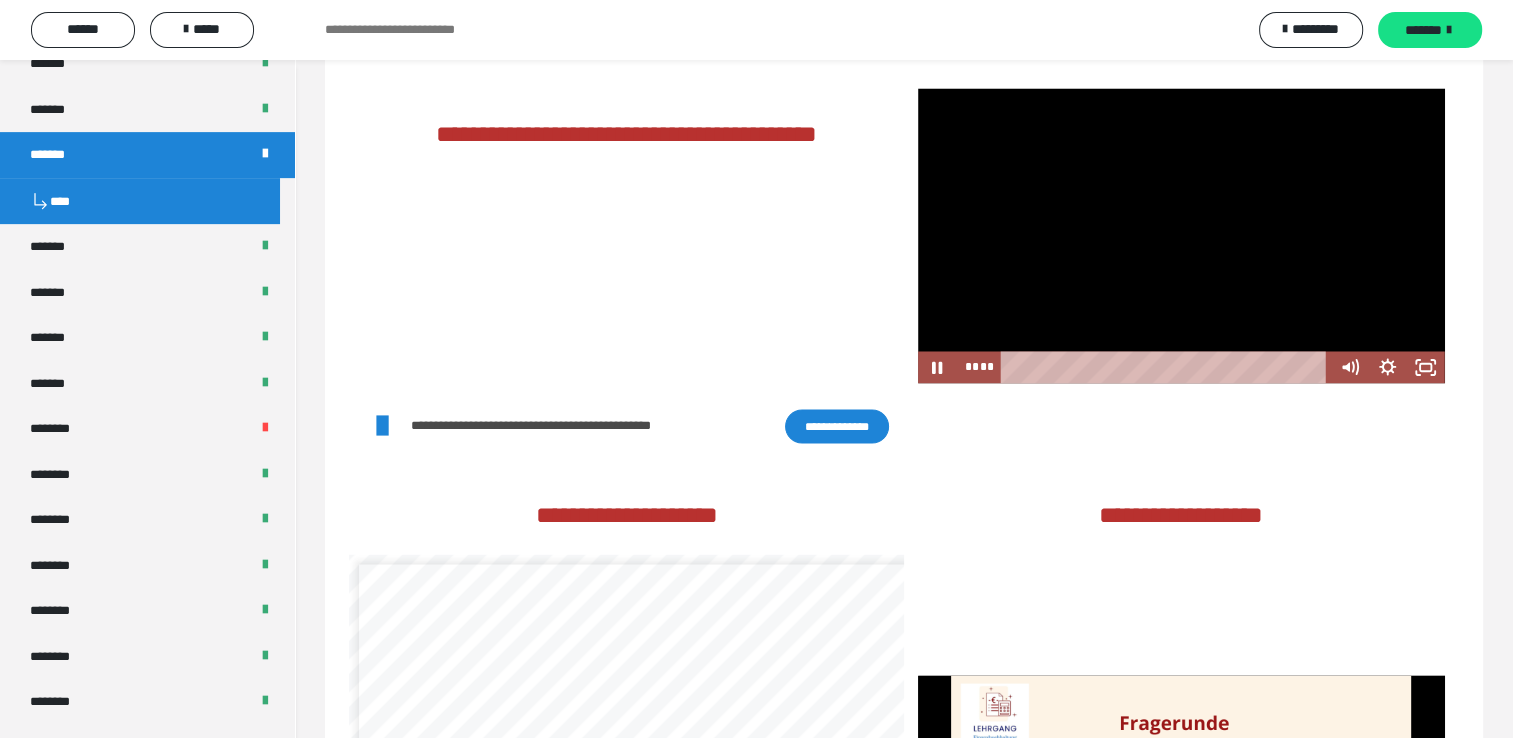 click at bounding box center (1181, 235) 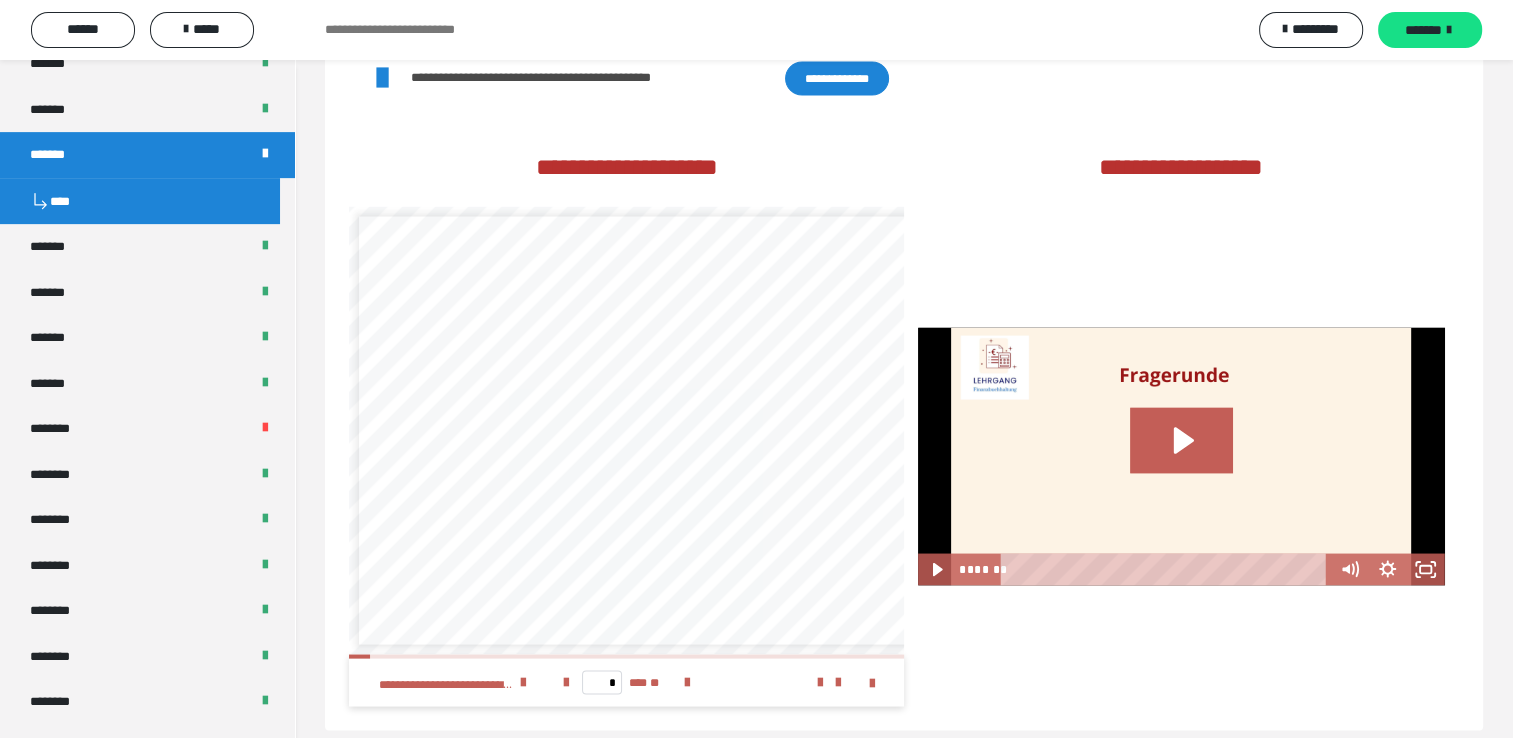 scroll, scrollTop: 3732, scrollLeft: 0, axis: vertical 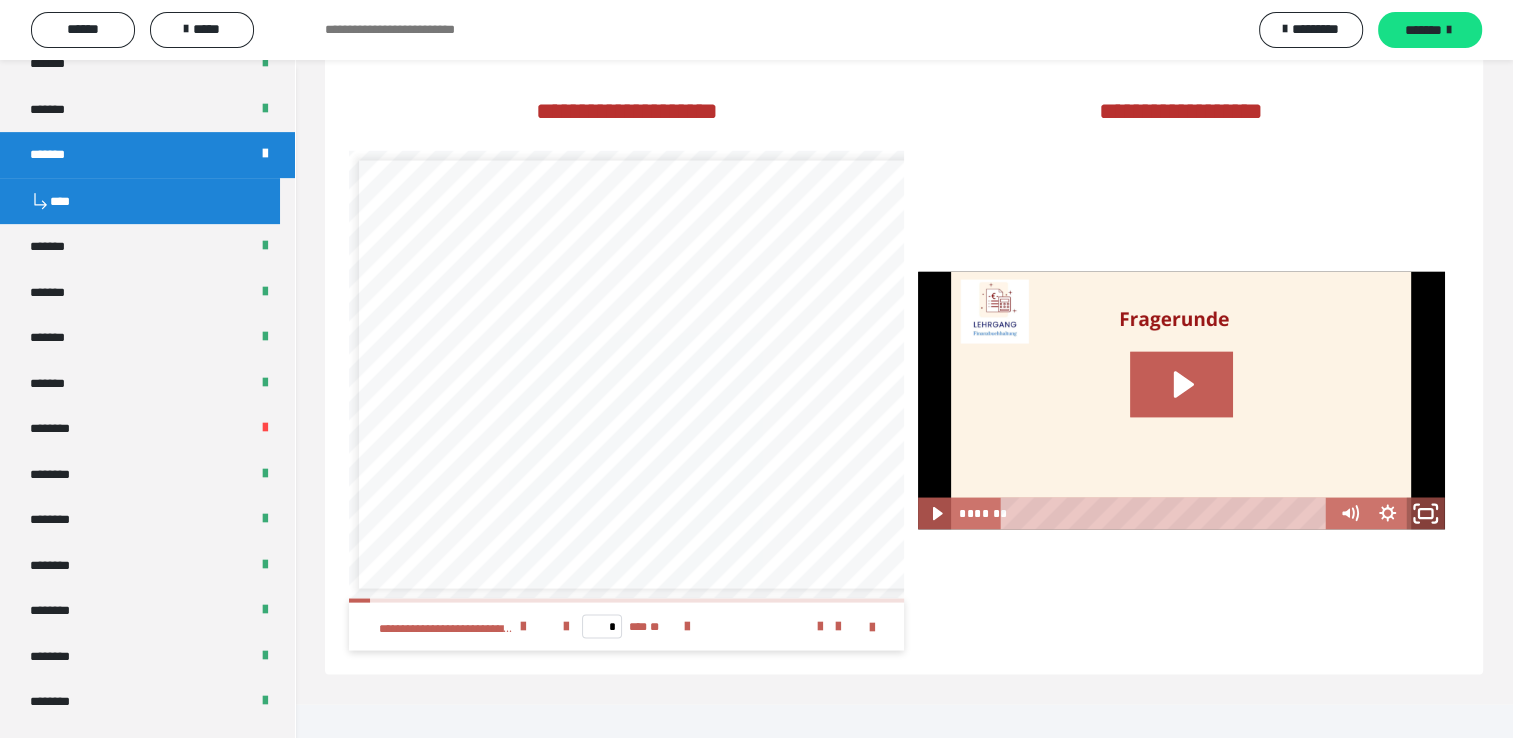 click 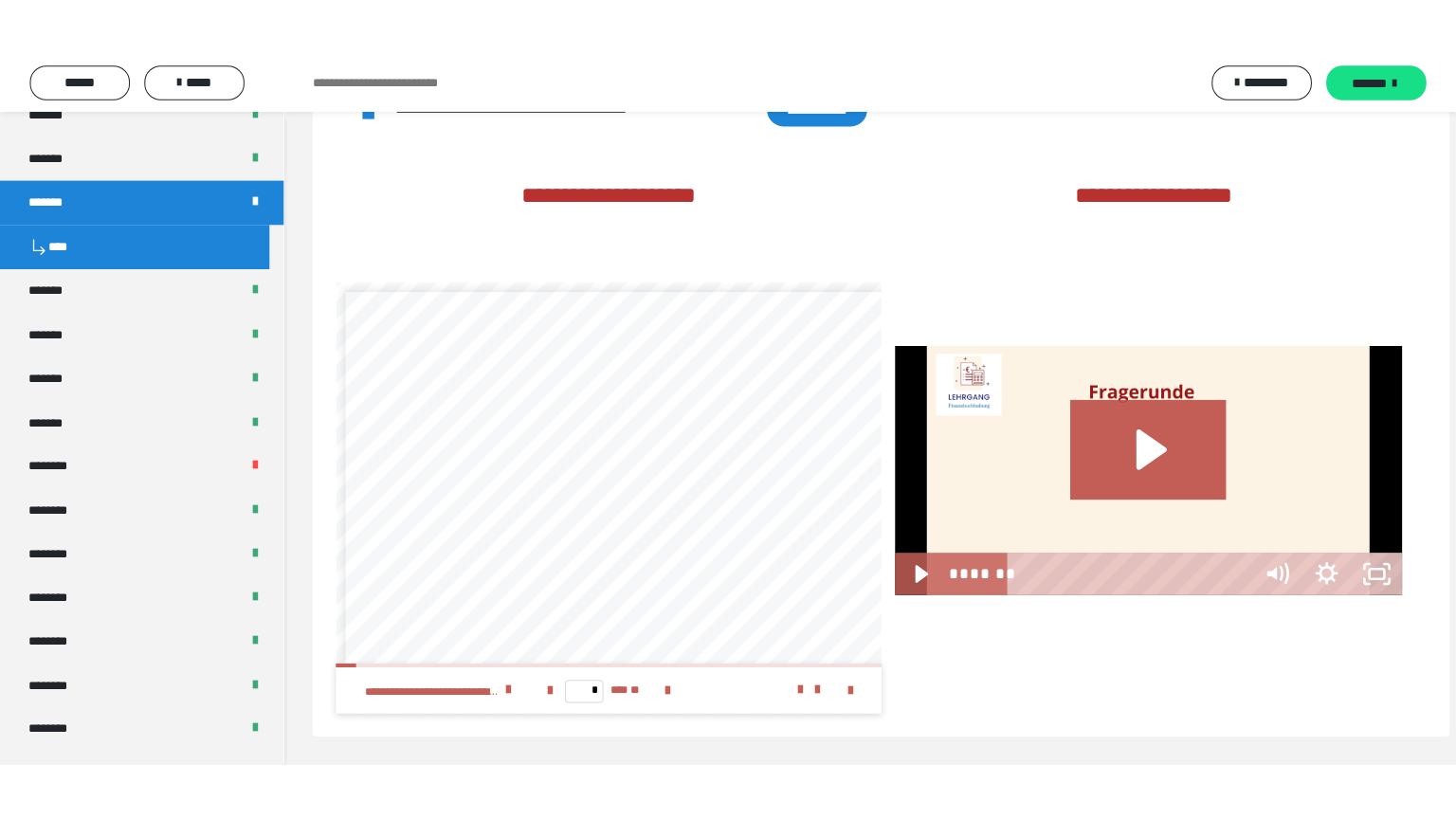 scroll, scrollTop: 3452, scrollLeft: 0, axis: vertical 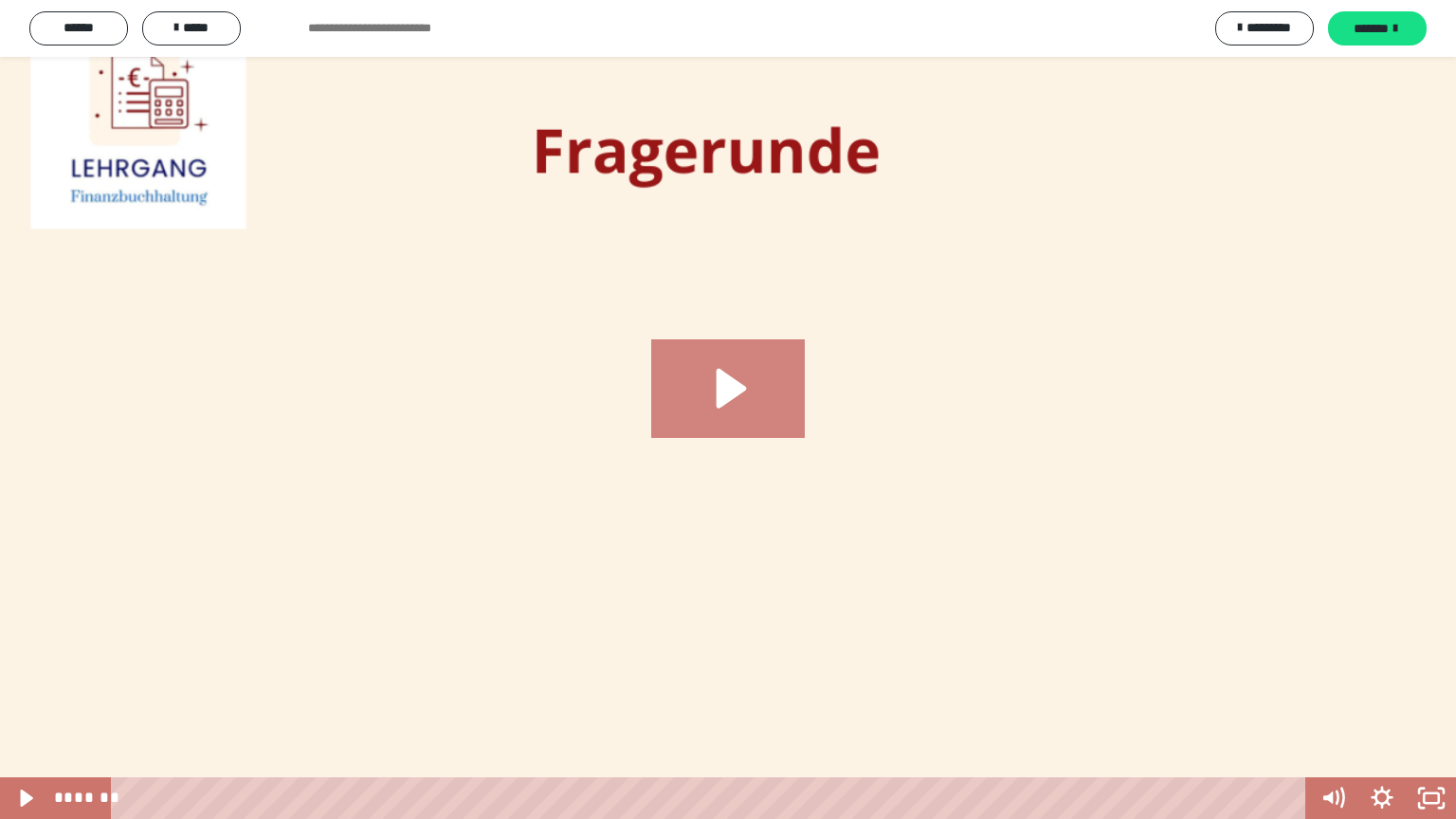 click 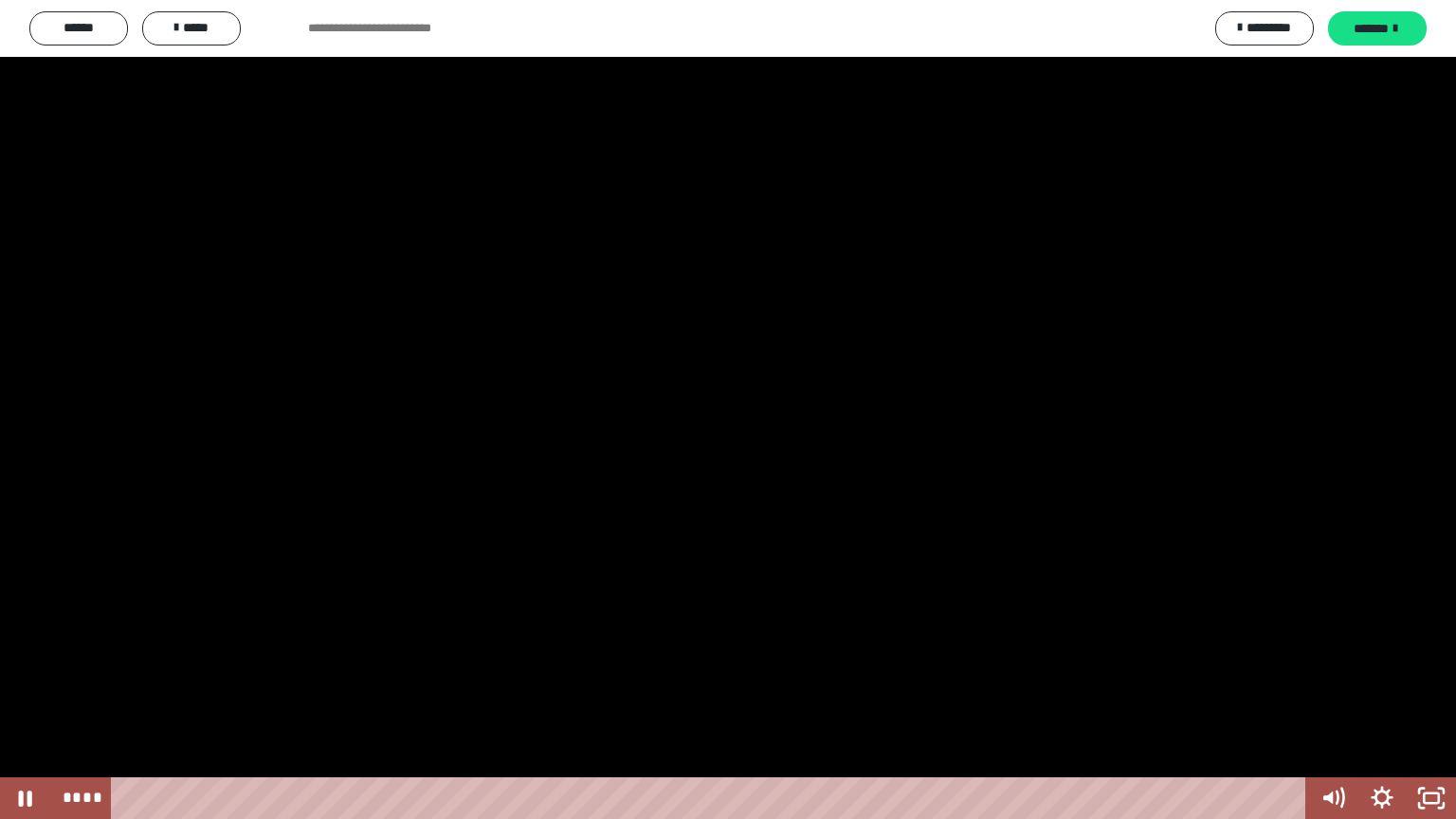 click at bounding box center (728, 410) 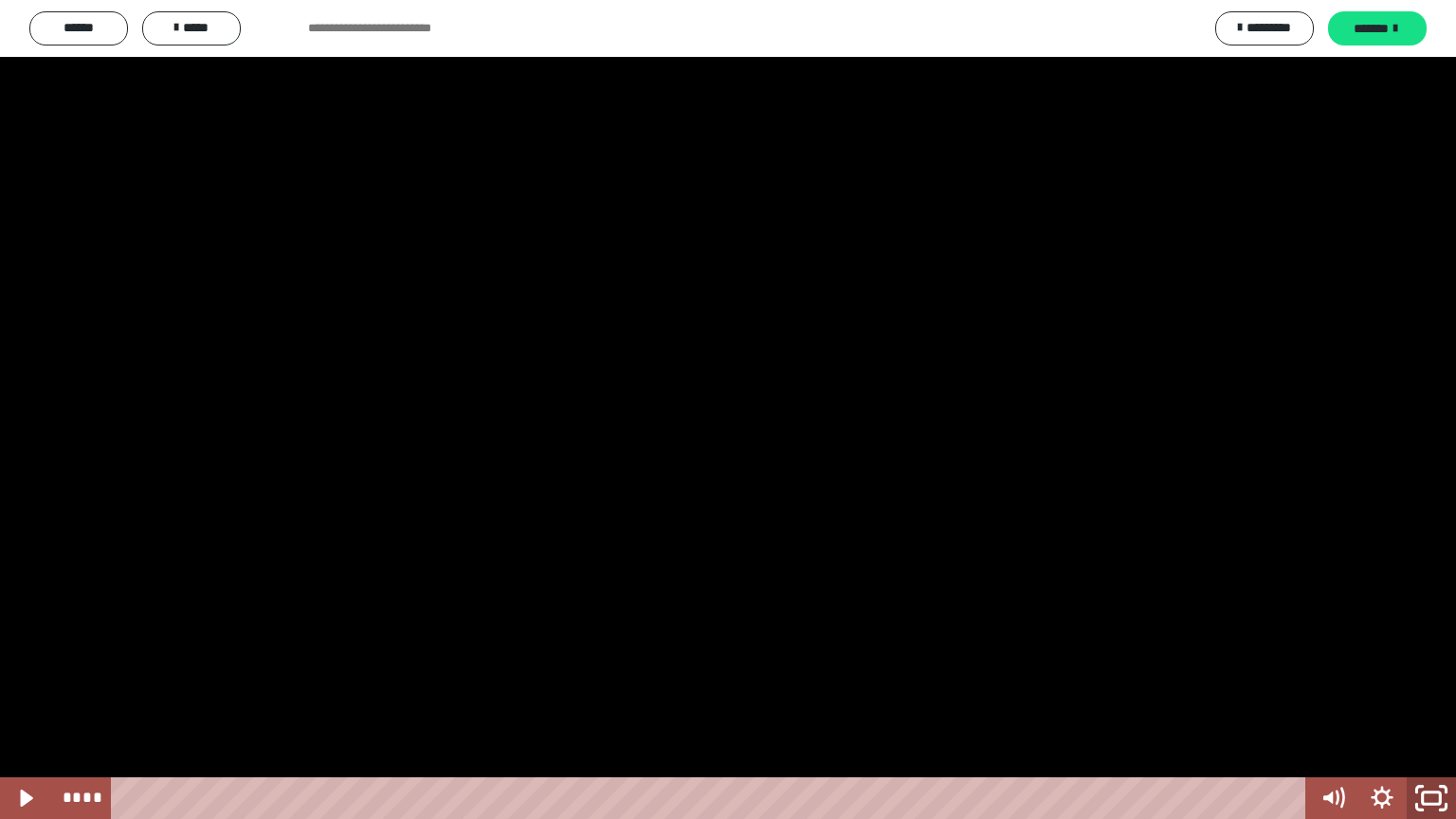 click 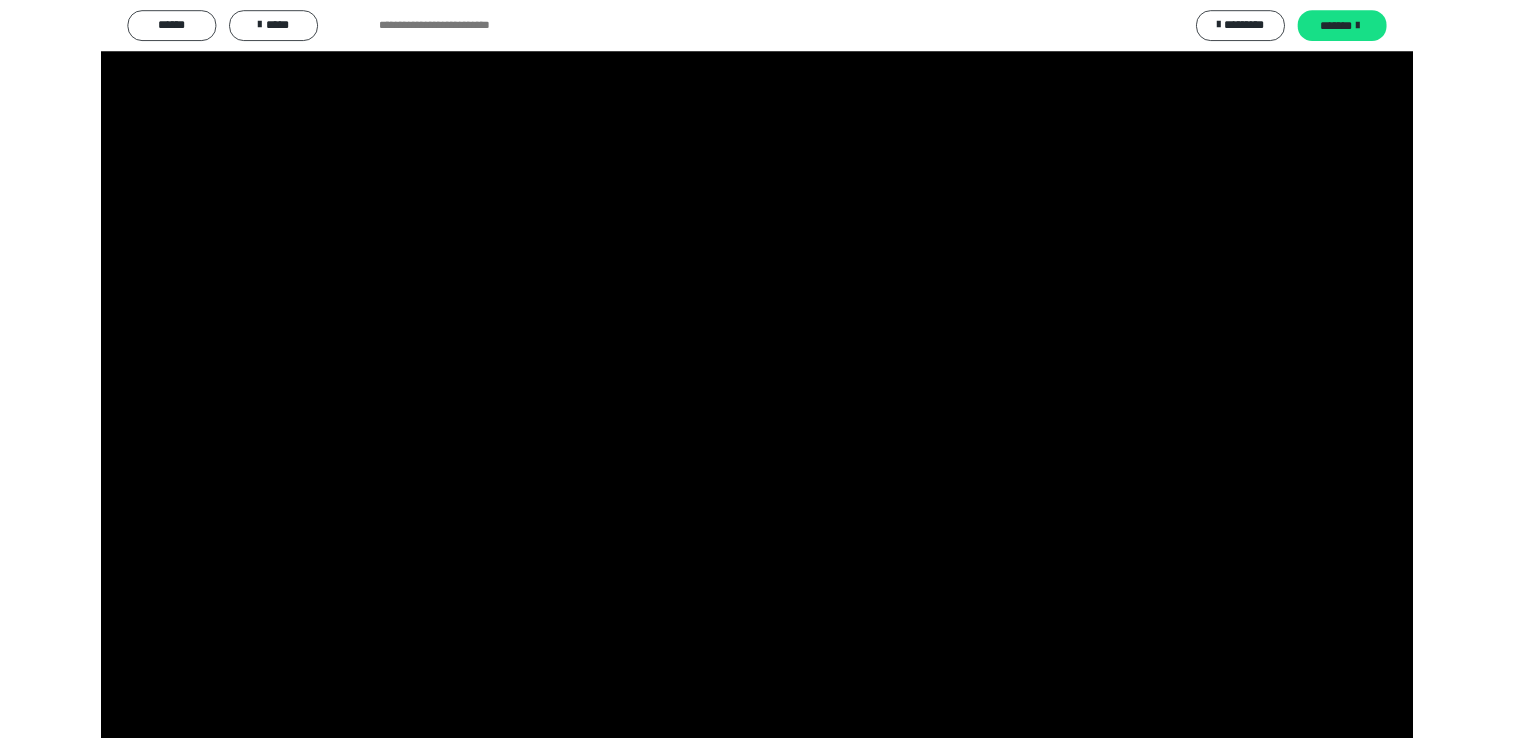 scroll, scrollTop: 3610, scrollLeft: 0, axis: vertical 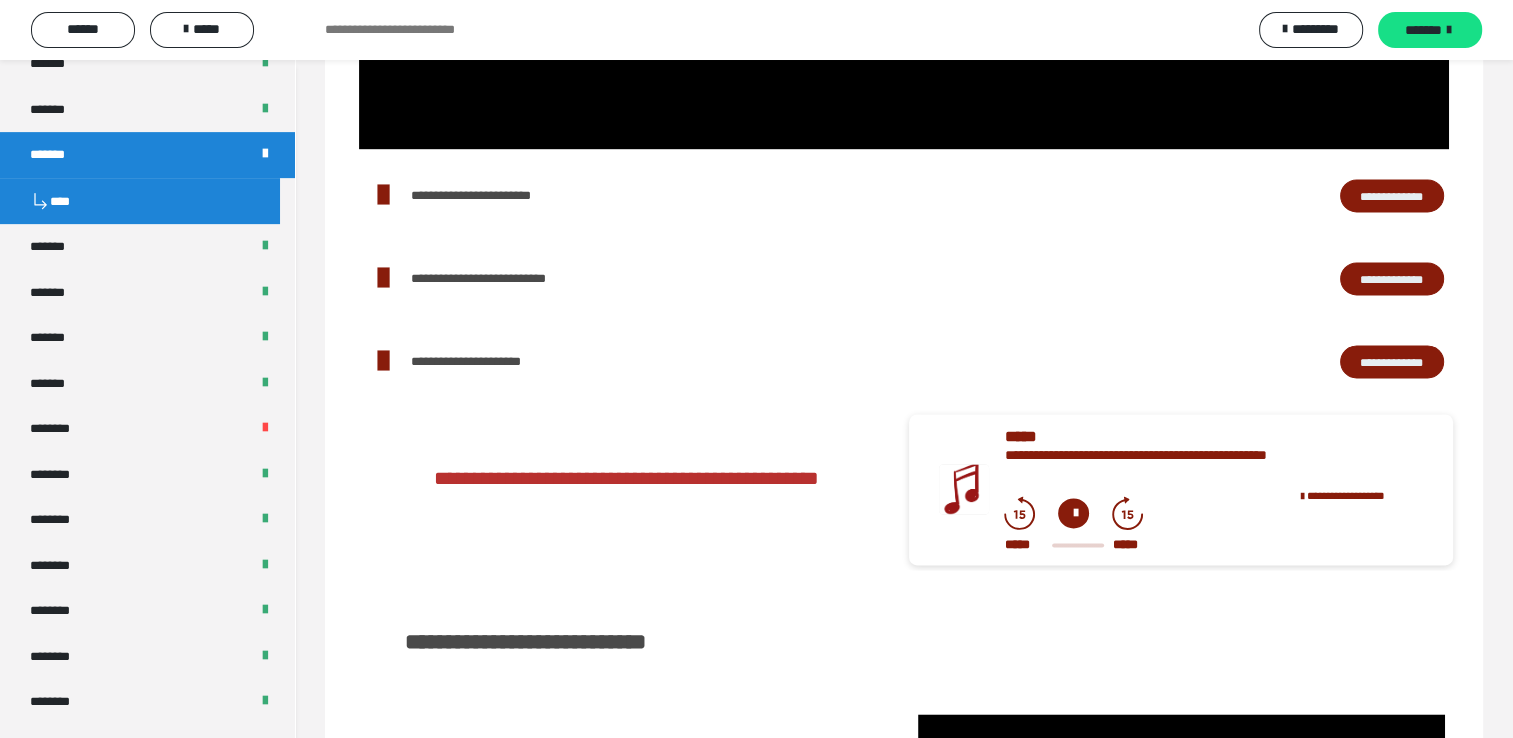 click on "**********" at bounding box center [1392, 196] 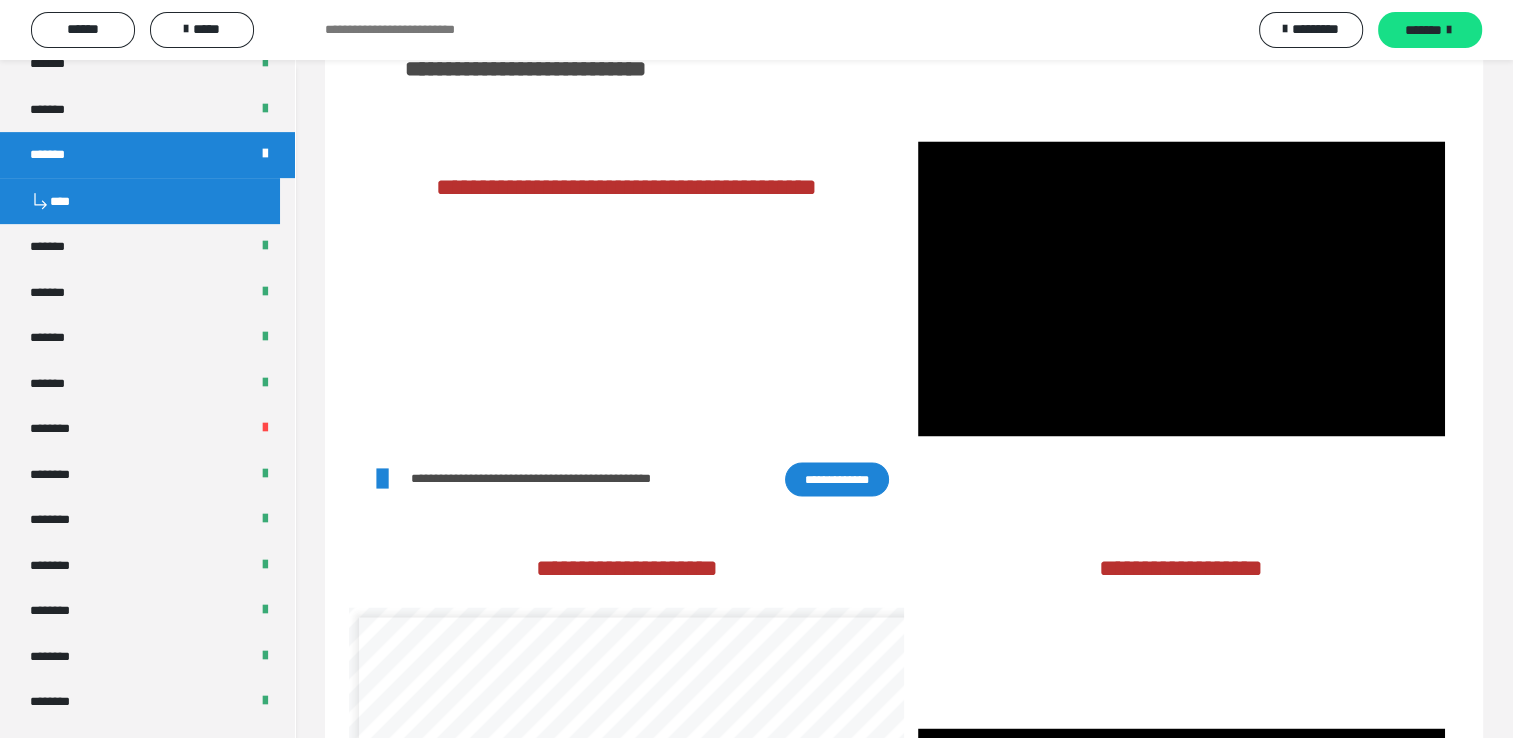 scroll, scrollTop: 3368, scrollLeft: 0, axis: vertical 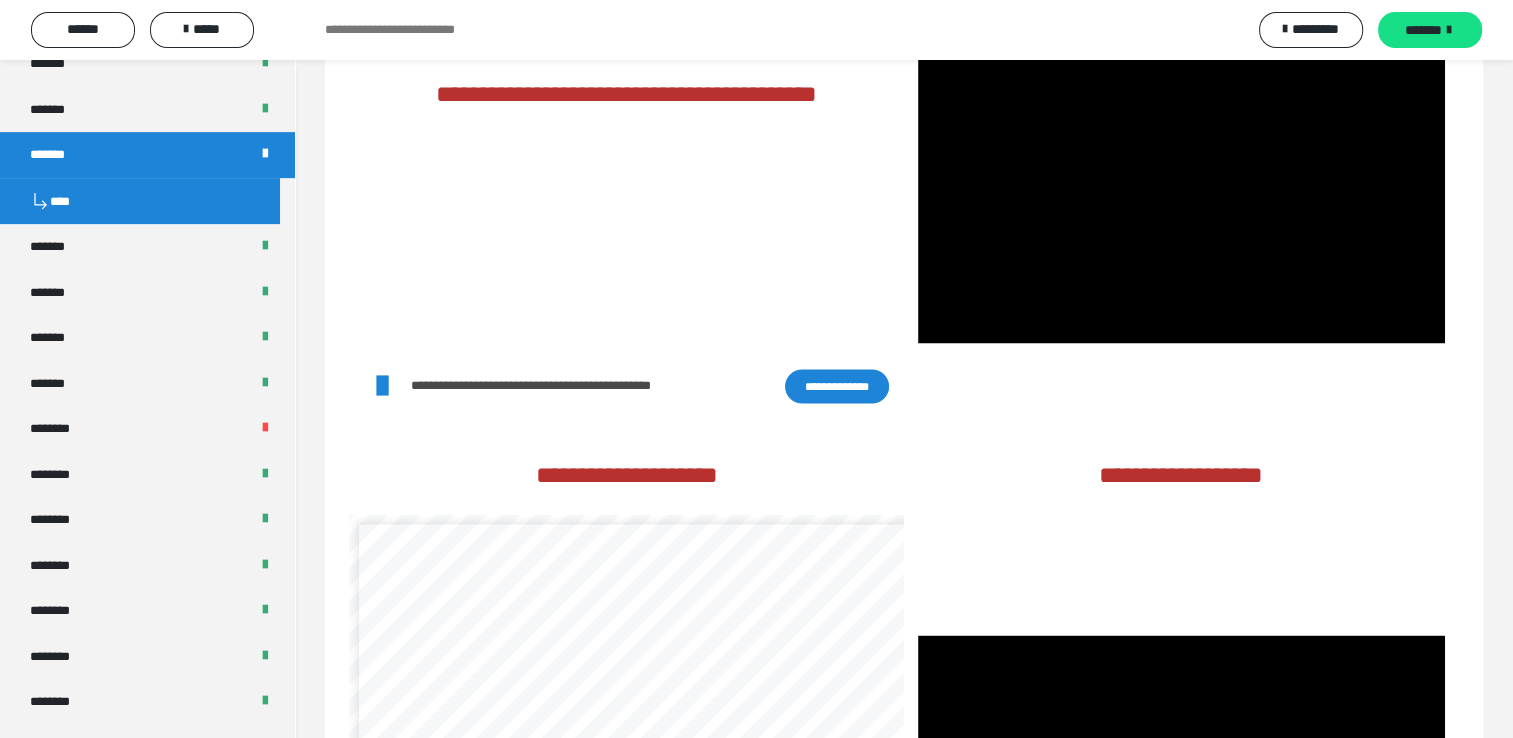click on "**********" at bounding box center (837, 386) 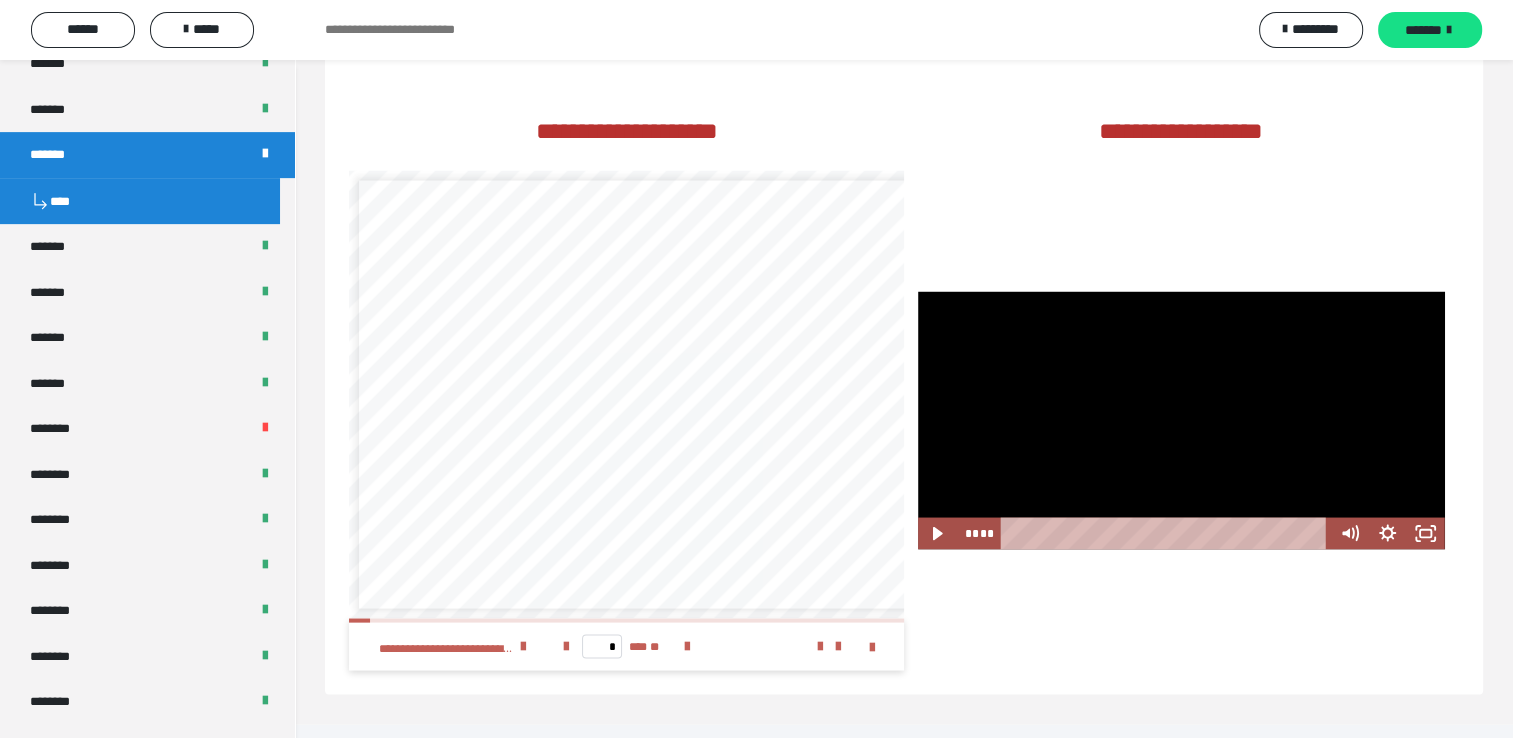 scroll, scrollTop: 3722, scrollLeft: 0, axis: vertical 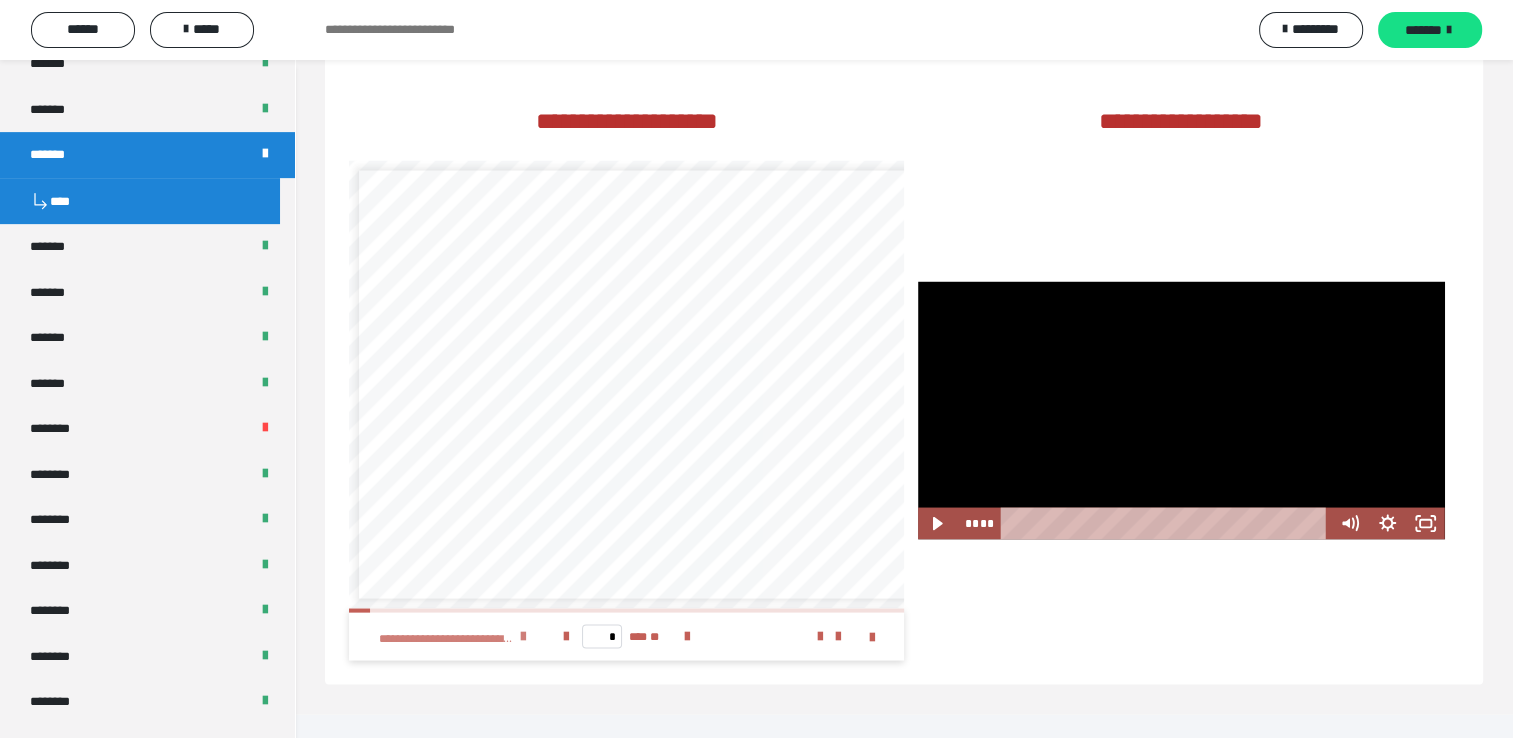 click at bounding box center [523, 636] 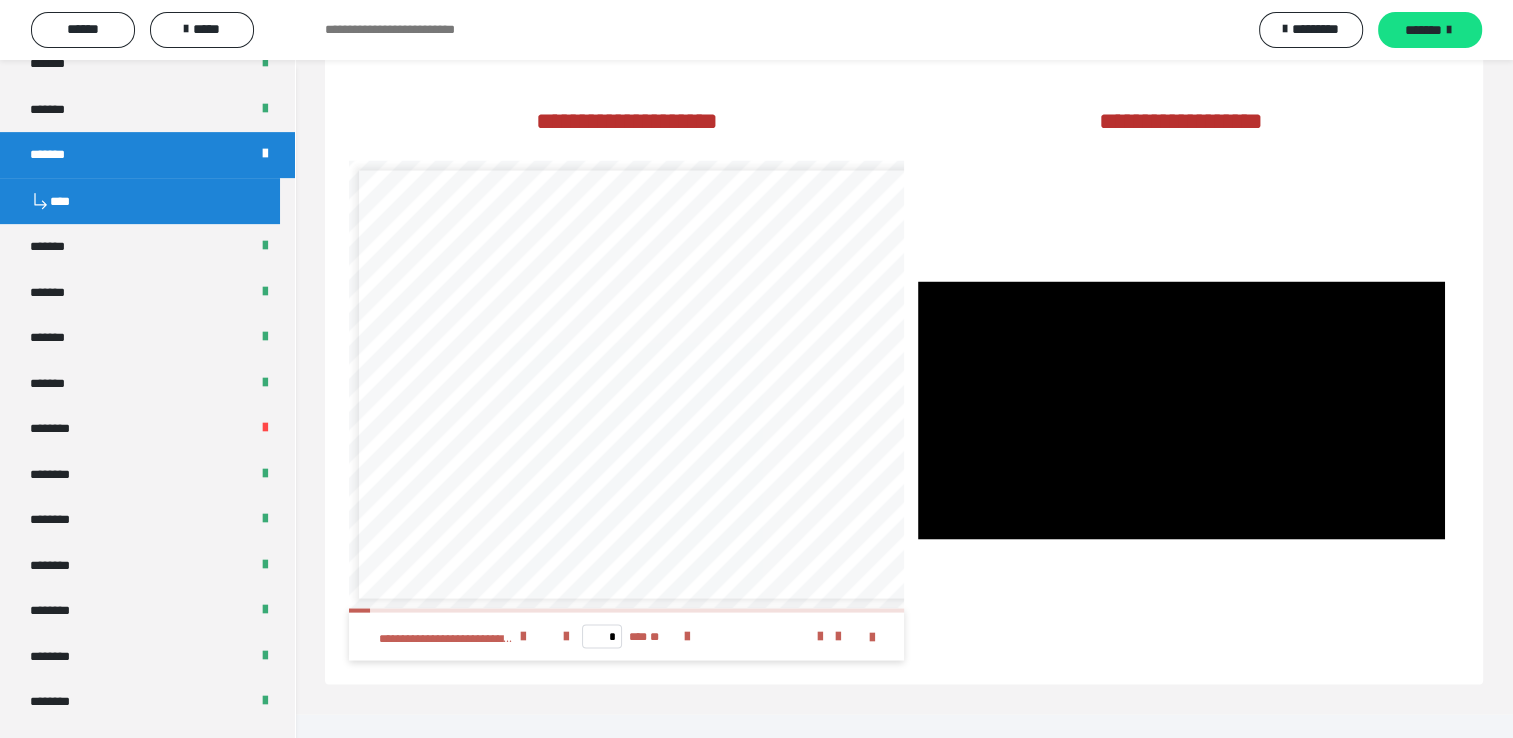 scroll, scrollTop: 3732, scrollLeft: 0, axis: vertical 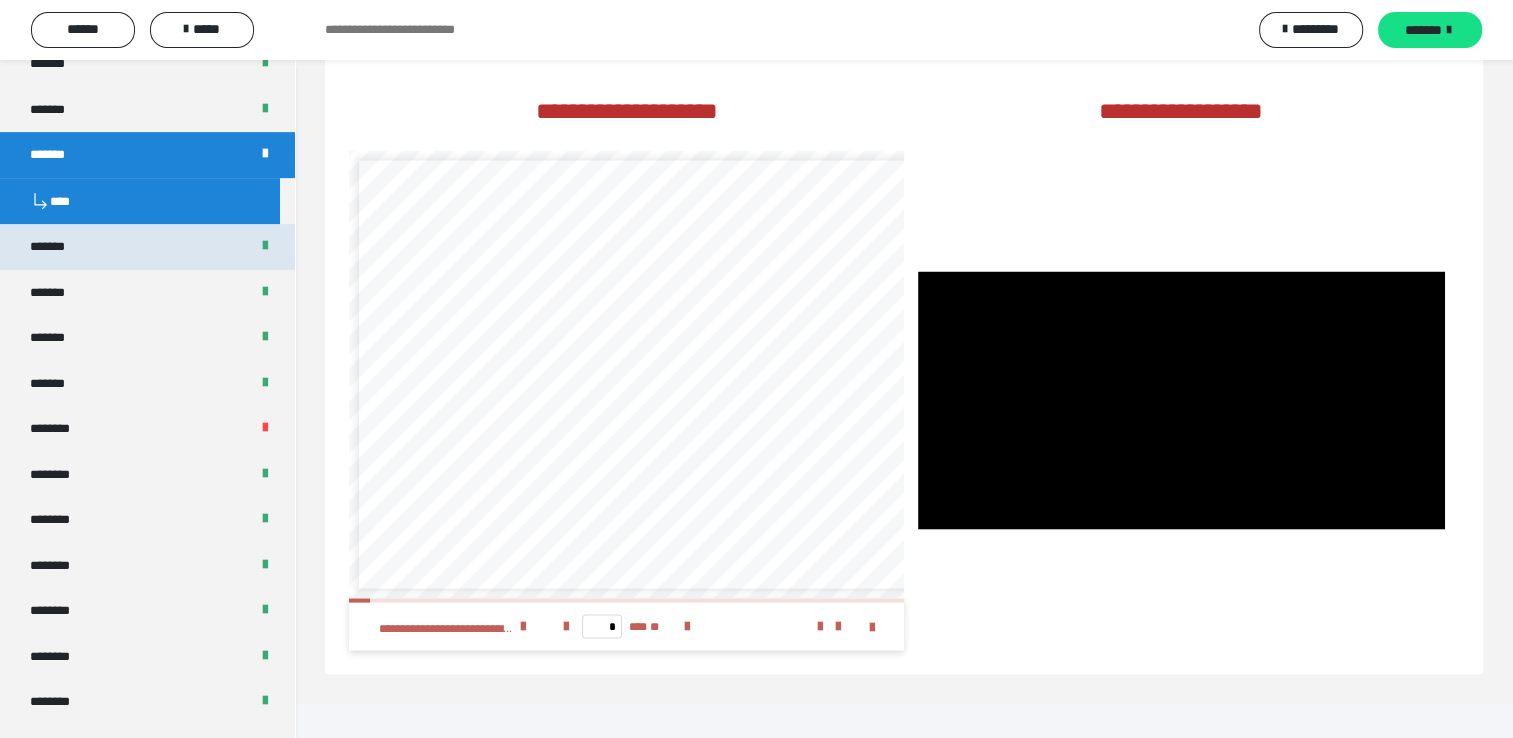 click on "*******" at bounding box center [58, 247] 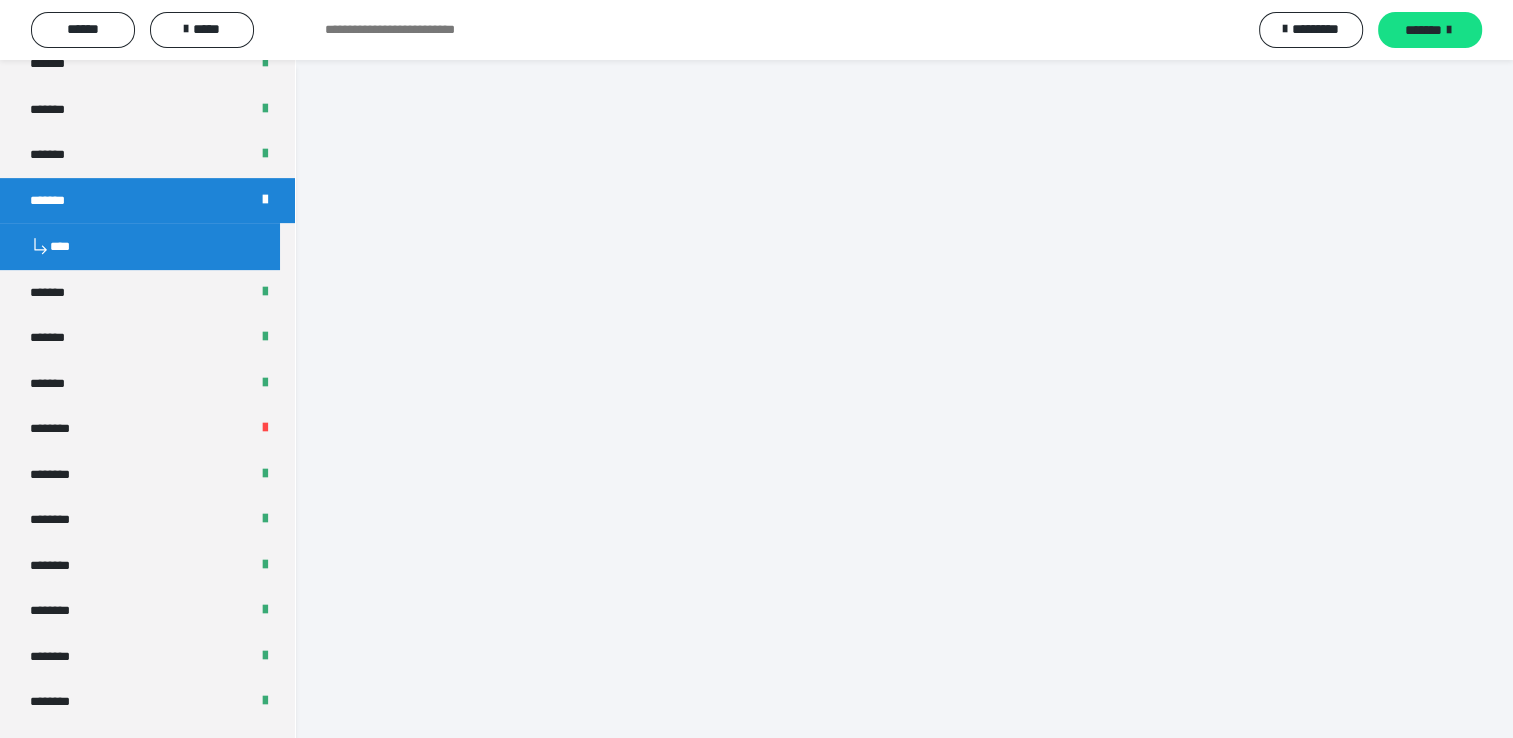 scroll, scrollTop: 2580, scrollLeft: 0, axis: vertical 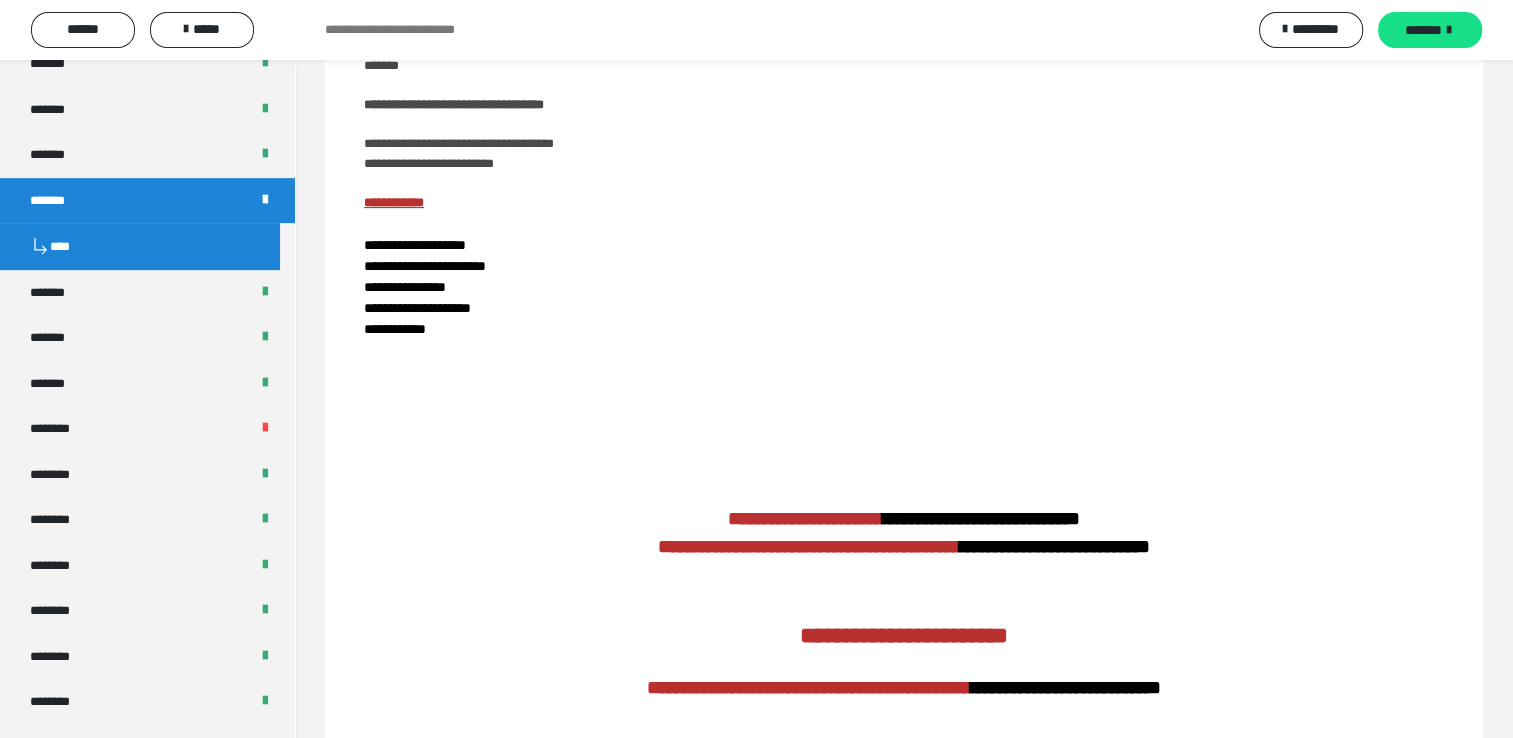 click on "**********" at bounding box center (904, 403) 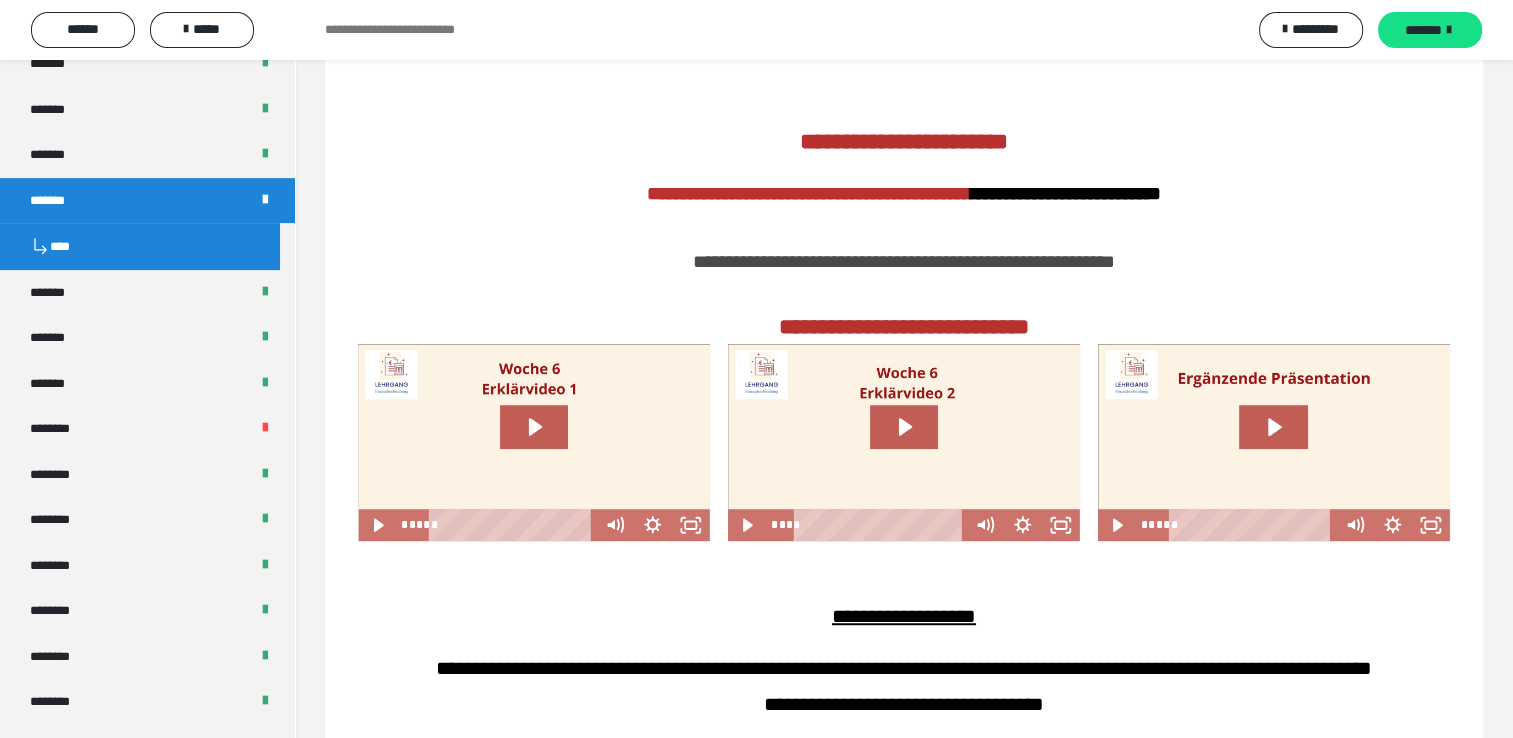 scroll, scrollTop: 1181, scrollLeft: 0, axis: vertical 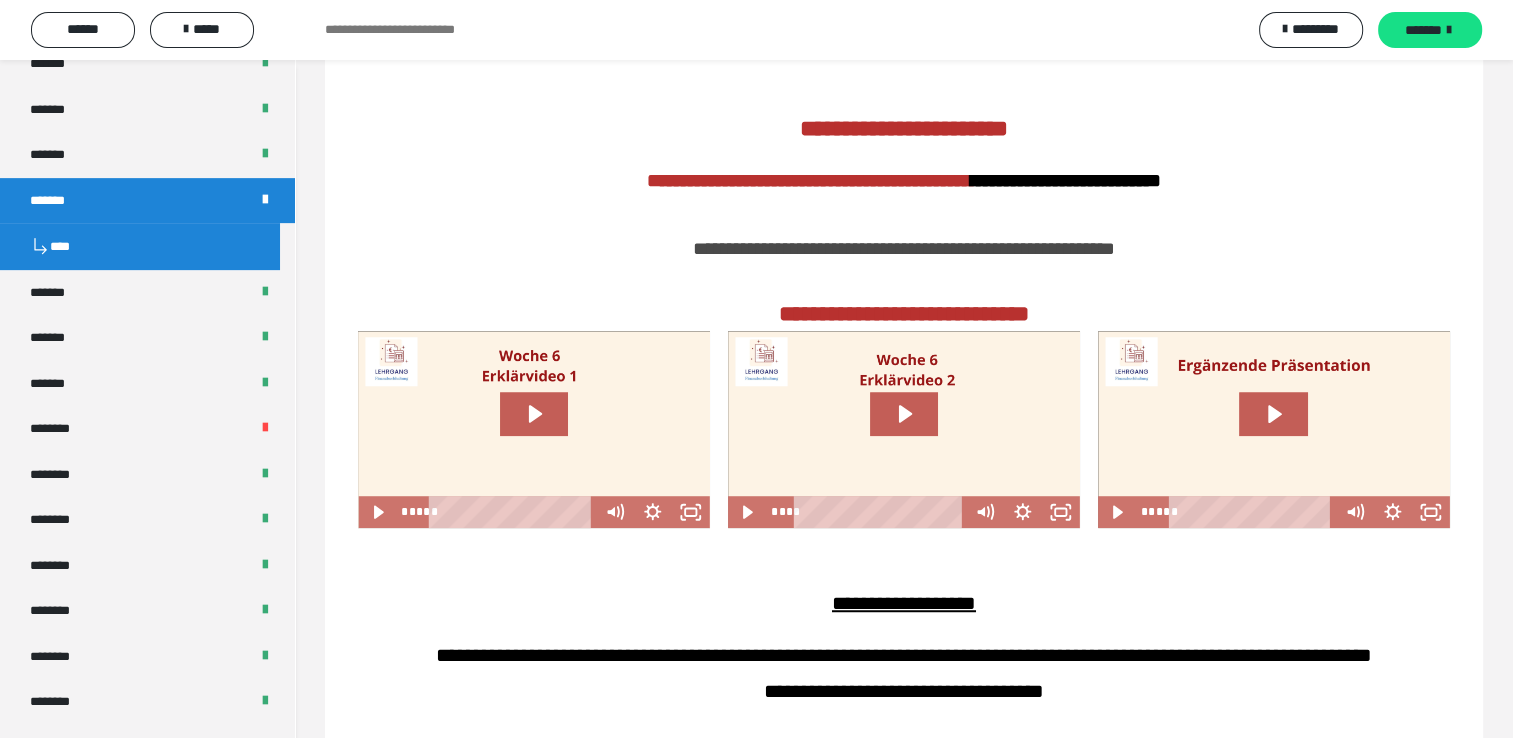 click on "**********" at bounding box center [904, 653] 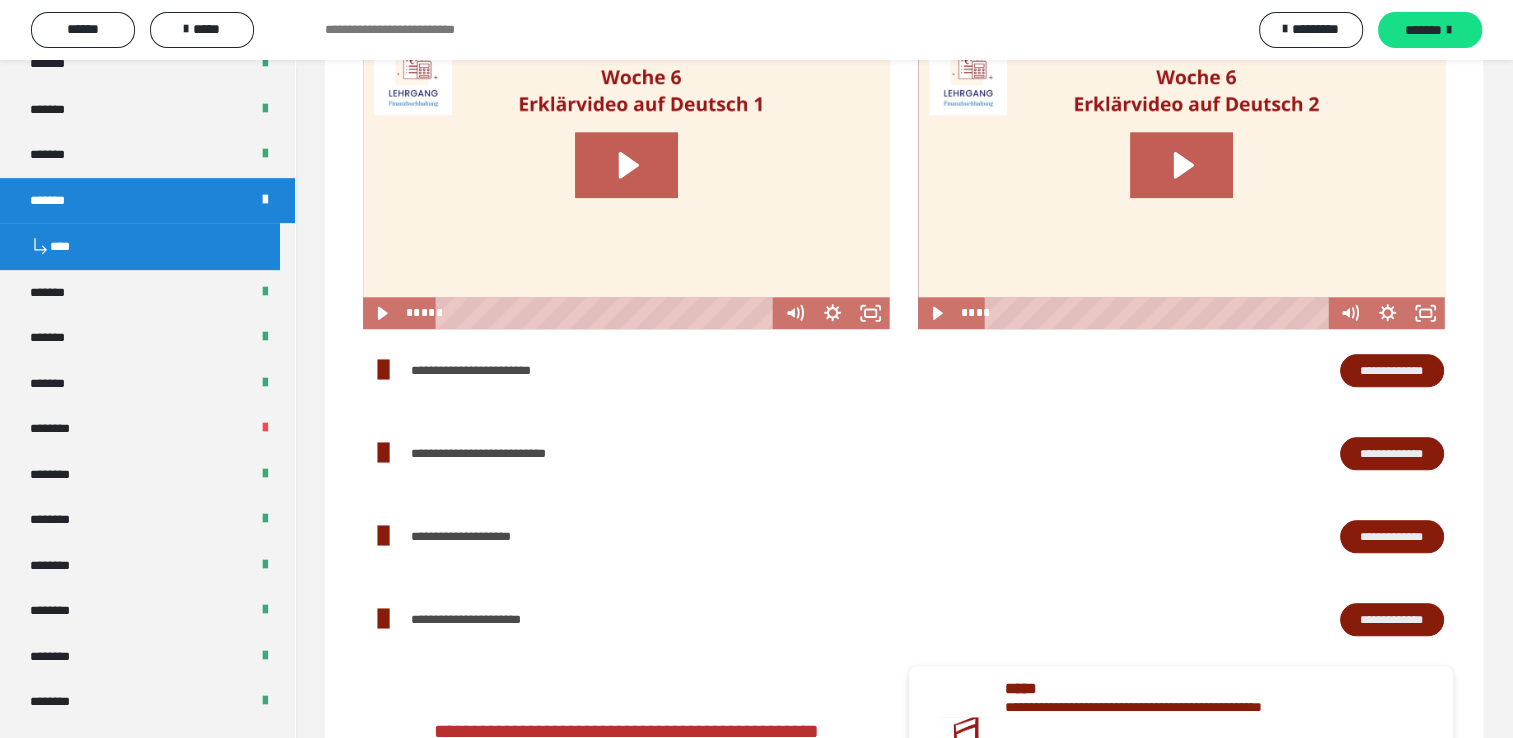 scroll, scrollTop: 1954, scrollLeft: 0, axis: vertical 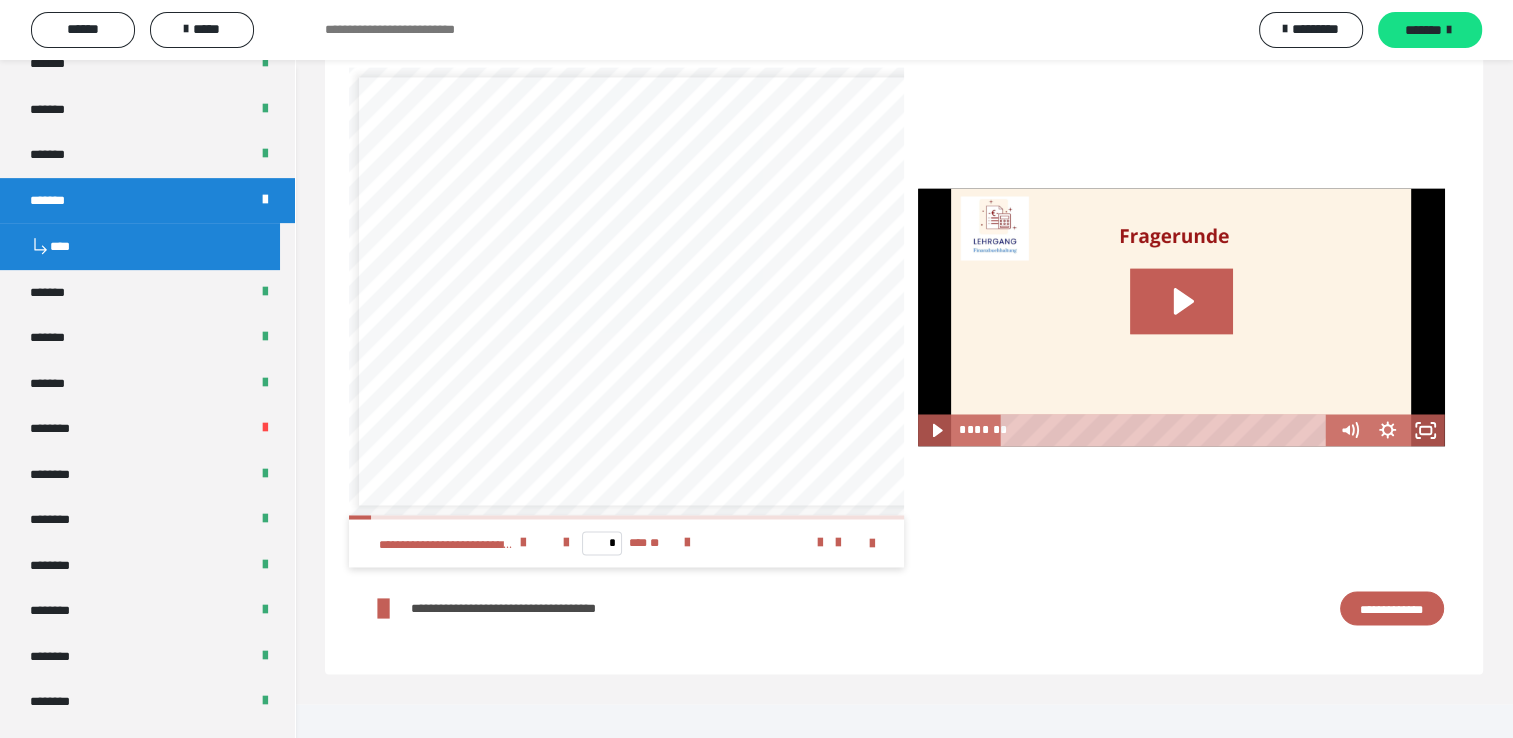click on "**********" at bounding box center [1392, 608] 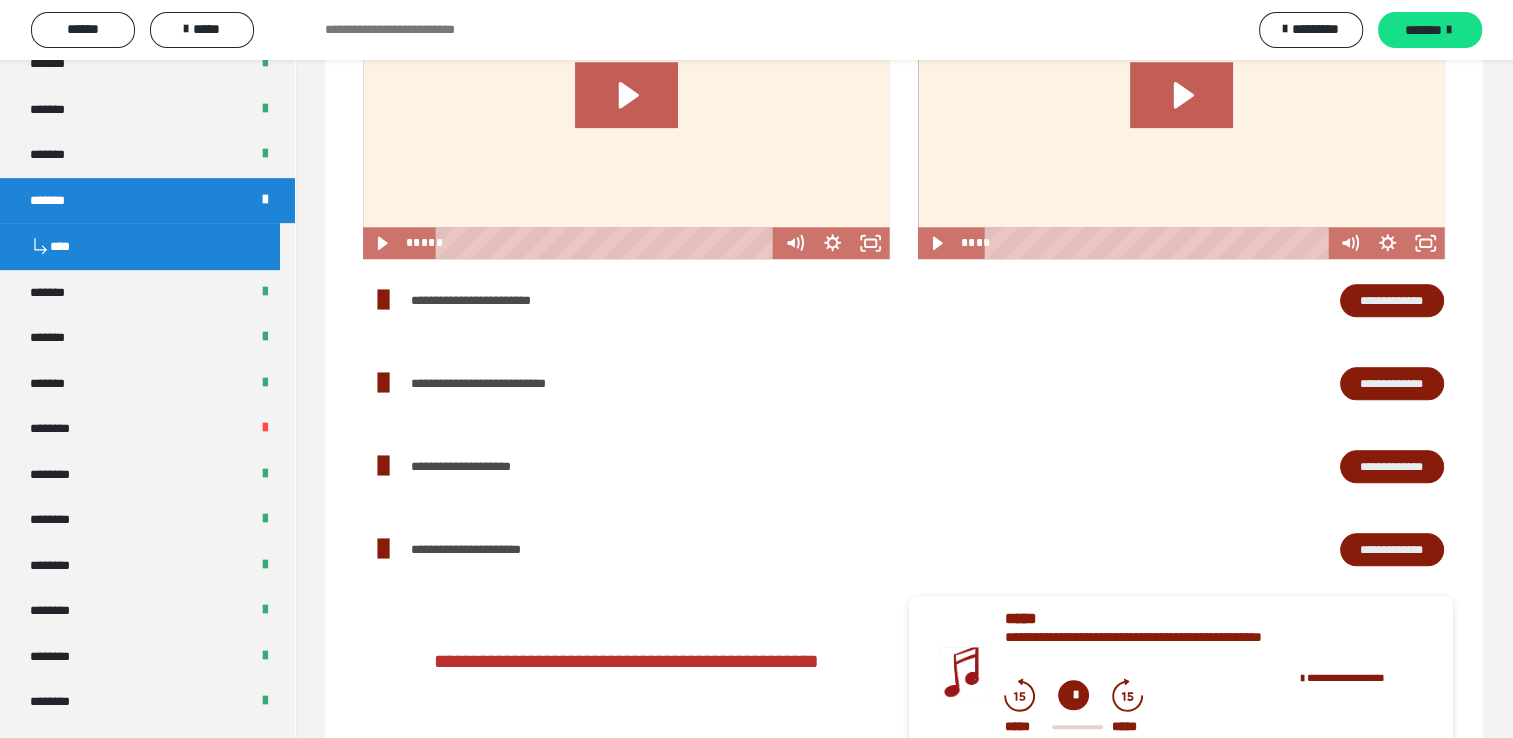 scroll, scrollTop: 1972, scrollLeft: 0, axis: vertical 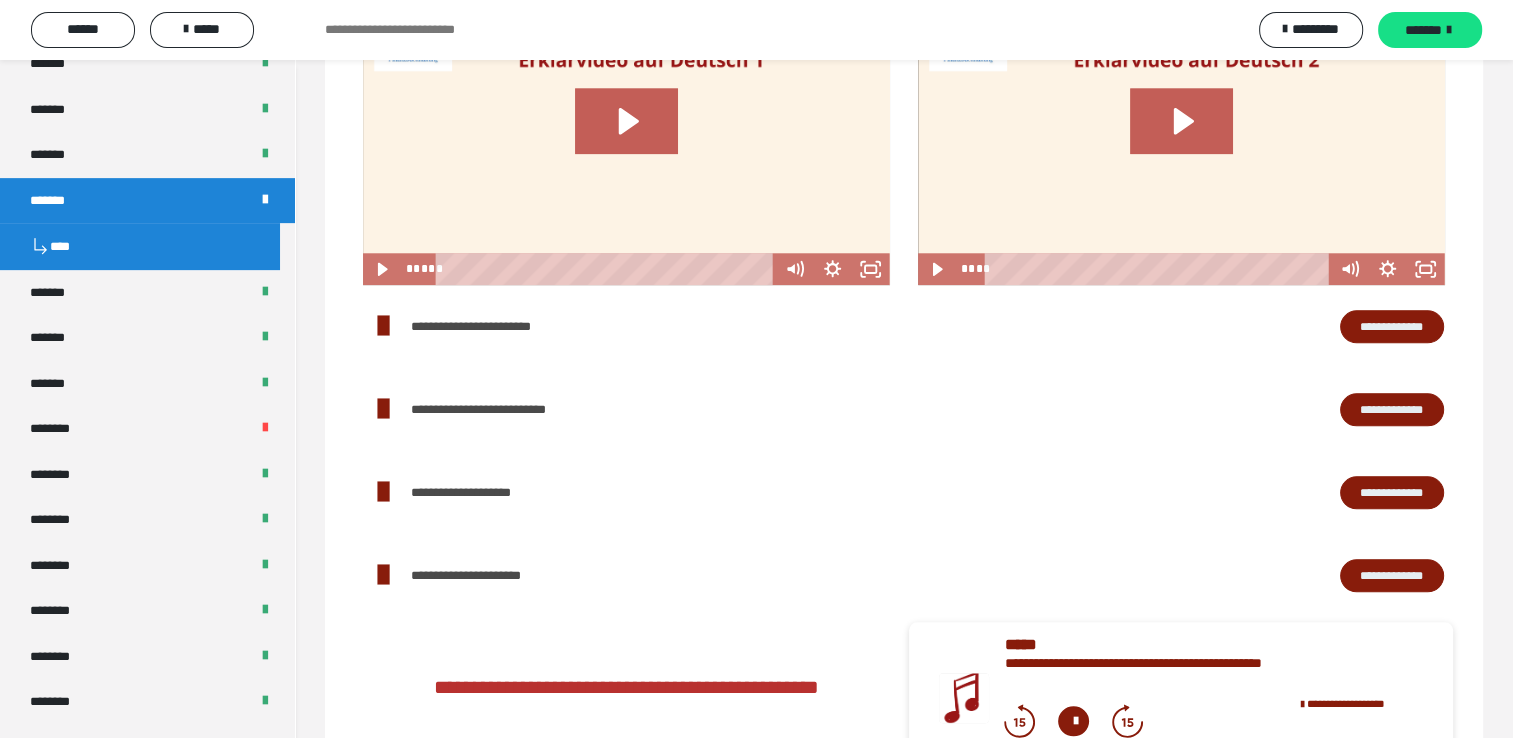 click on "**********" at bounding box center (1392, 327) 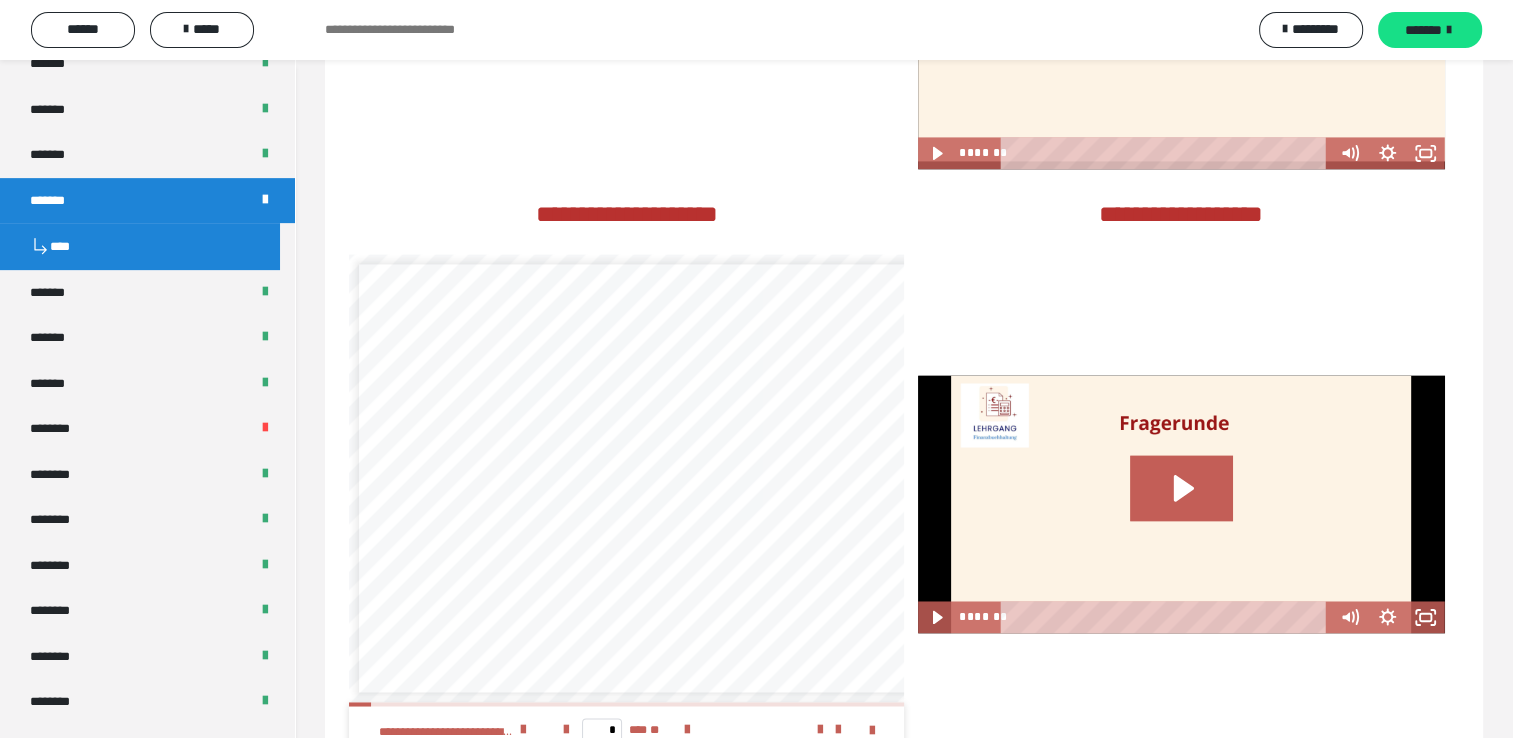 scroll, scrollTop: 3157, scrollLeft: 0, axis: vertical 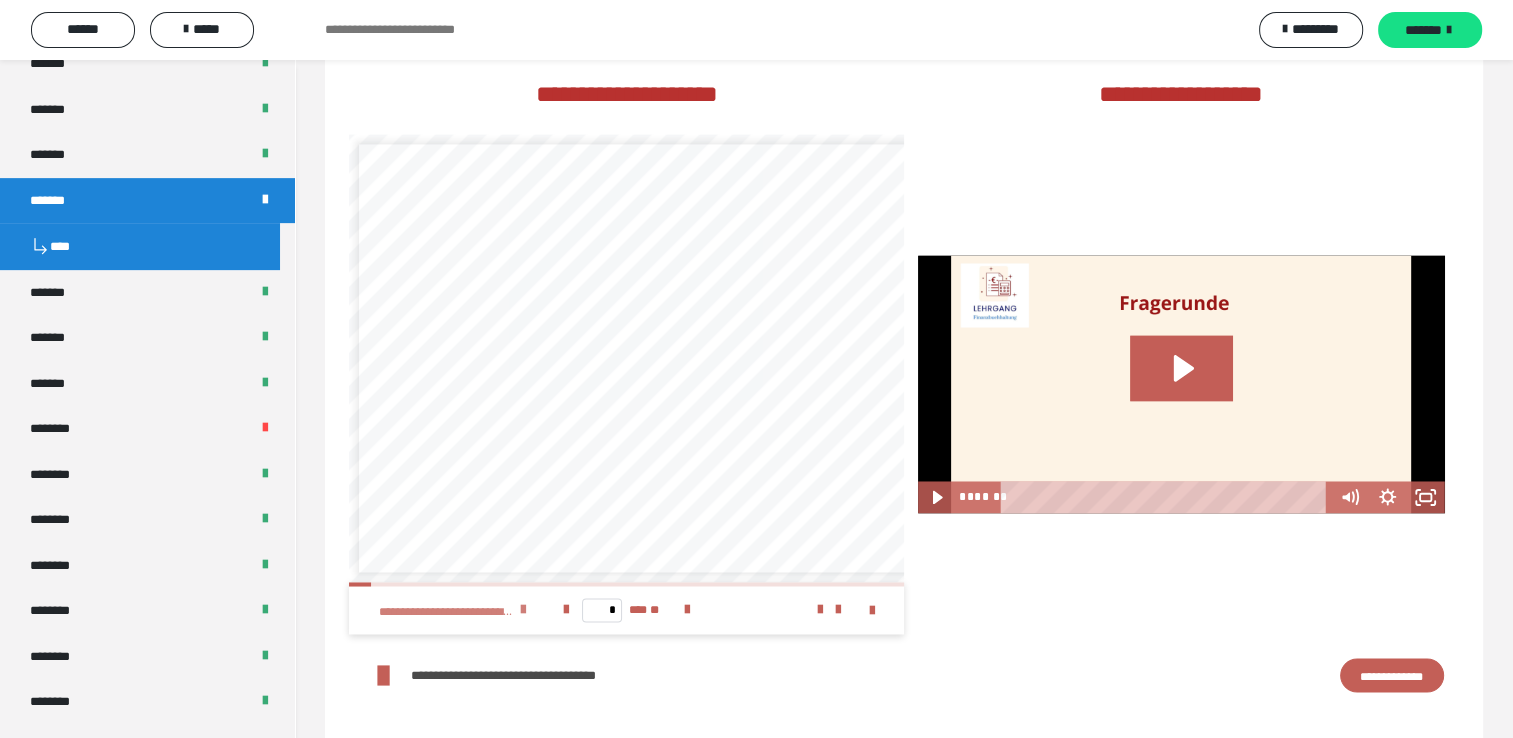 click at bounding box center [523, 610] 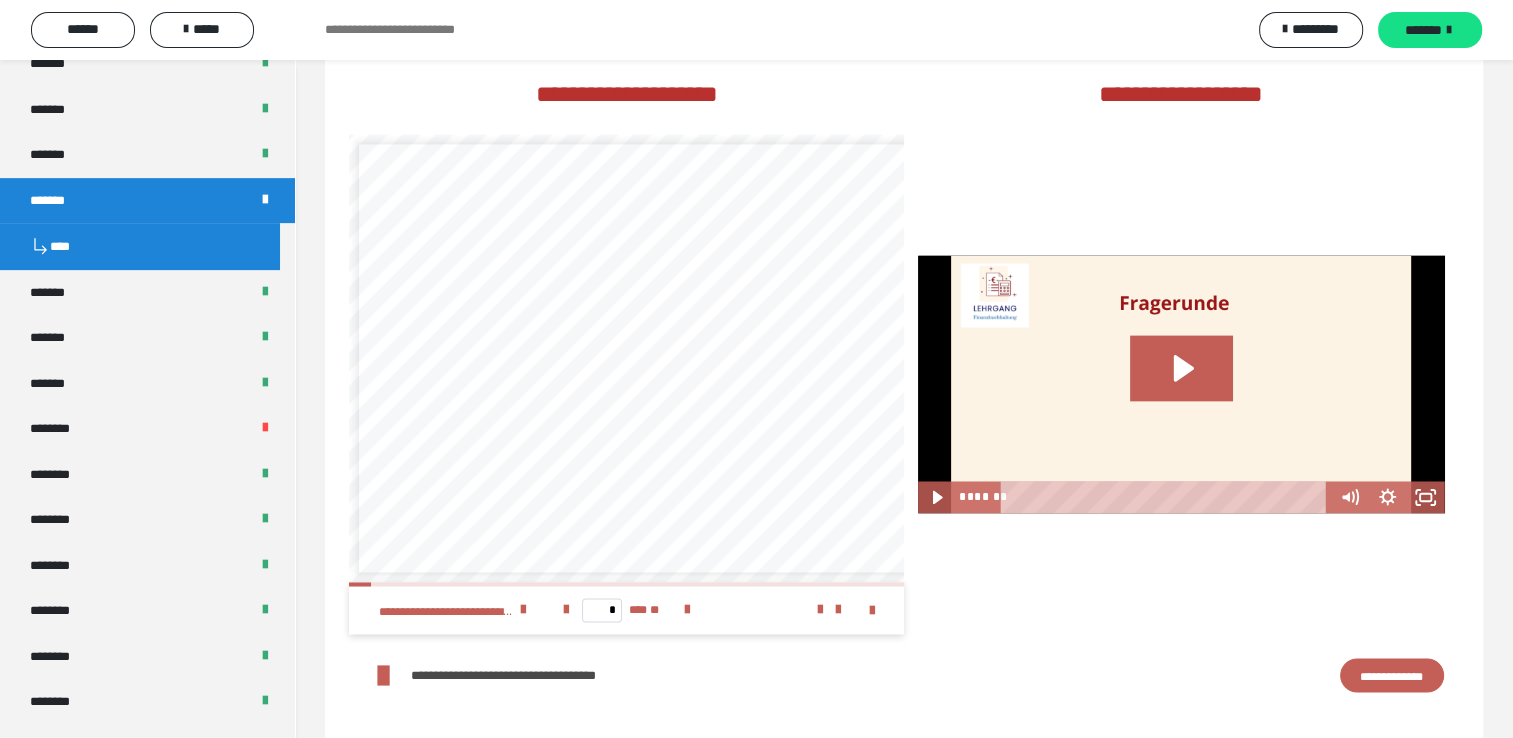 click on "**********" at bounding box center [1392, 675] 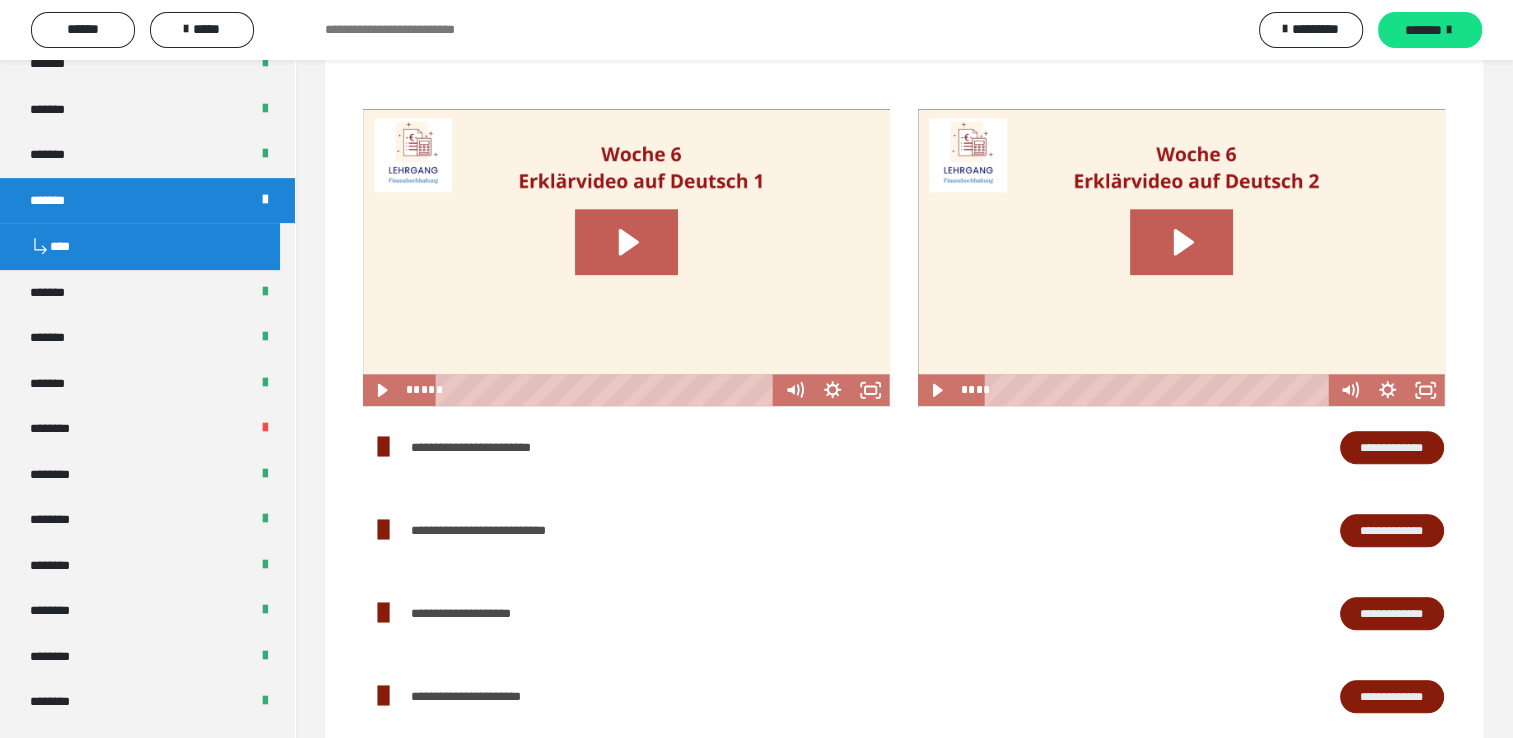 scroll, scrollTop: 1811, scrollLeft: 0, axis: vertical 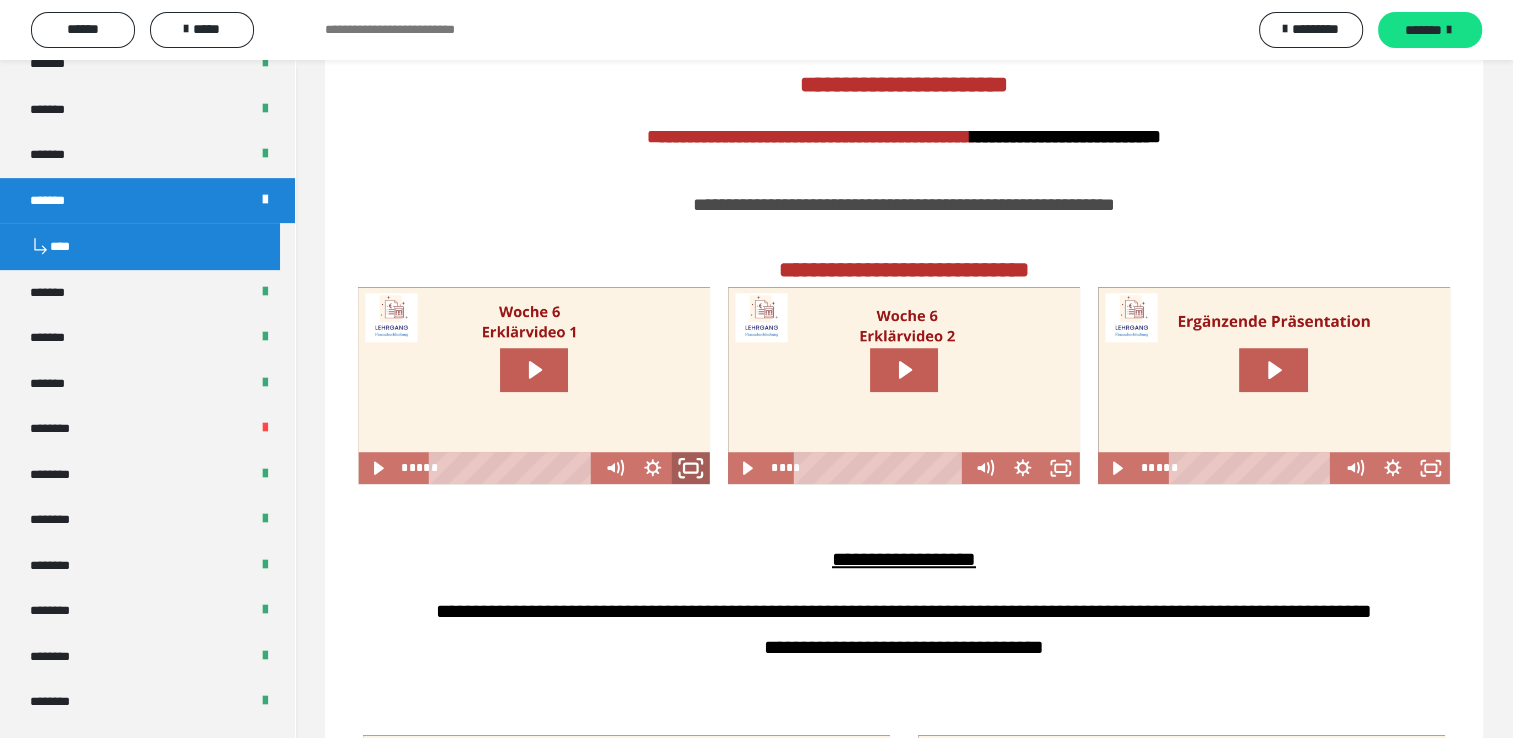 click 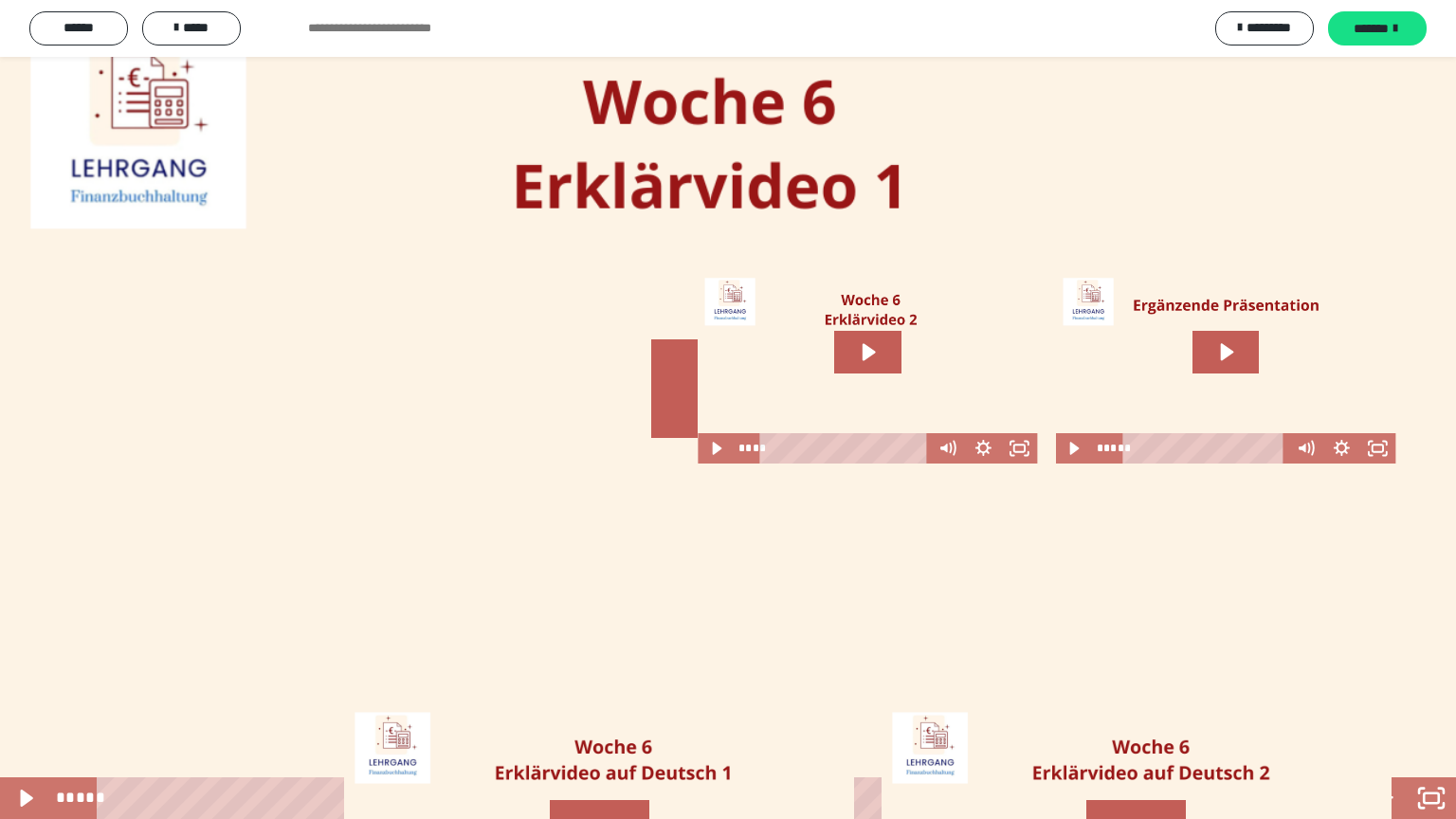click at bounding box center [728, 410] 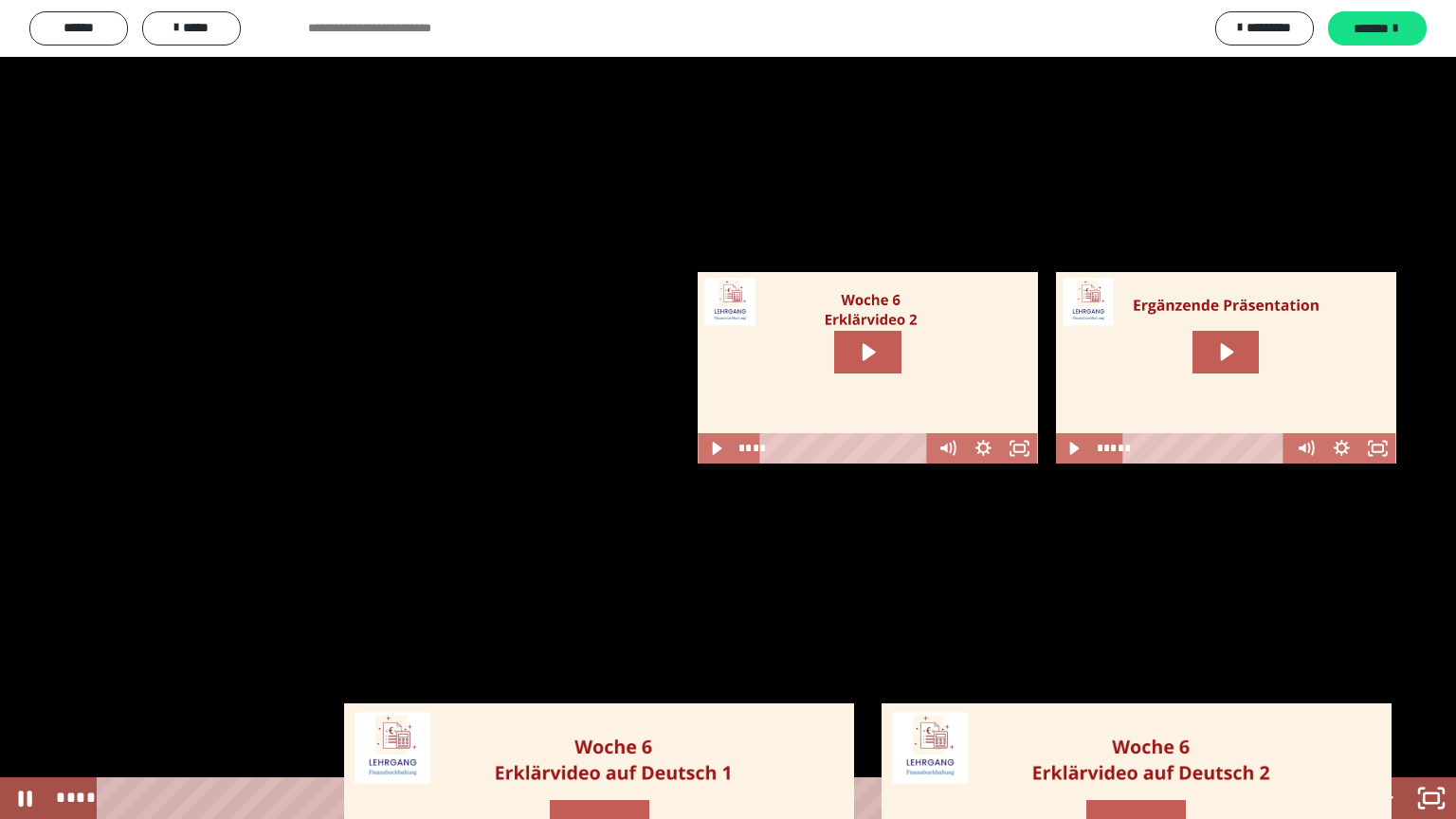 click at bounding box center [728, 410] 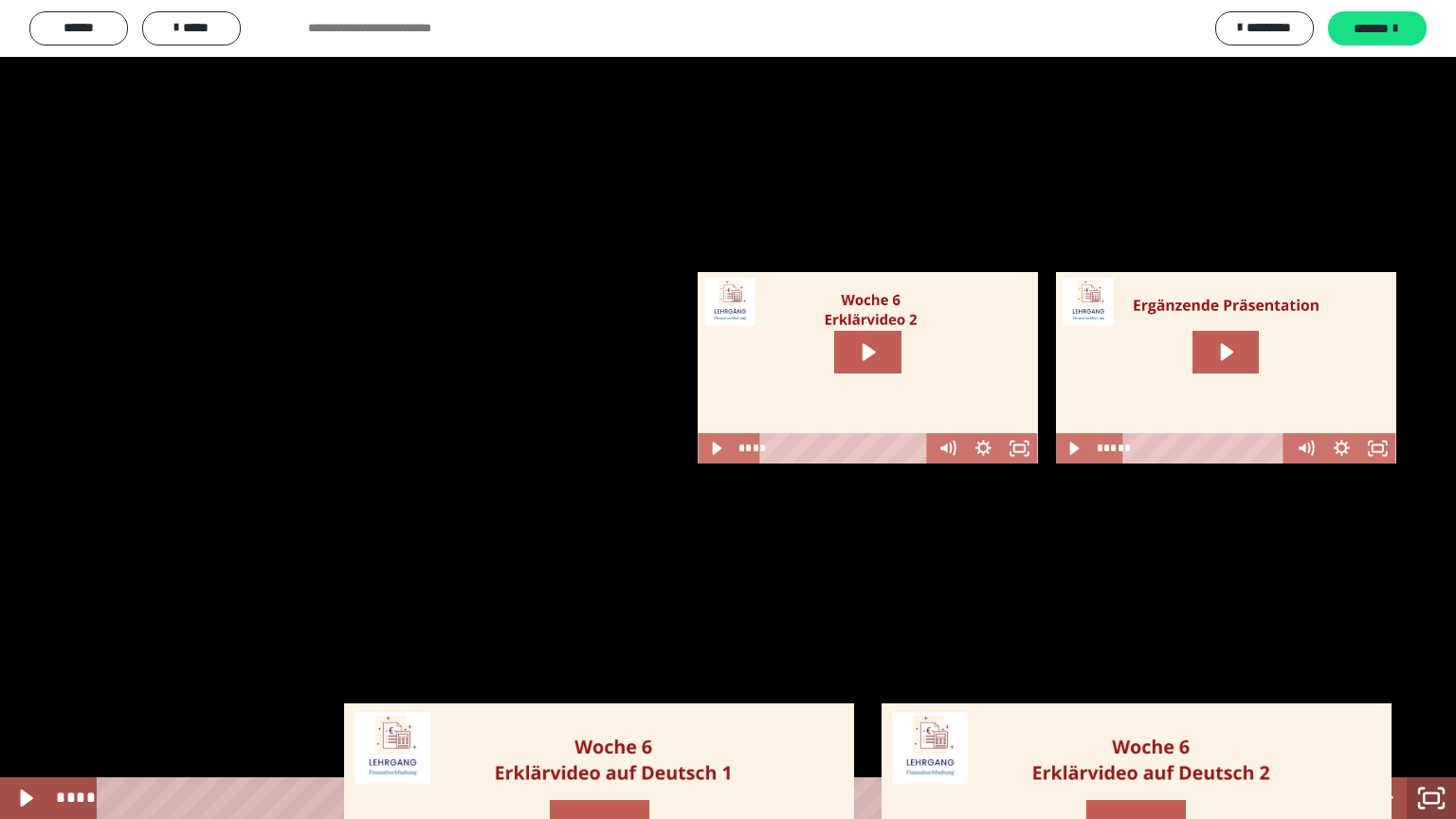 click 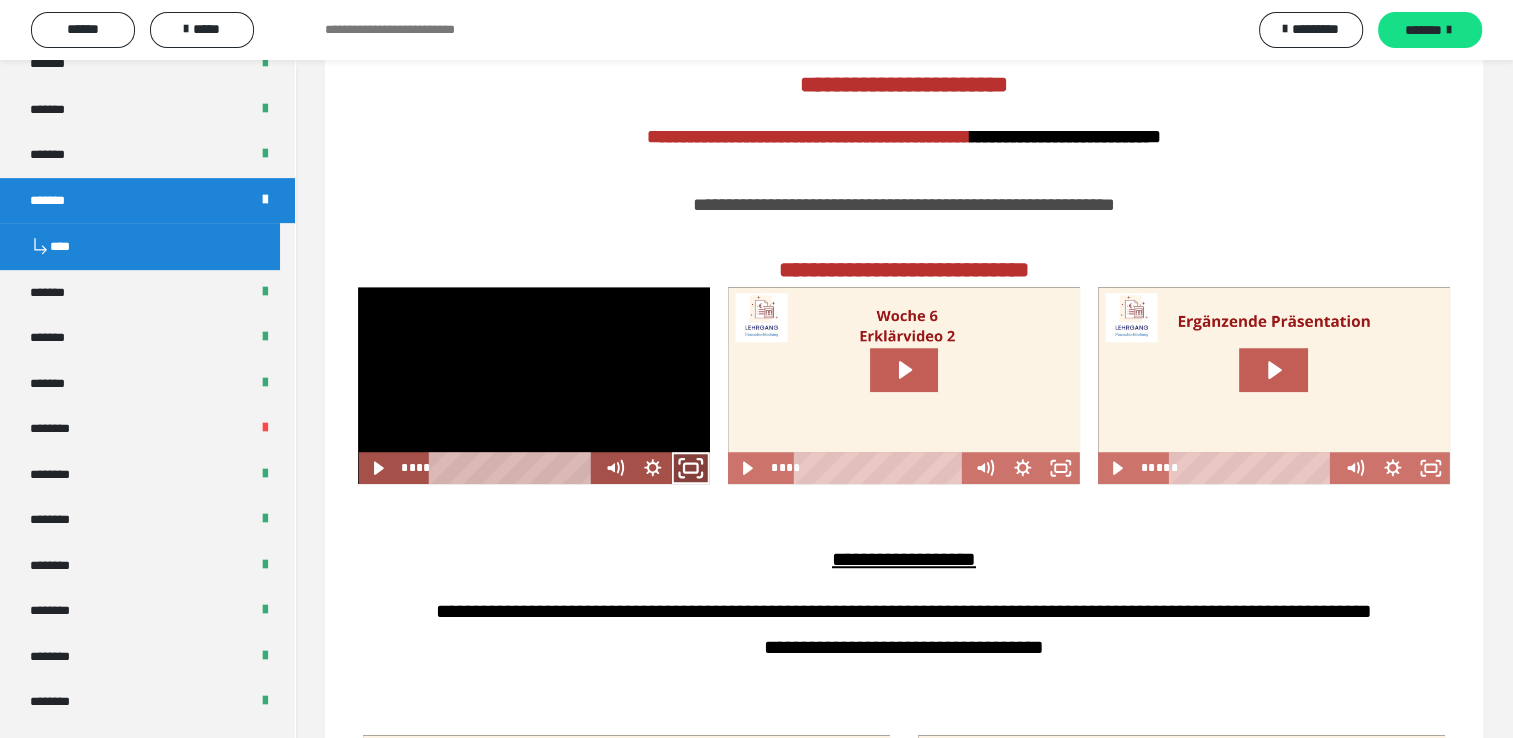 click 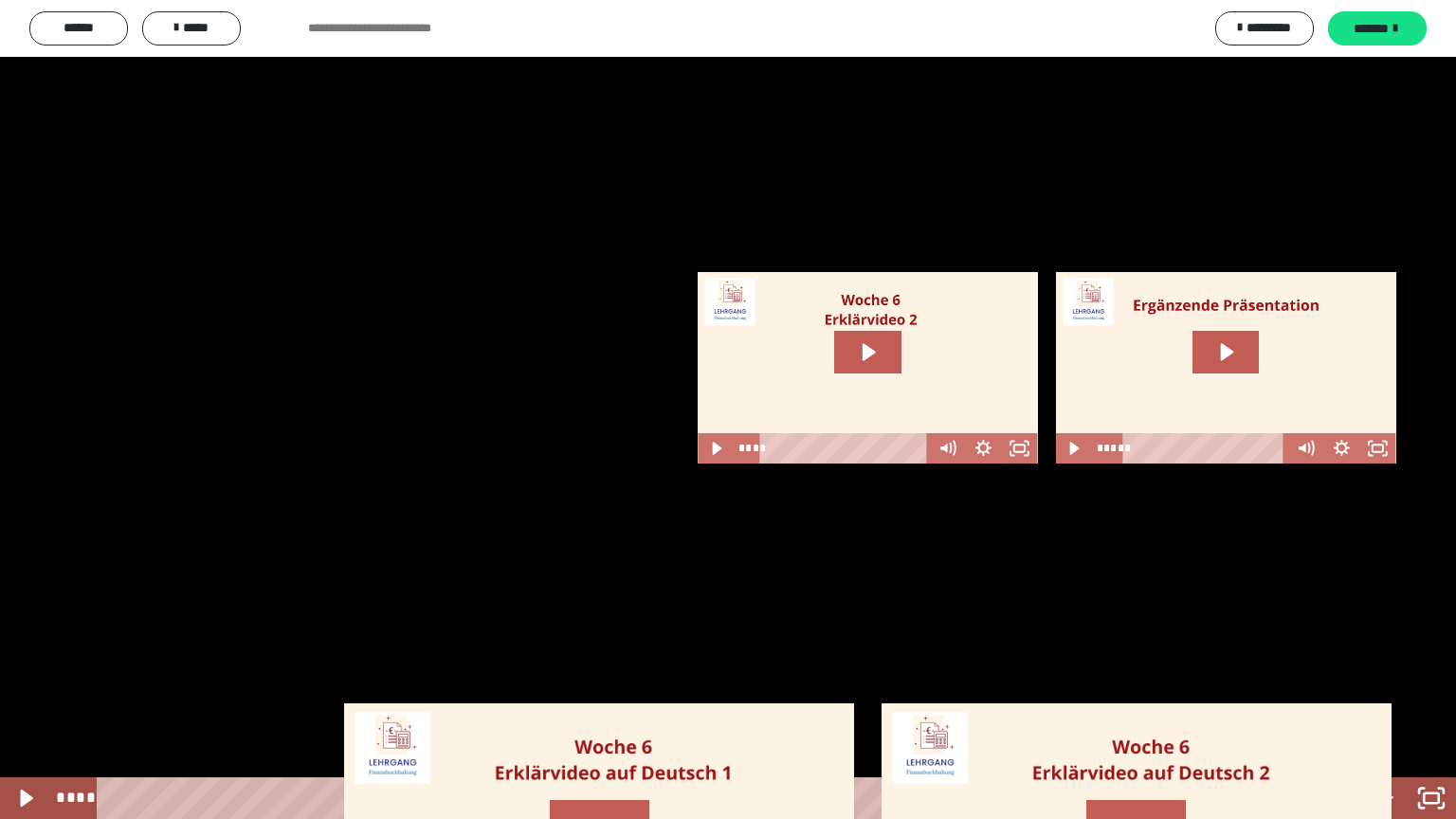 click at bounding box center (728, 410) 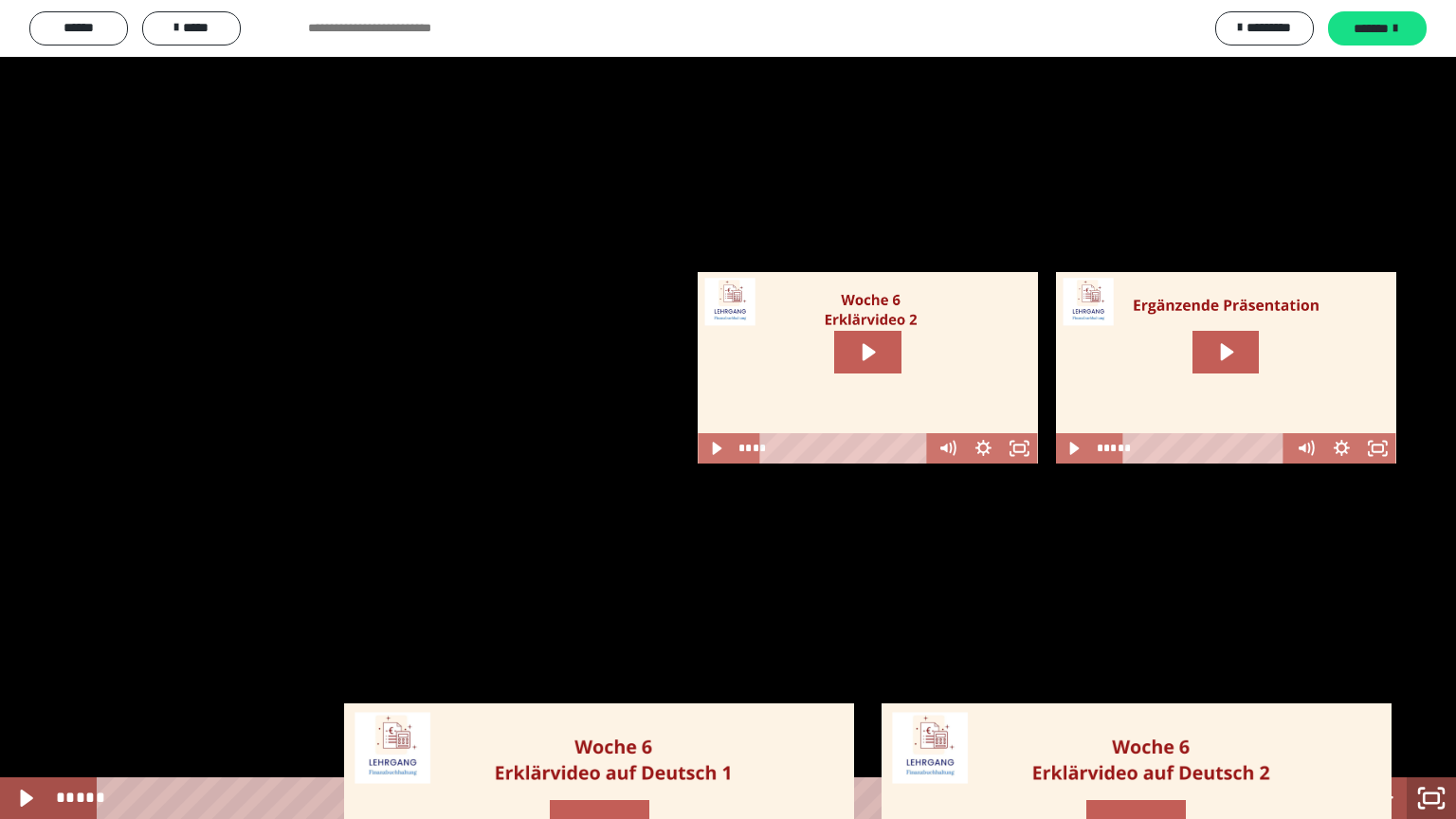 click 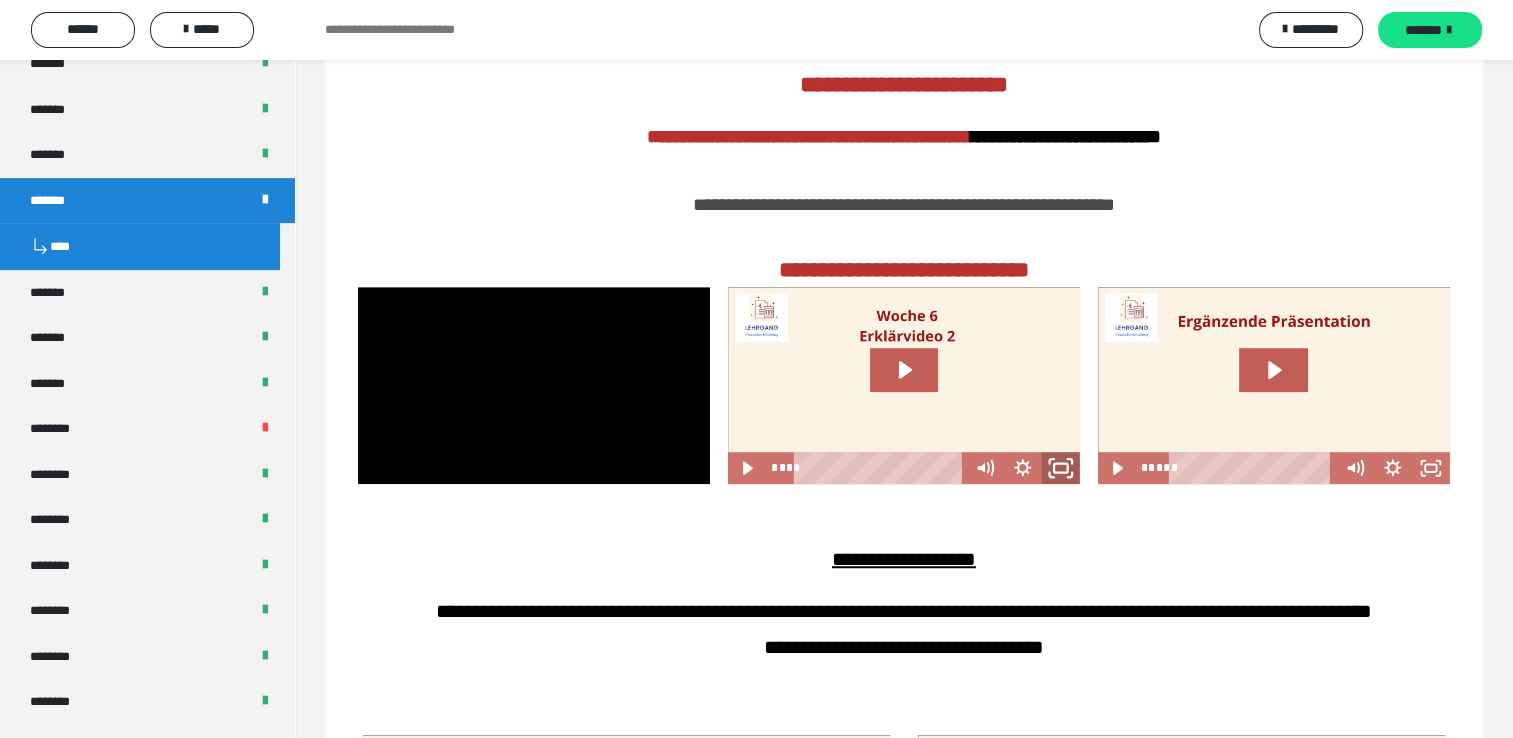 click 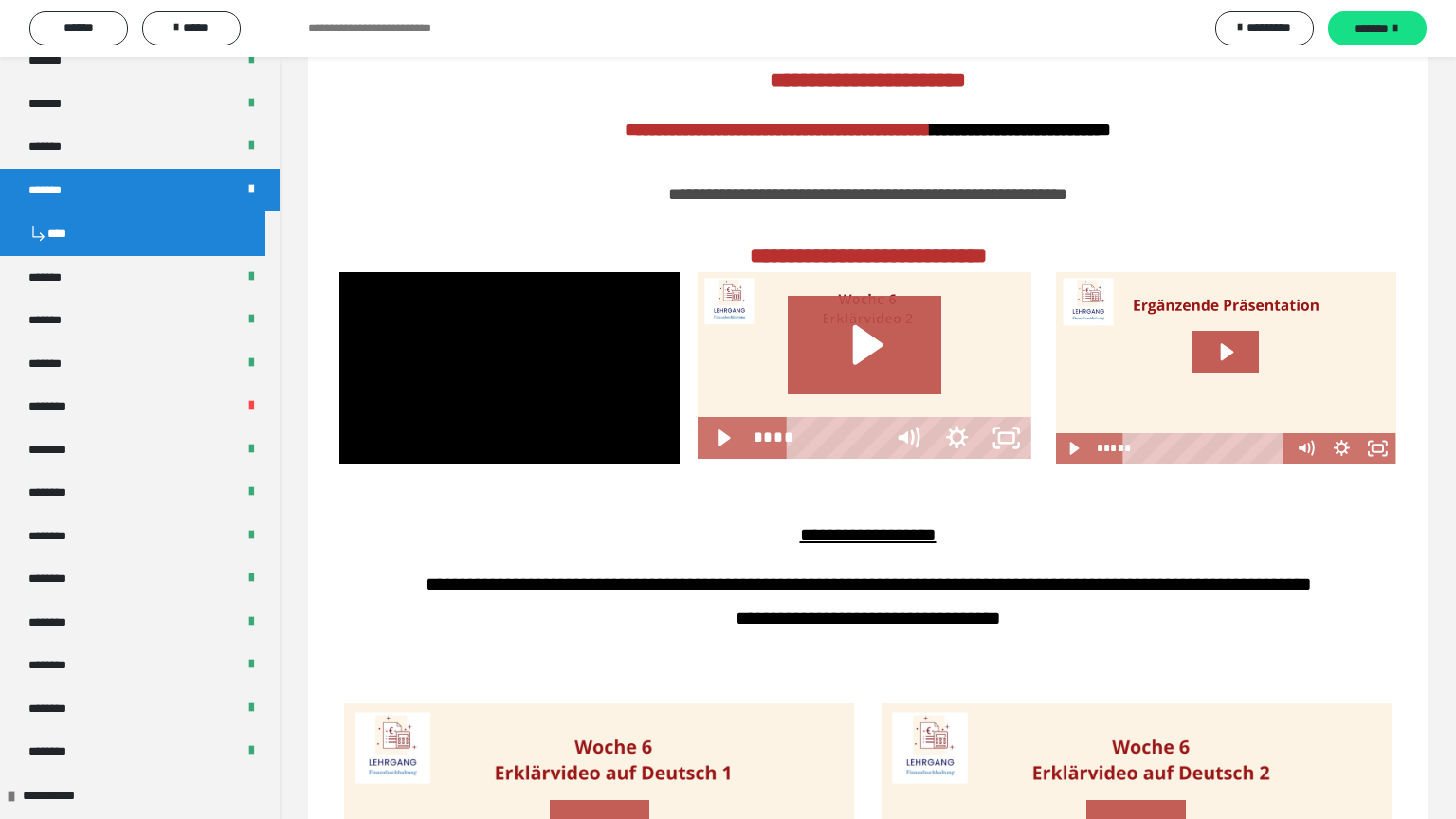 type 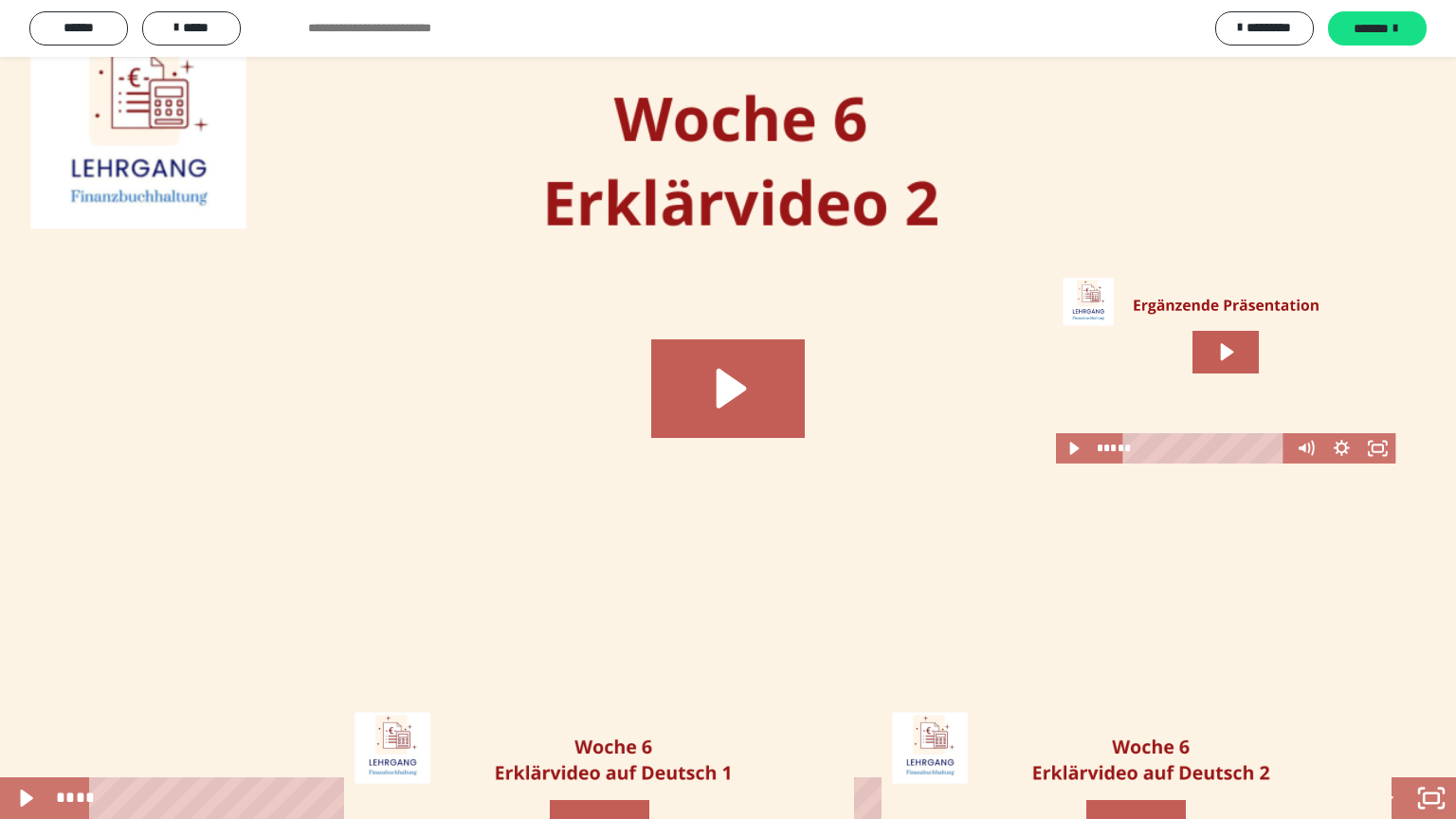 click at bounding box center [728, 410] 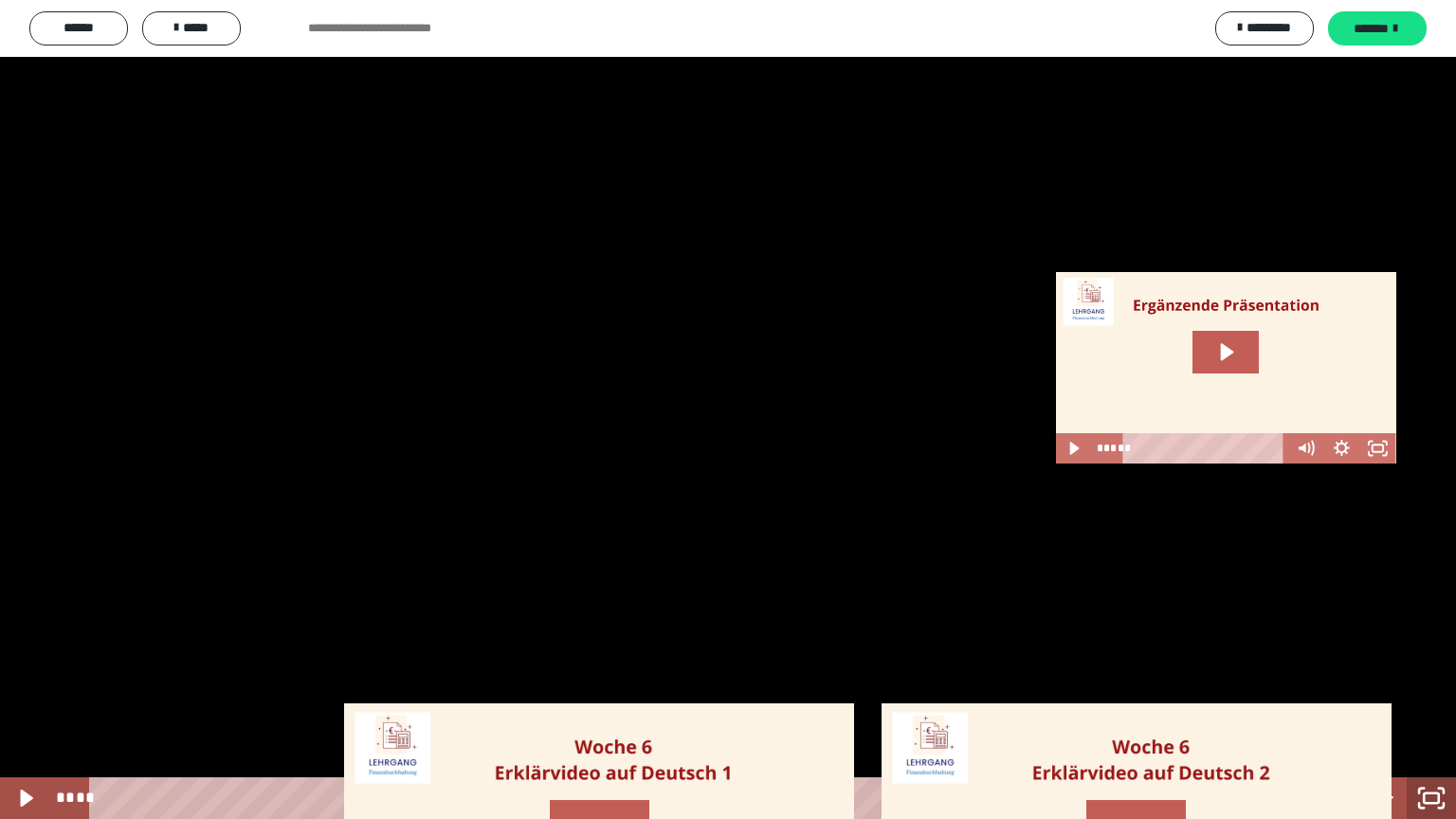 click 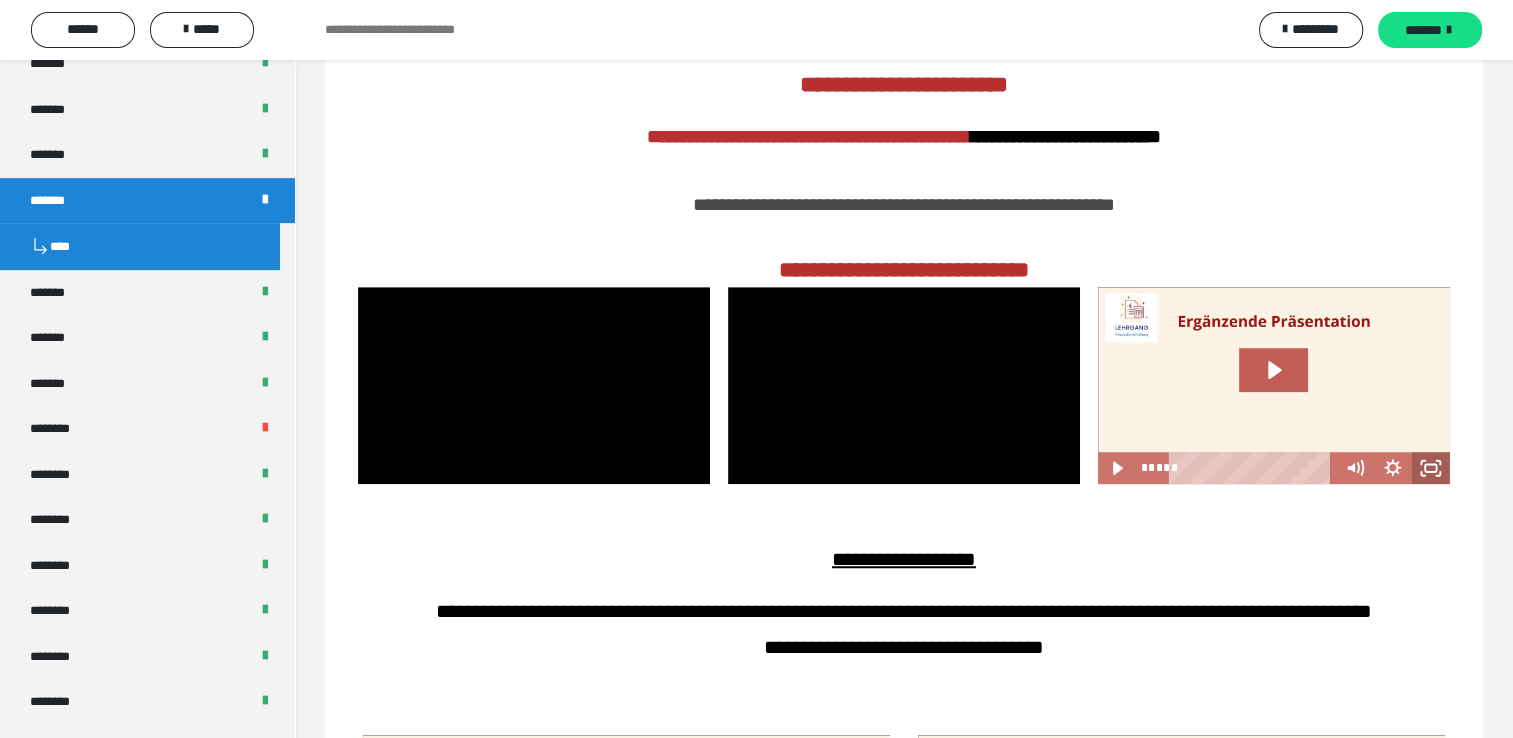 click 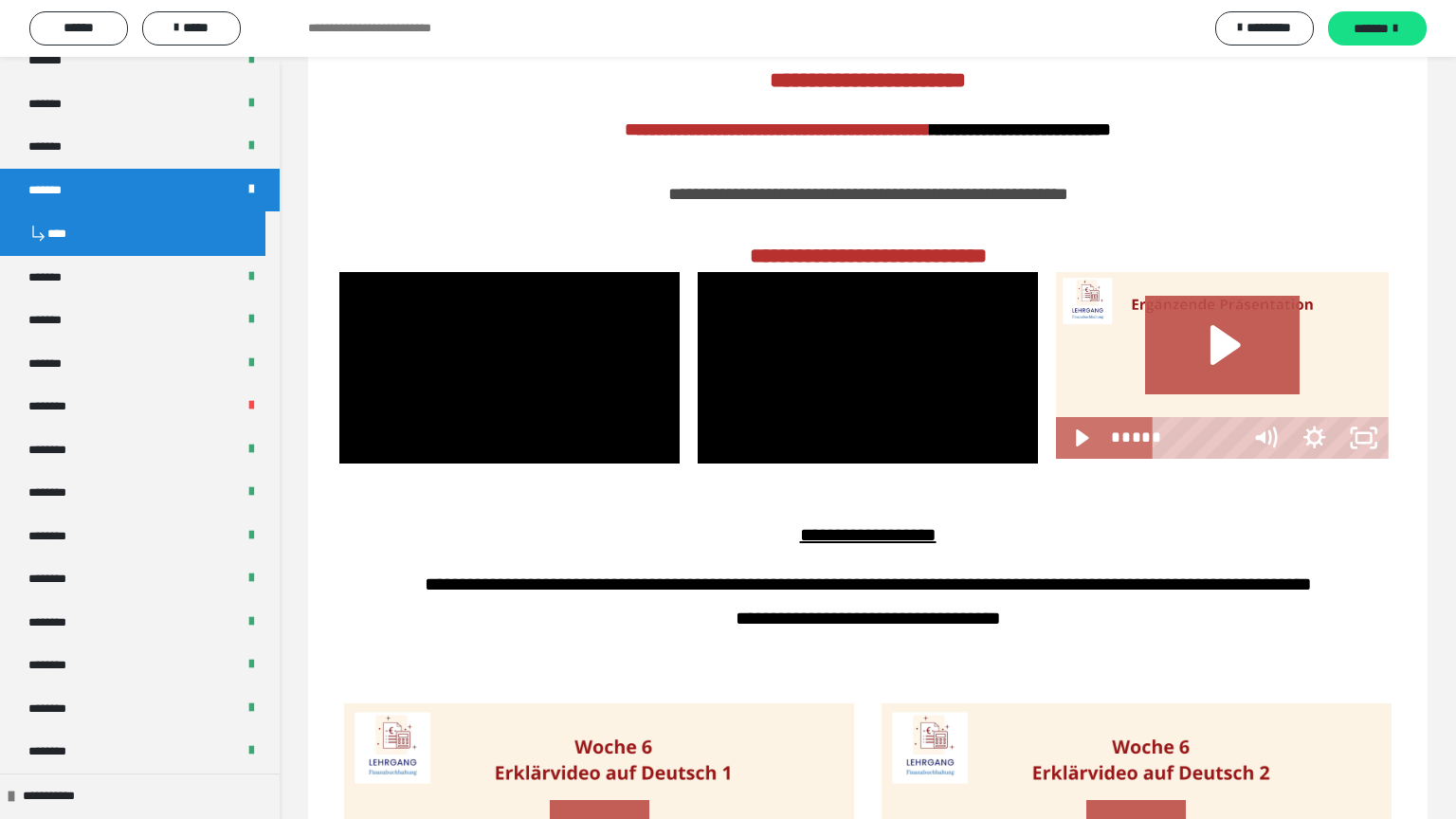 type 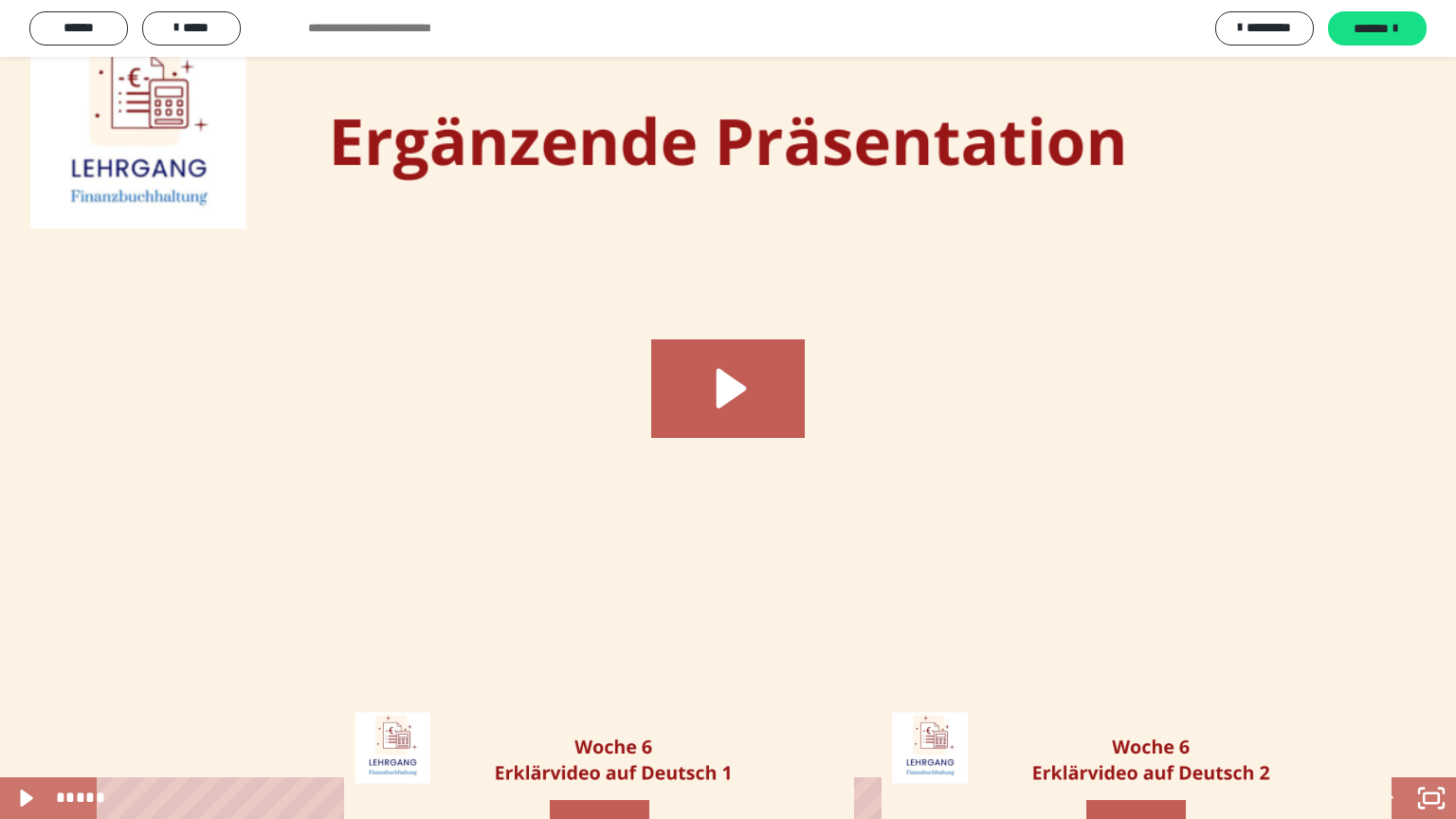 click at bounding box center [728, 410] 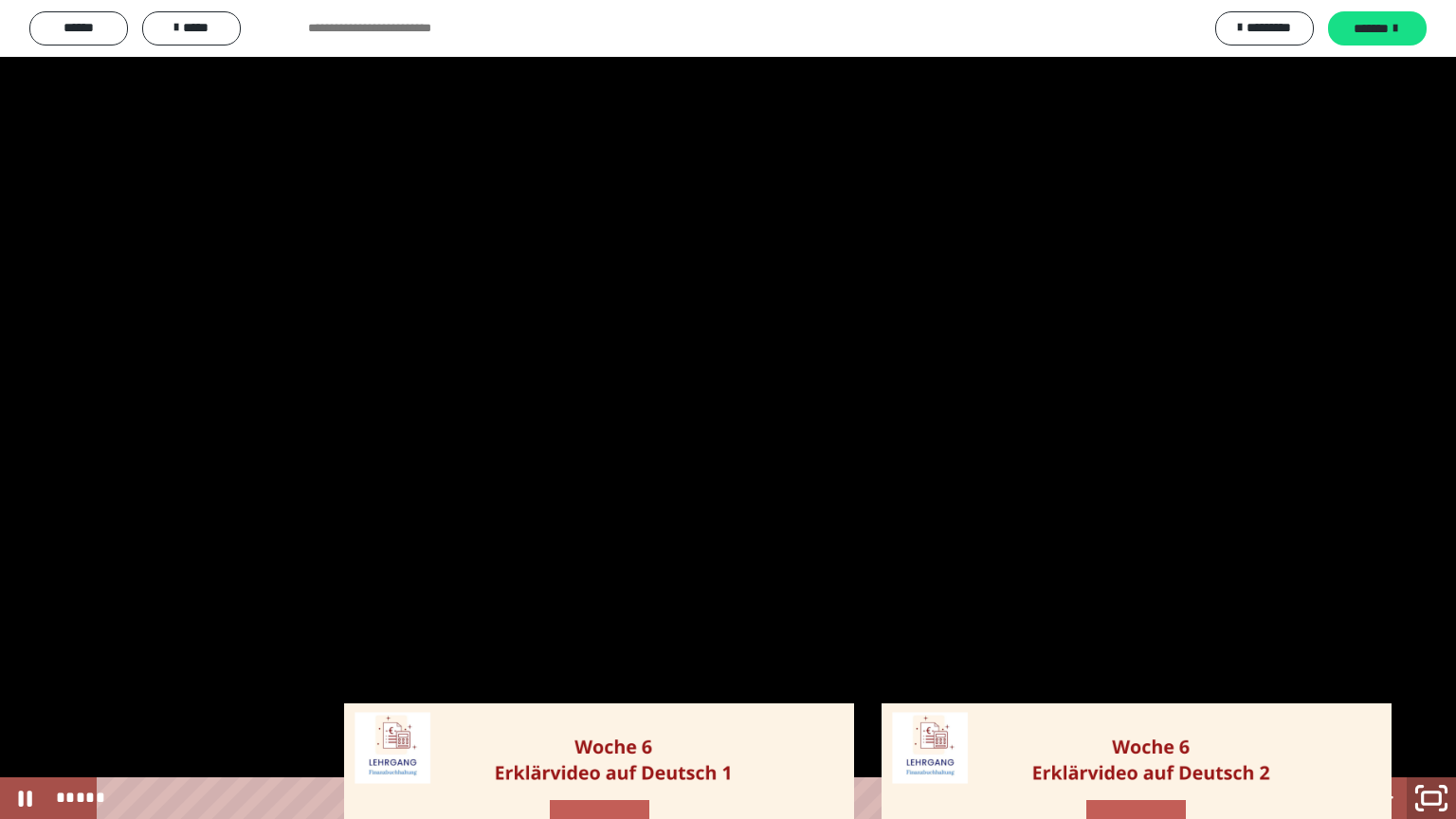 click 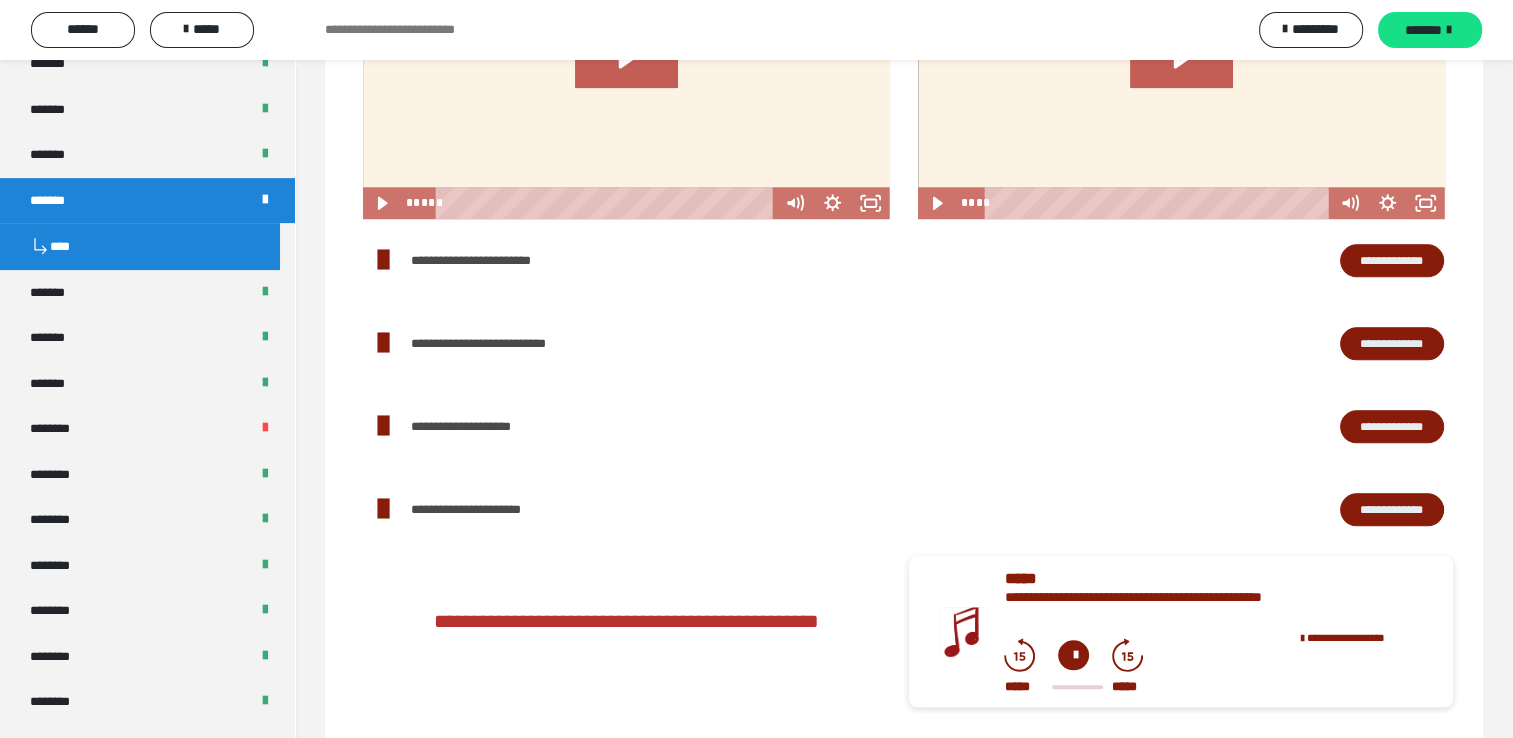 scroll, scrollTop: 2092, scrollLeft: 0, axis: vertical 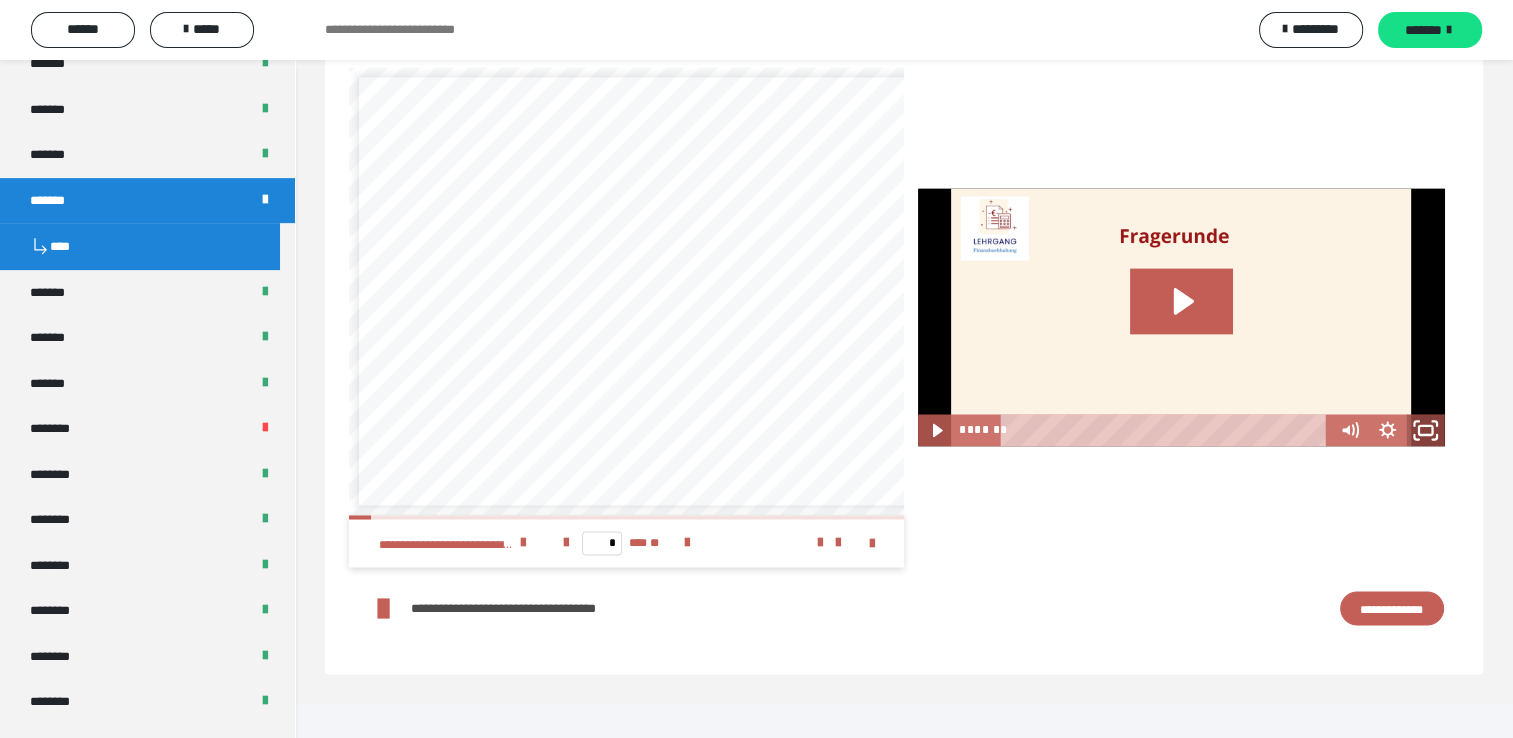 click 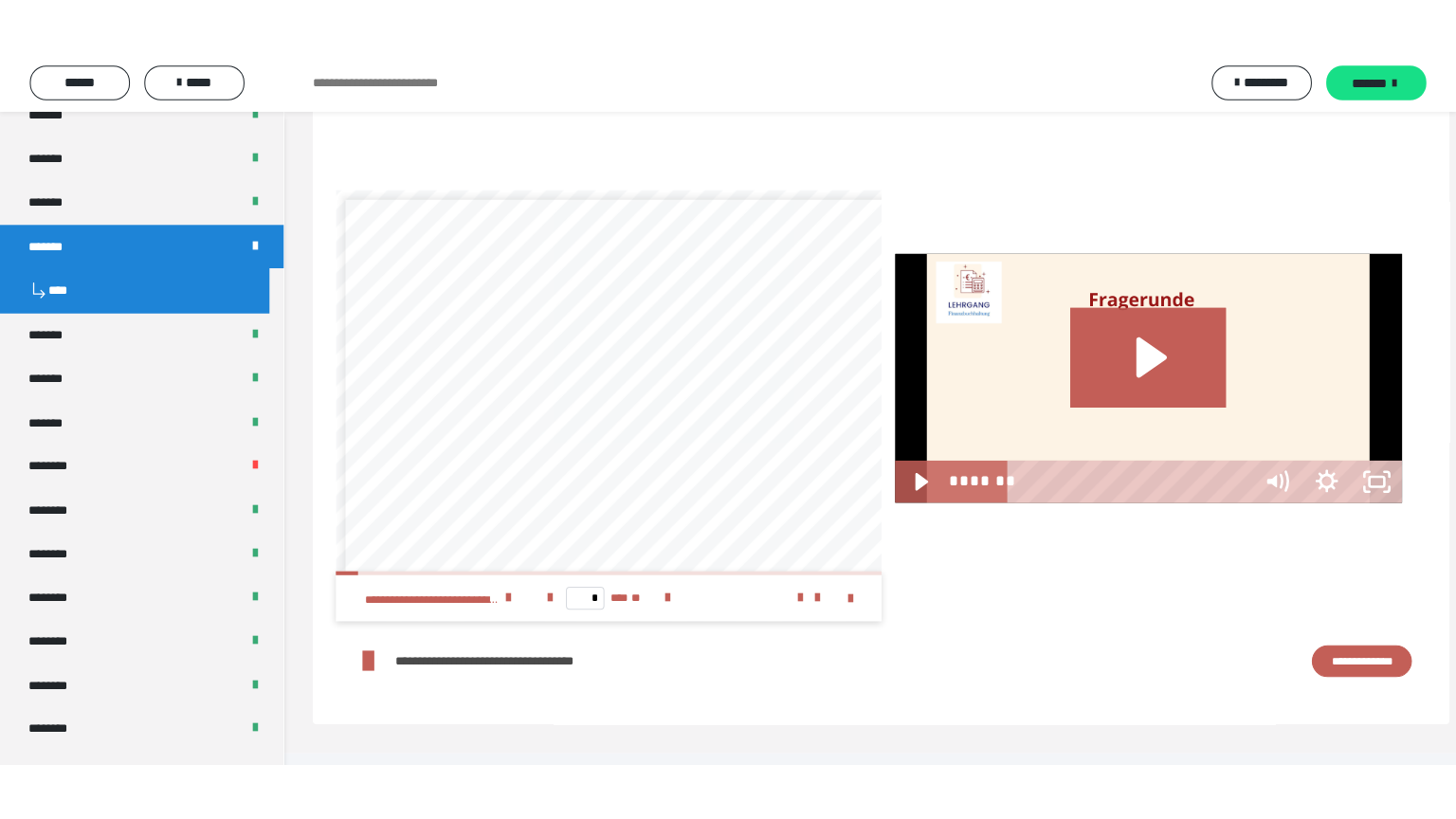scroll, scrollTop: 2959, scrollLeft: 0, axis: vertical 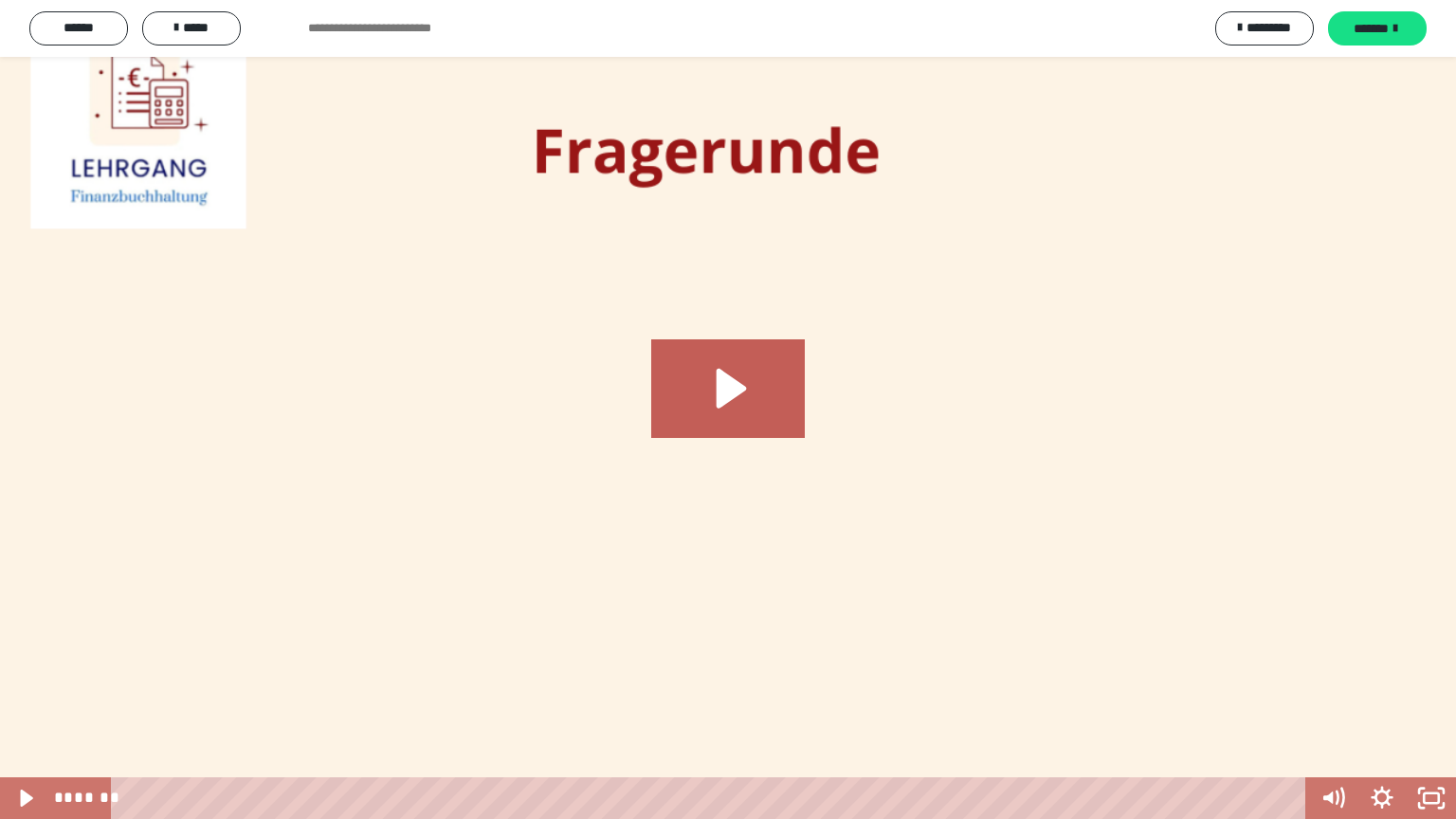 type 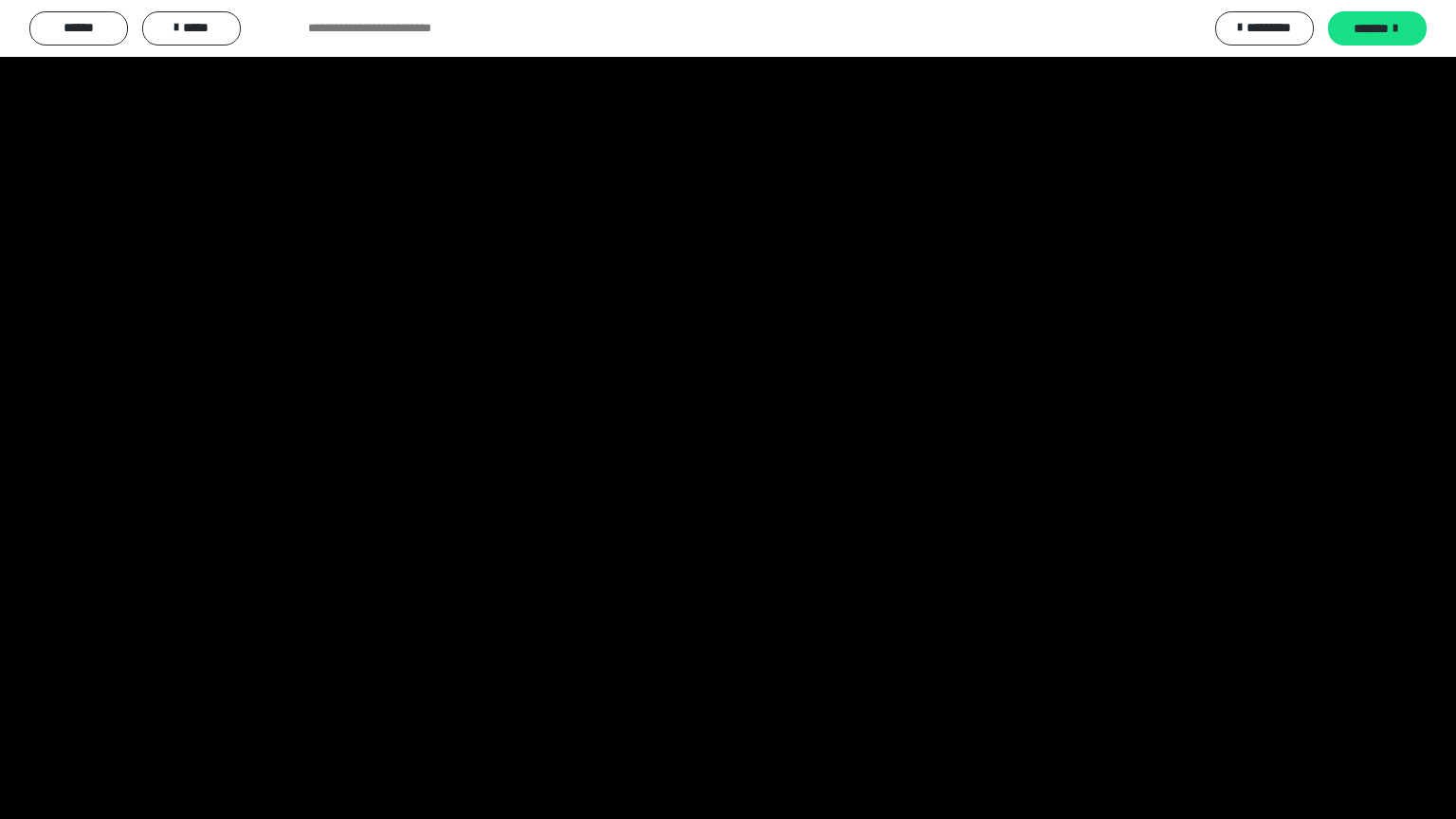 click at bounding box center [728, 410] 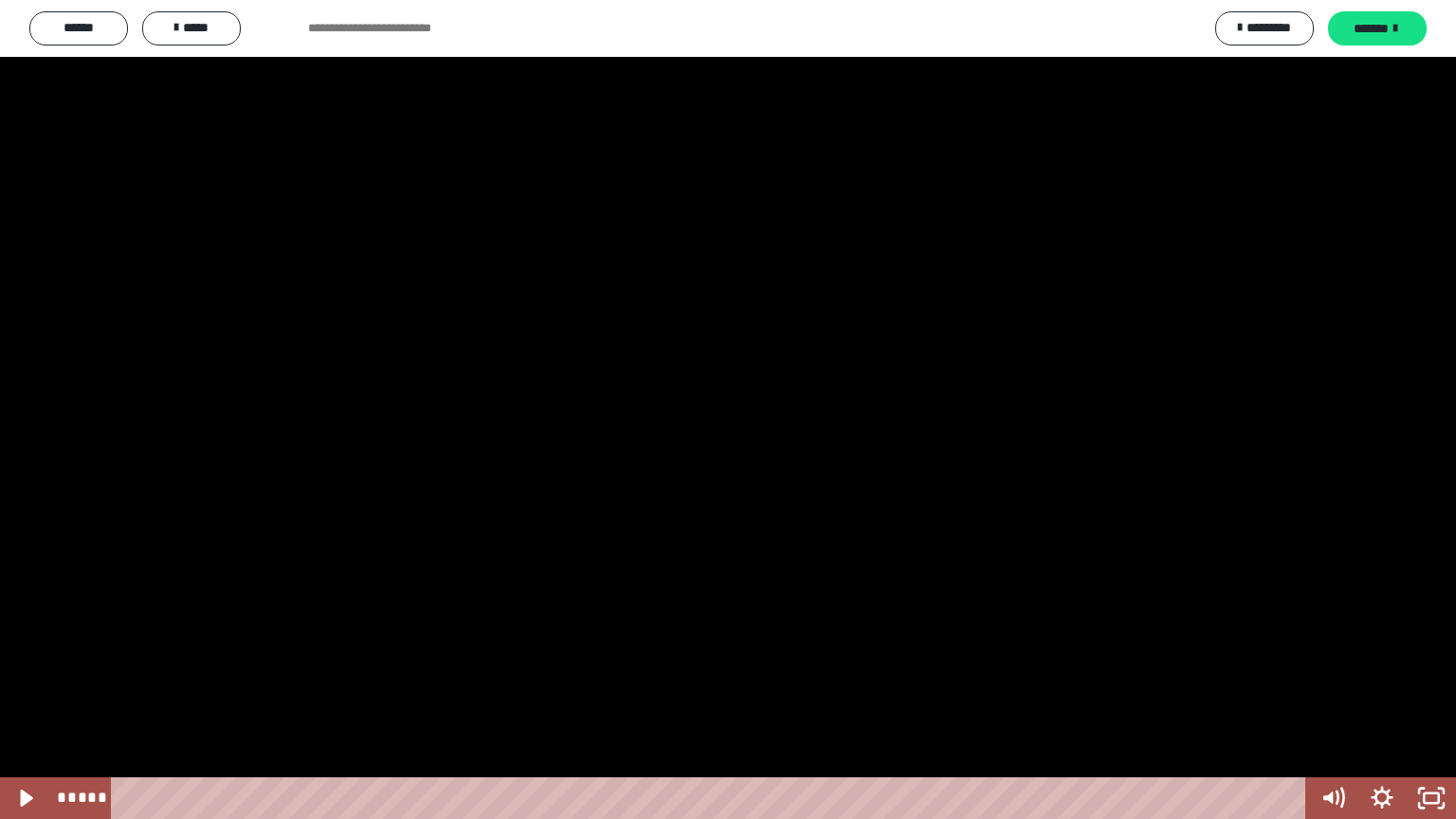 click at bounding box center (728, 410) 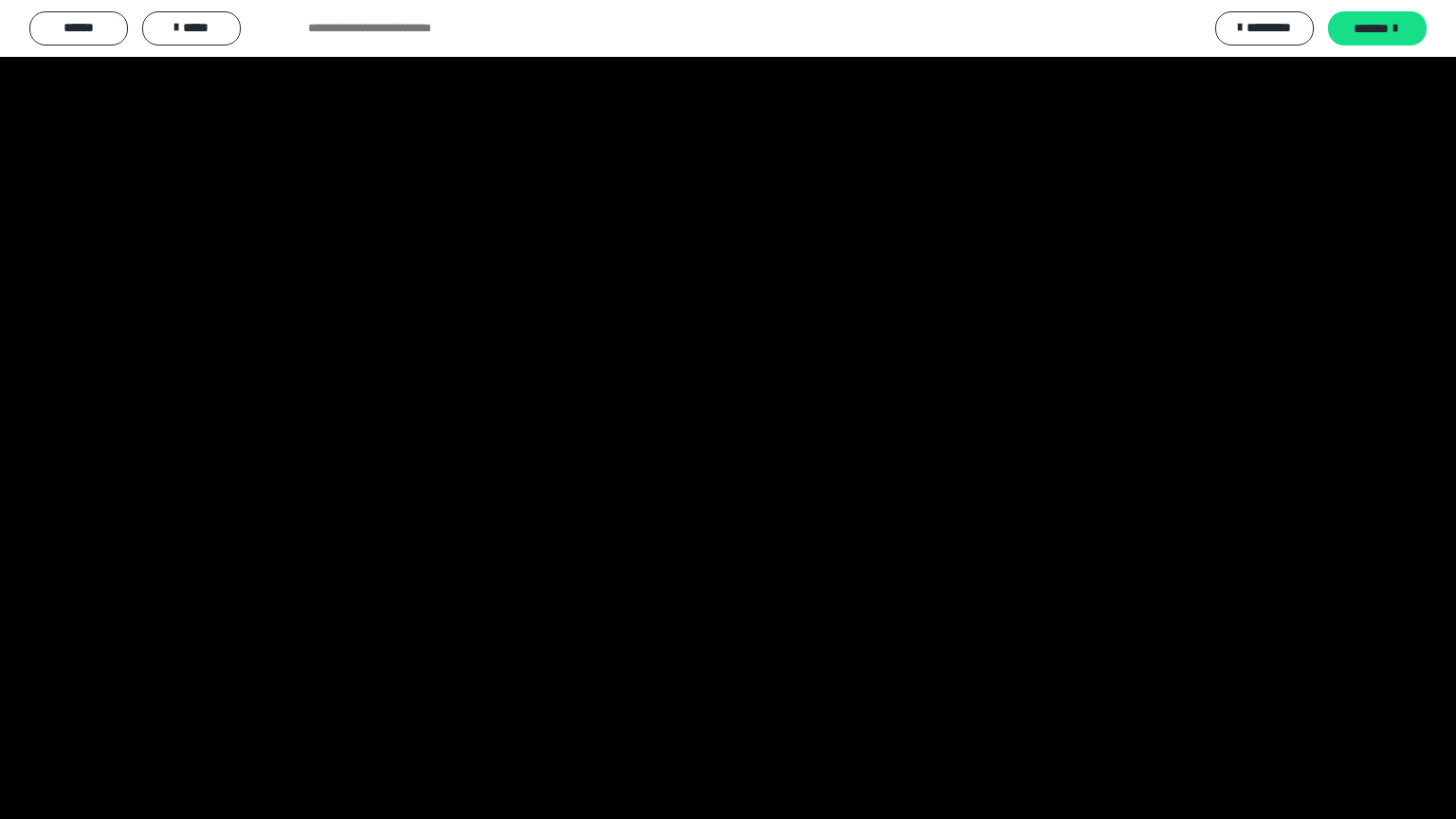 click at bounding box center (728, 410) 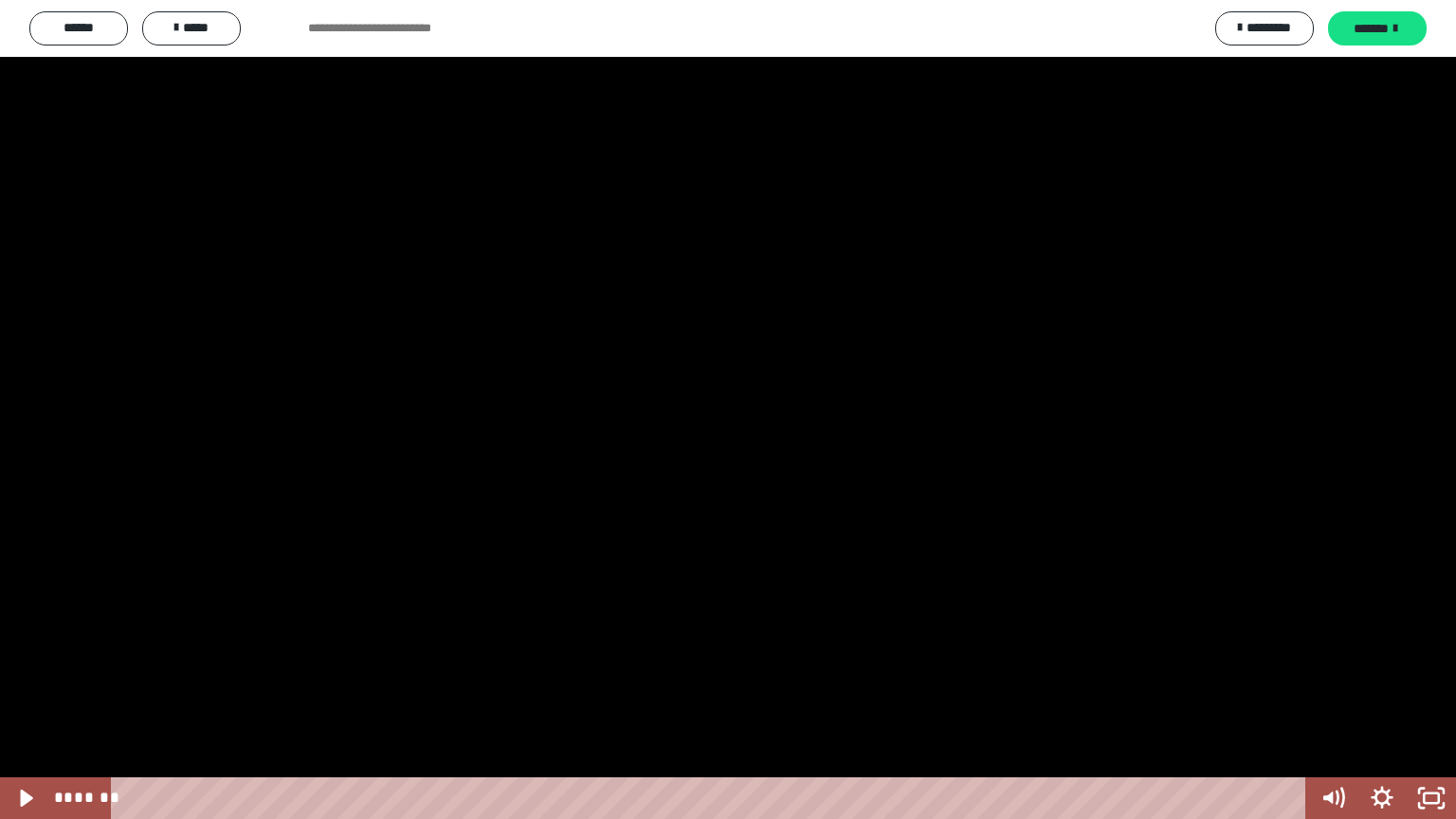 click at bounding box center (728, 410) 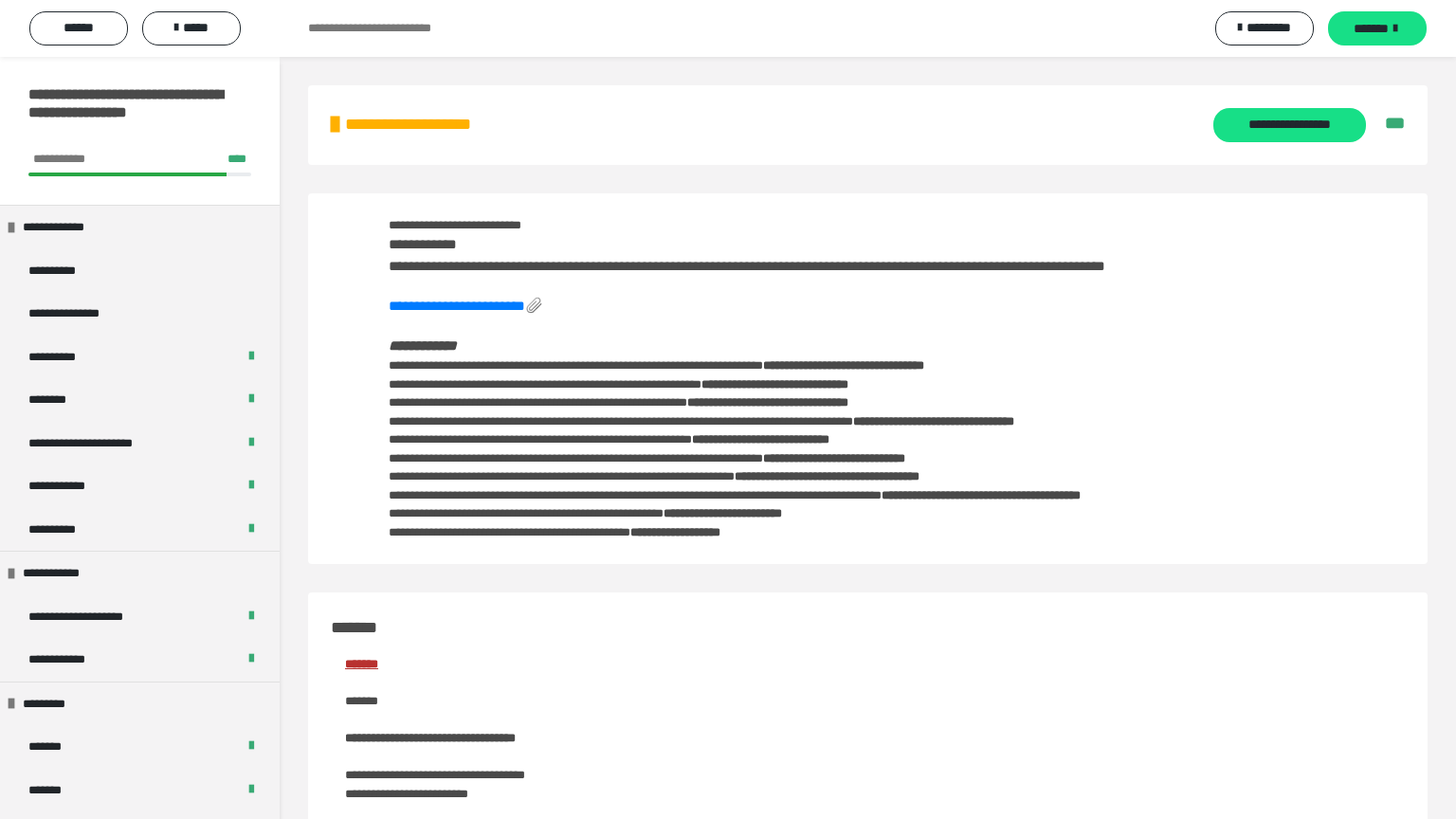 scroll, scrollTop: 2959, scrollLeft: 0, axis: vertical 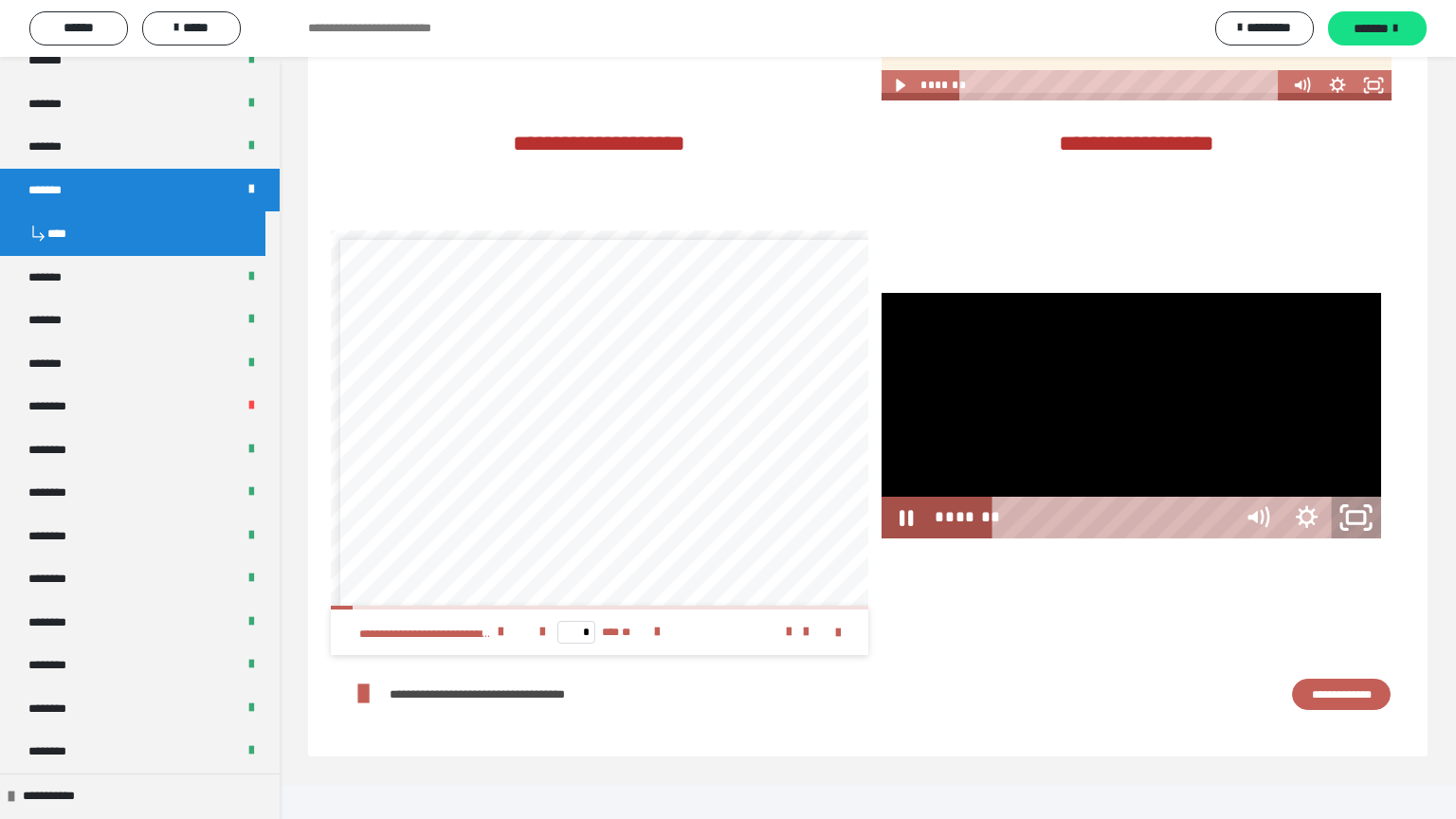 click 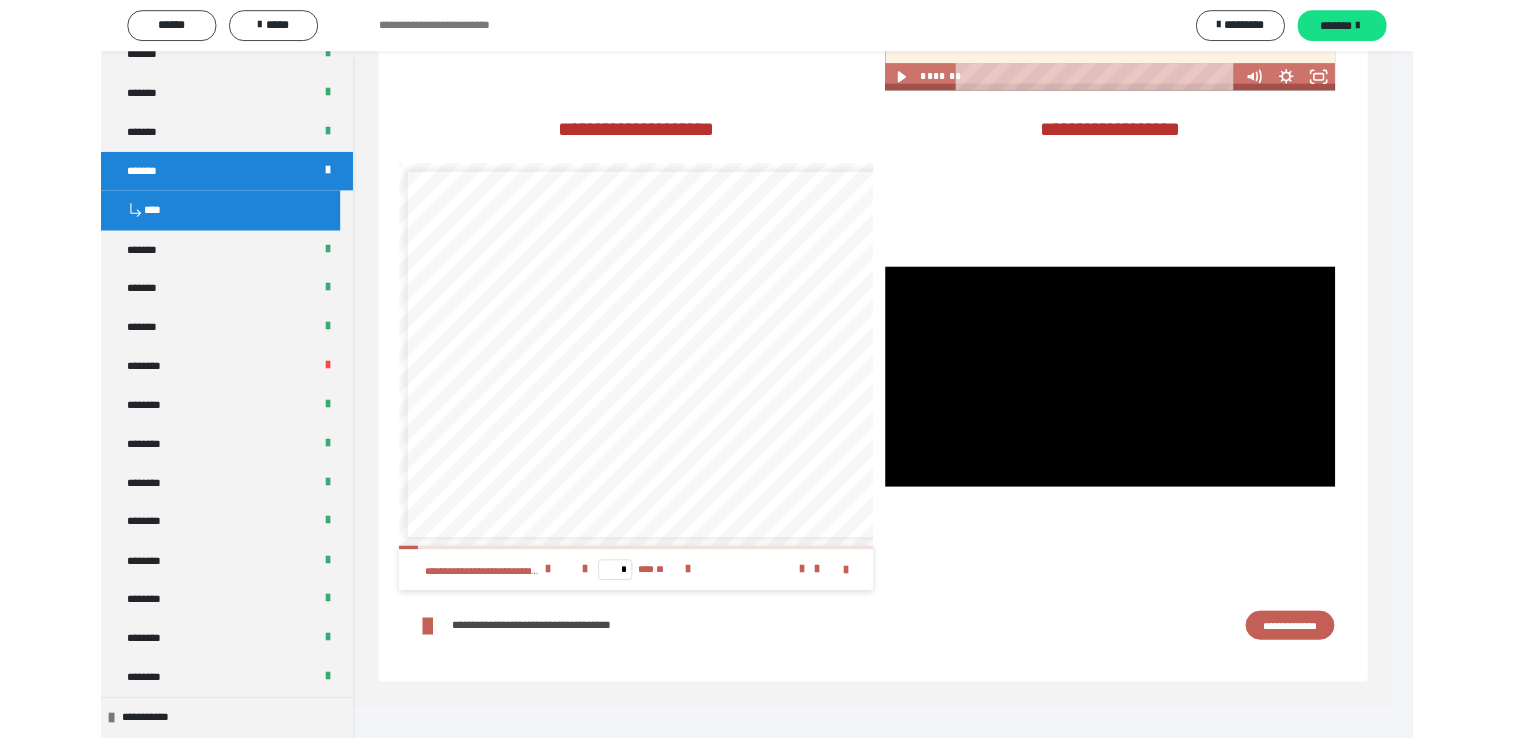 scroll, scrollTop: 3103, scrollLeft: 0, axis: vertical 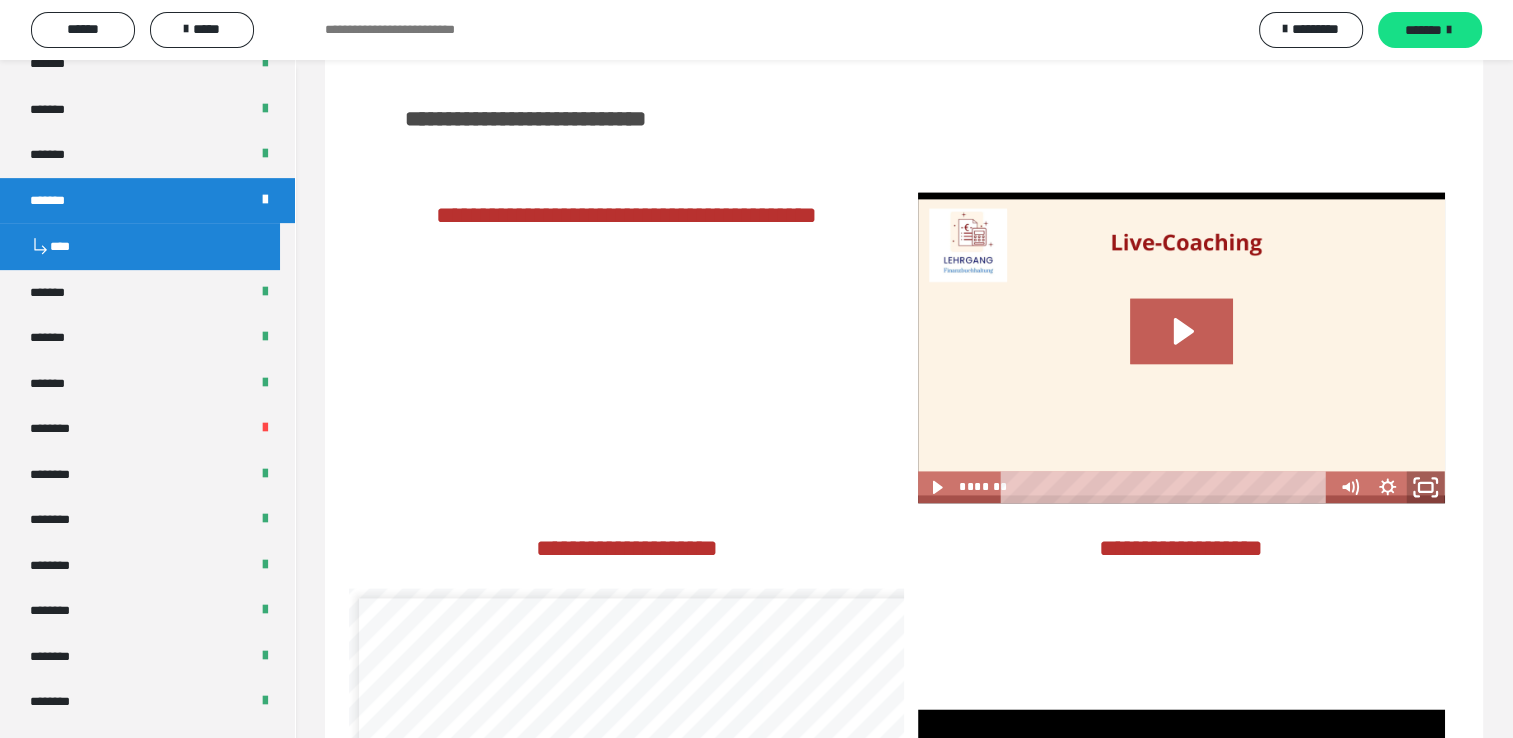 click 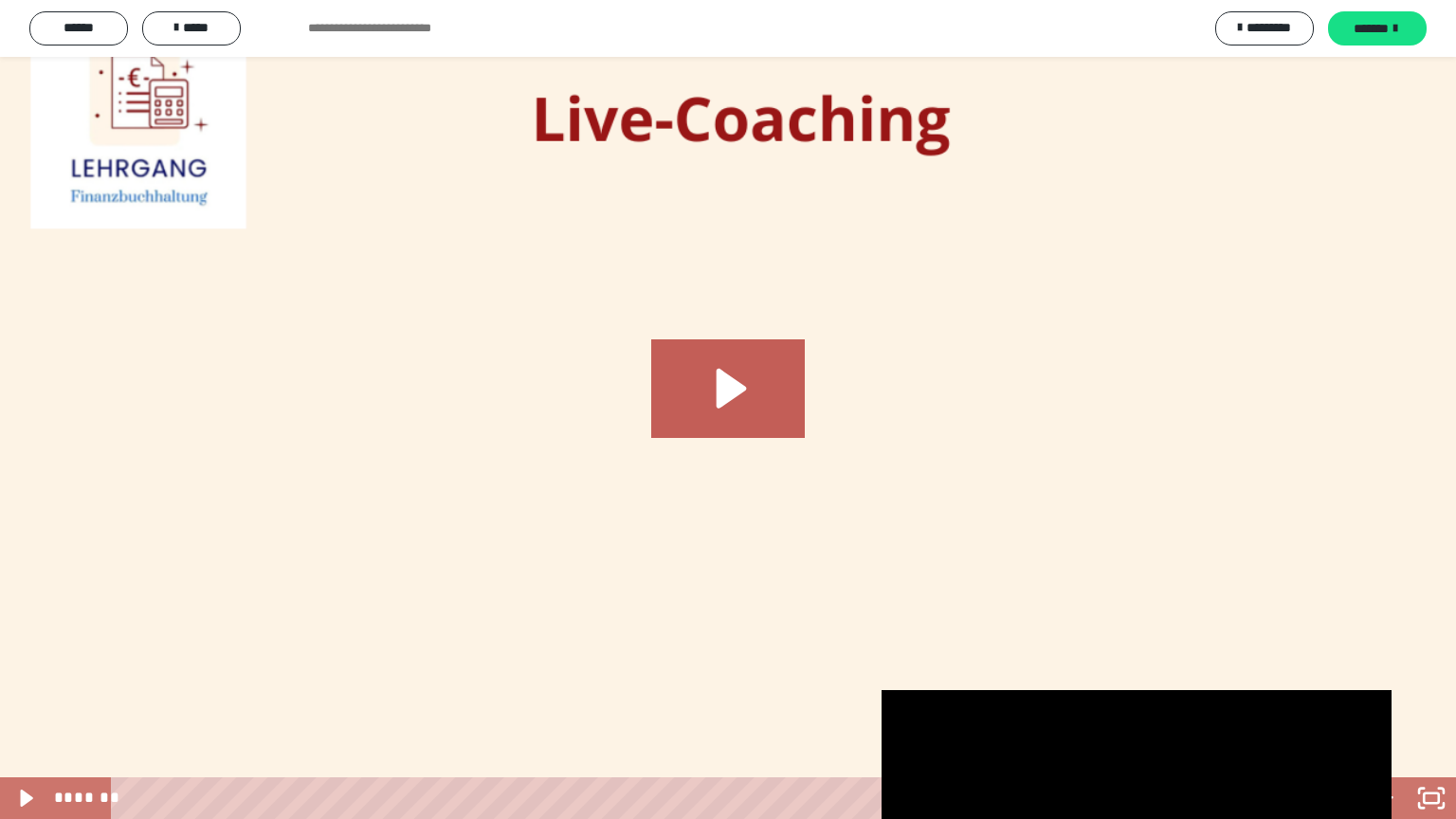 click at bounding box center [728, 410] 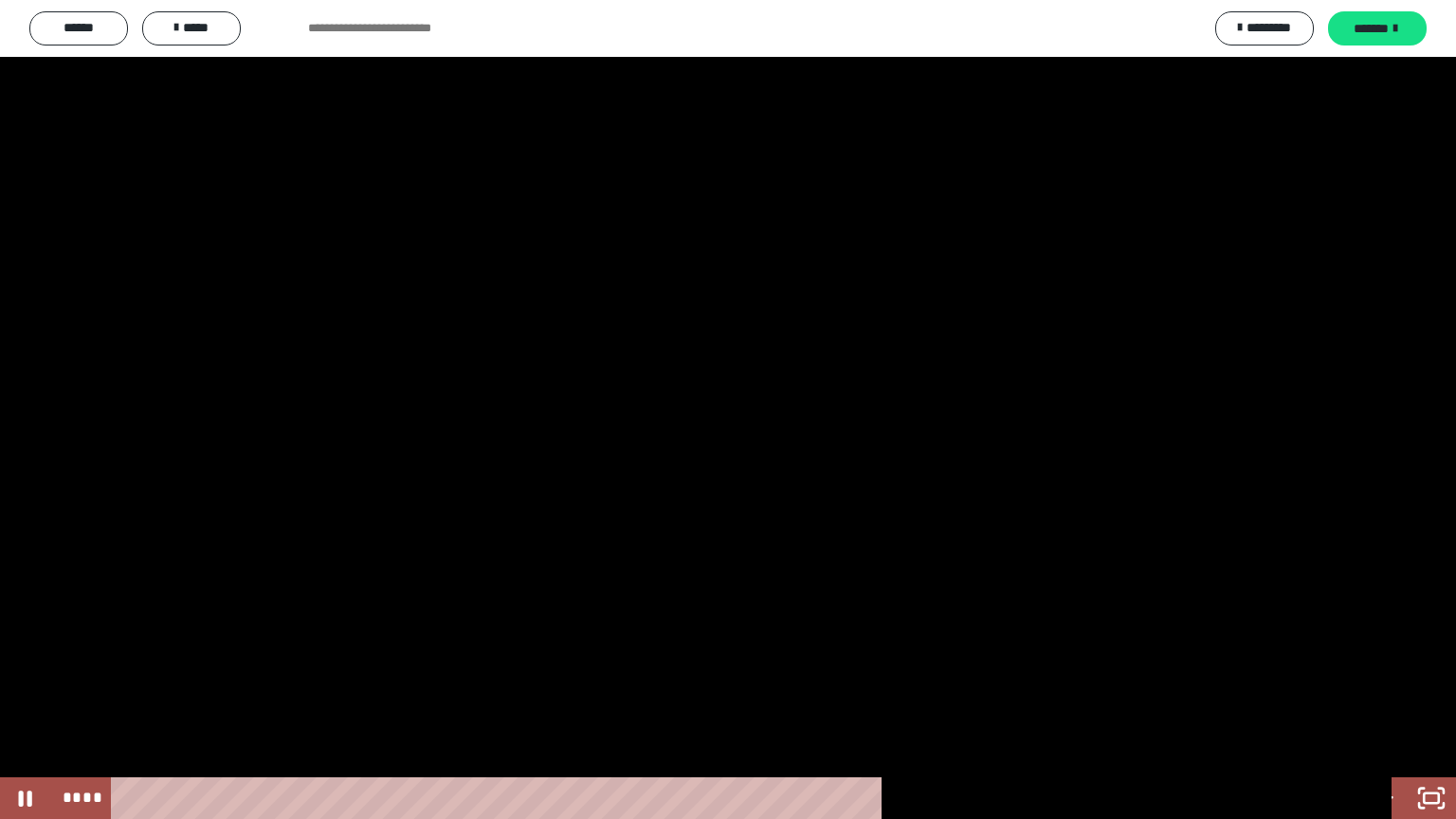 click at bounding box center [728, 410] 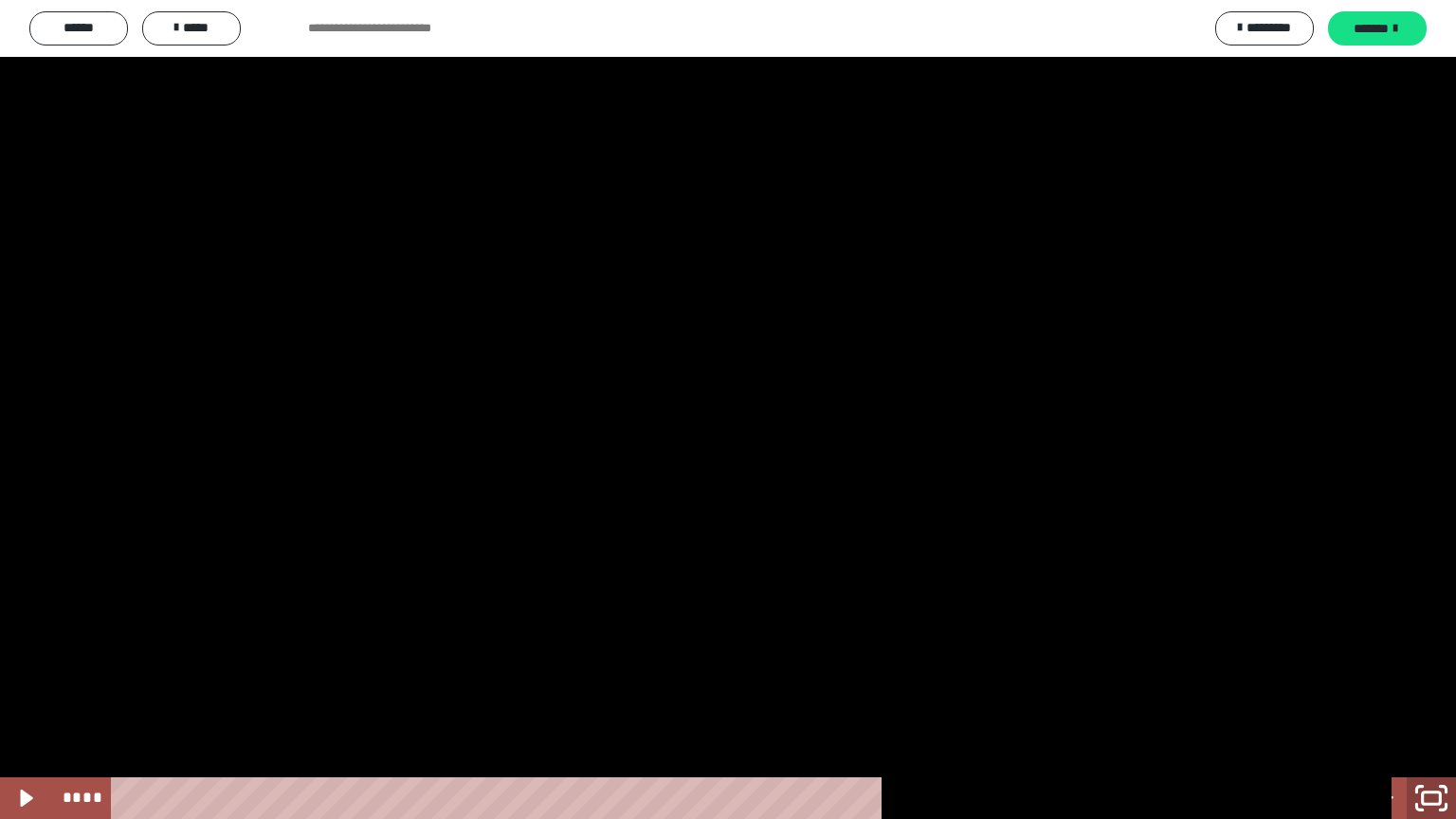 click 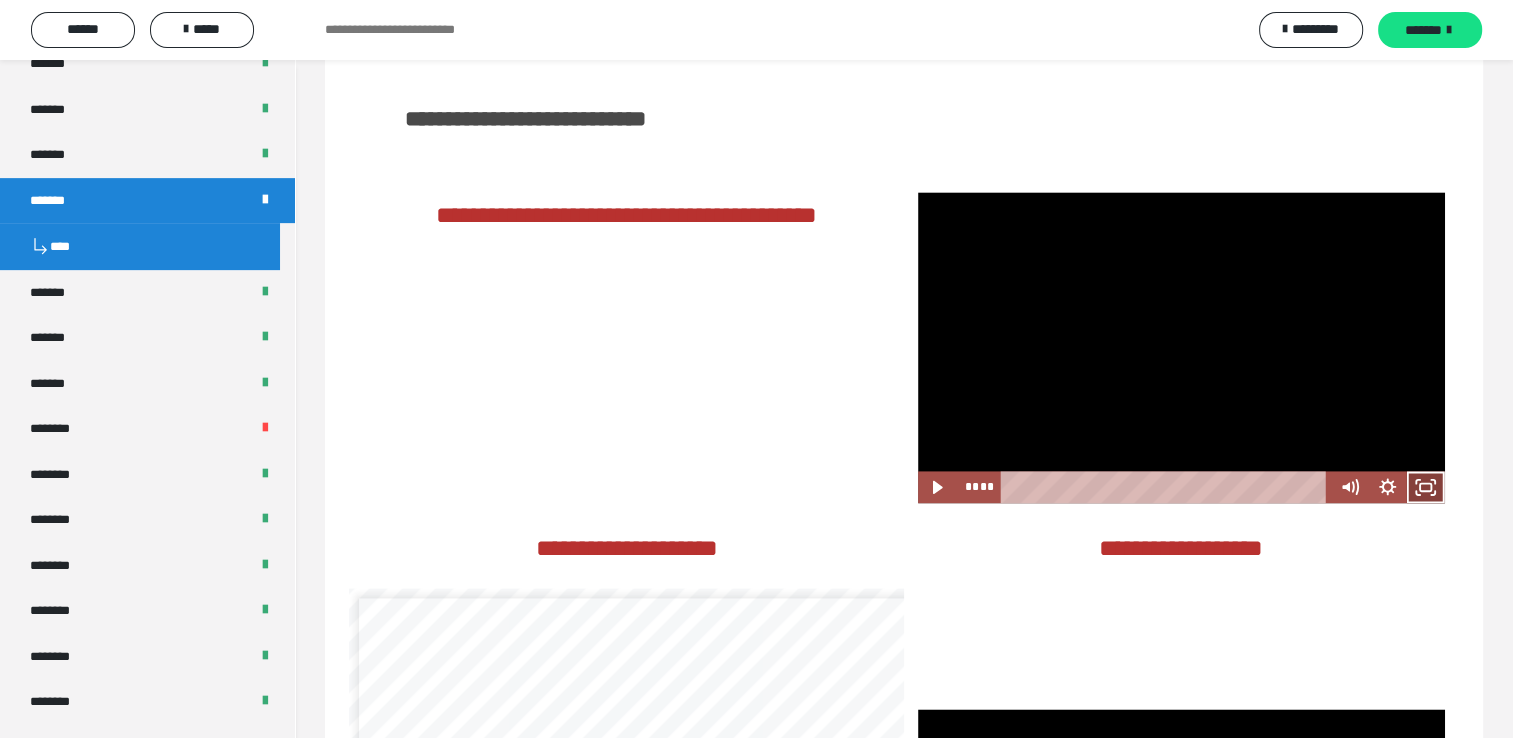 click 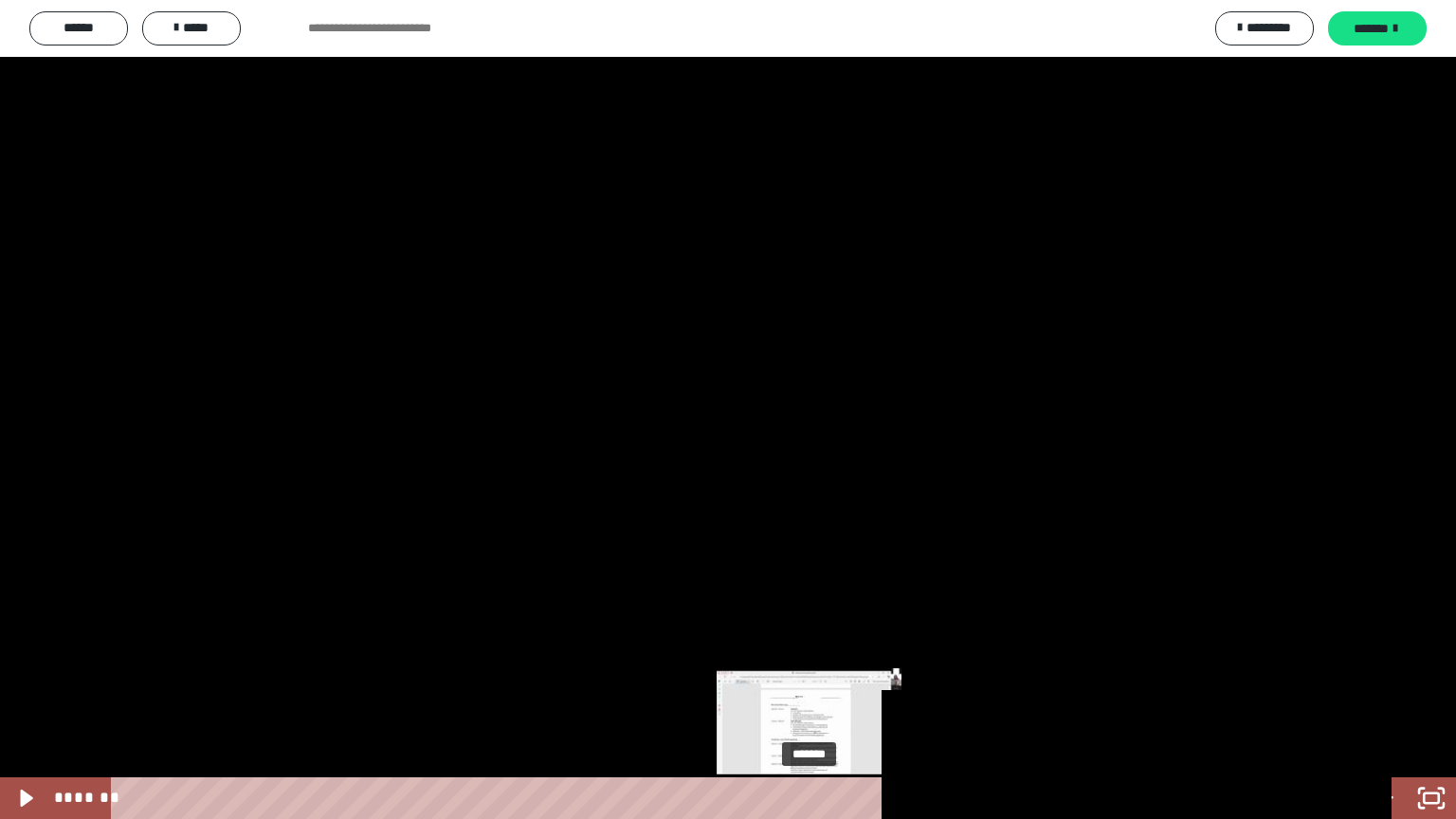 click on "*******" at bounding box center (712, 798) 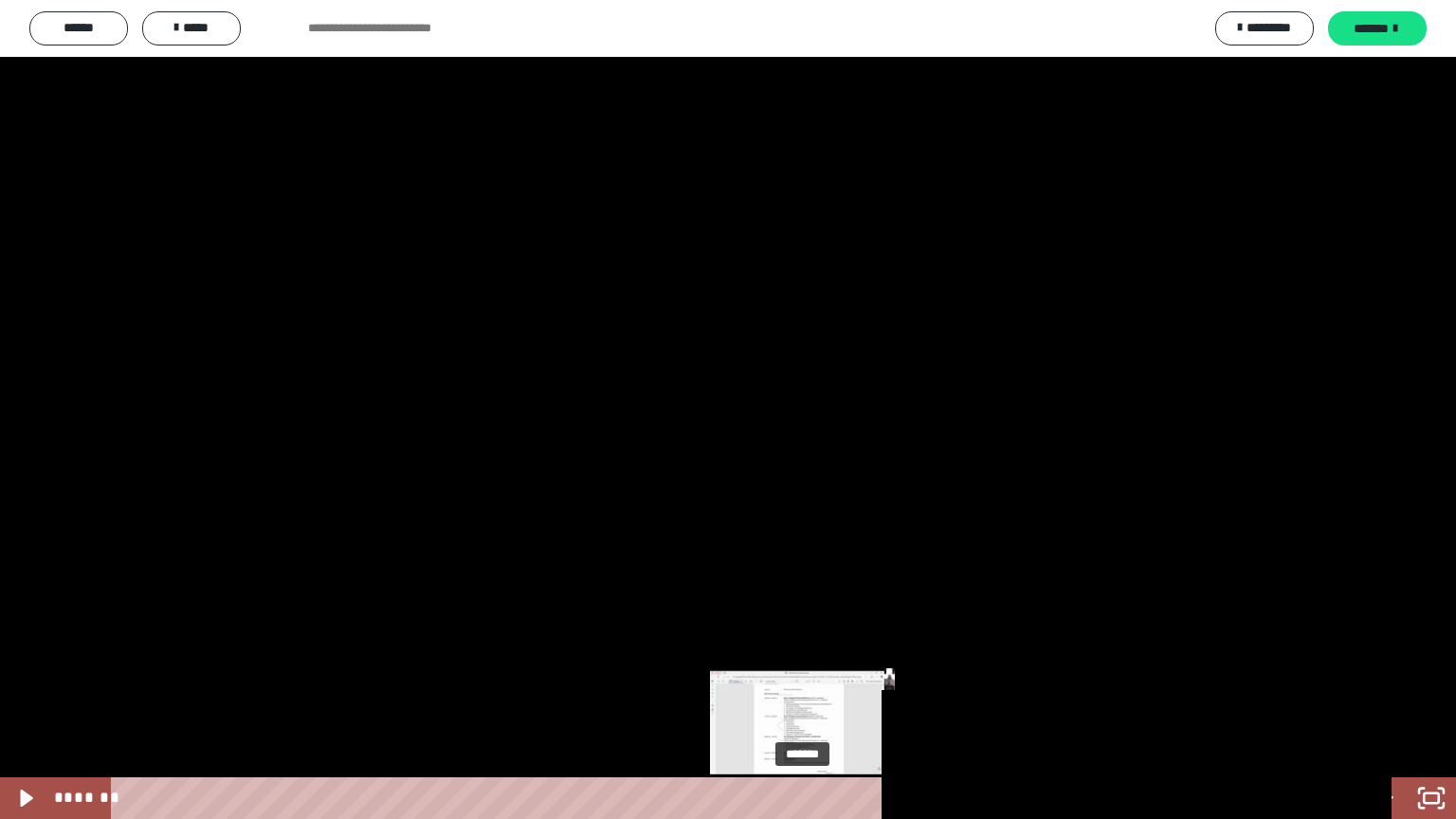 click at bounding box center [809, 798] 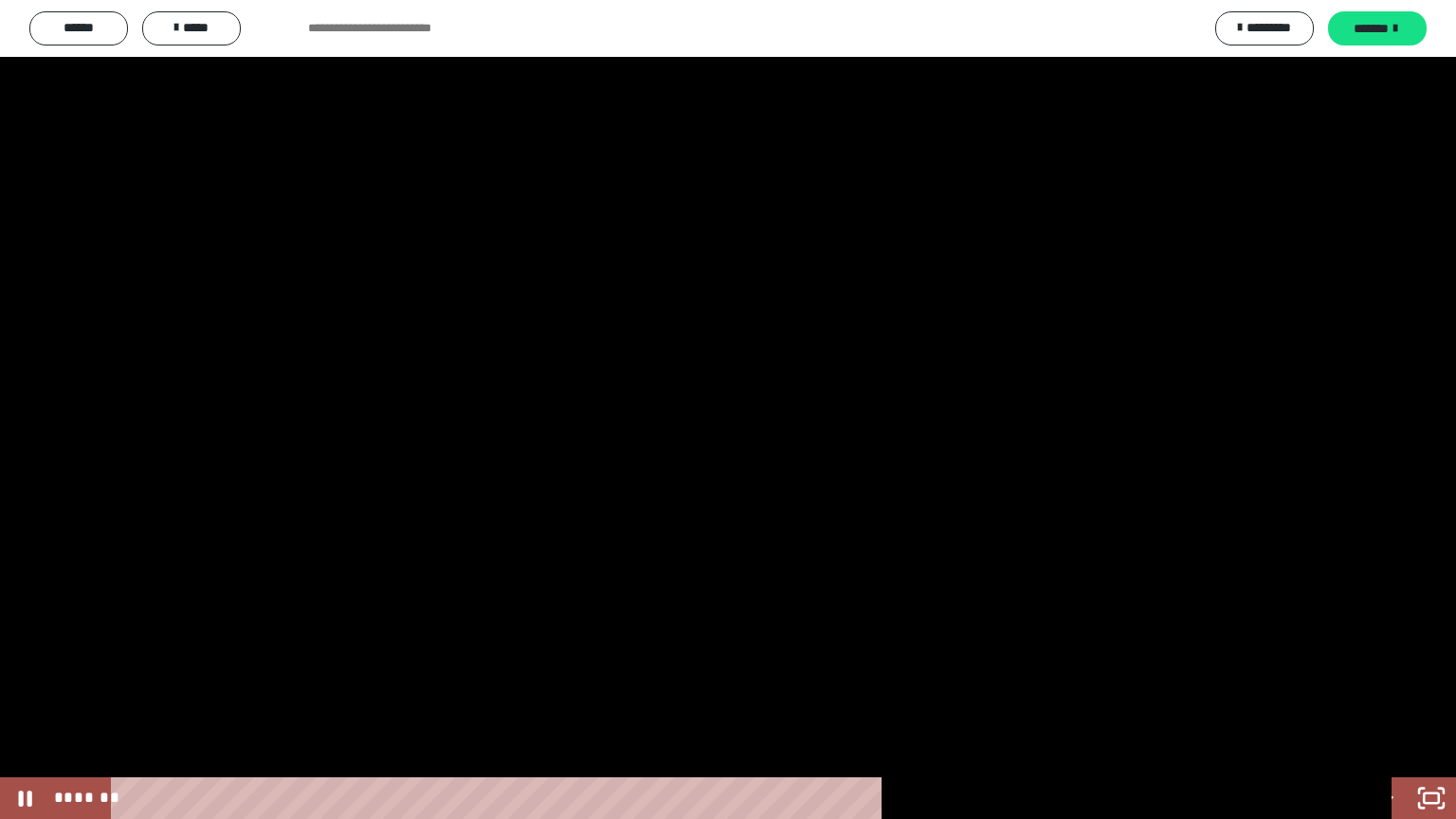 click at bounding box center (728, 410) 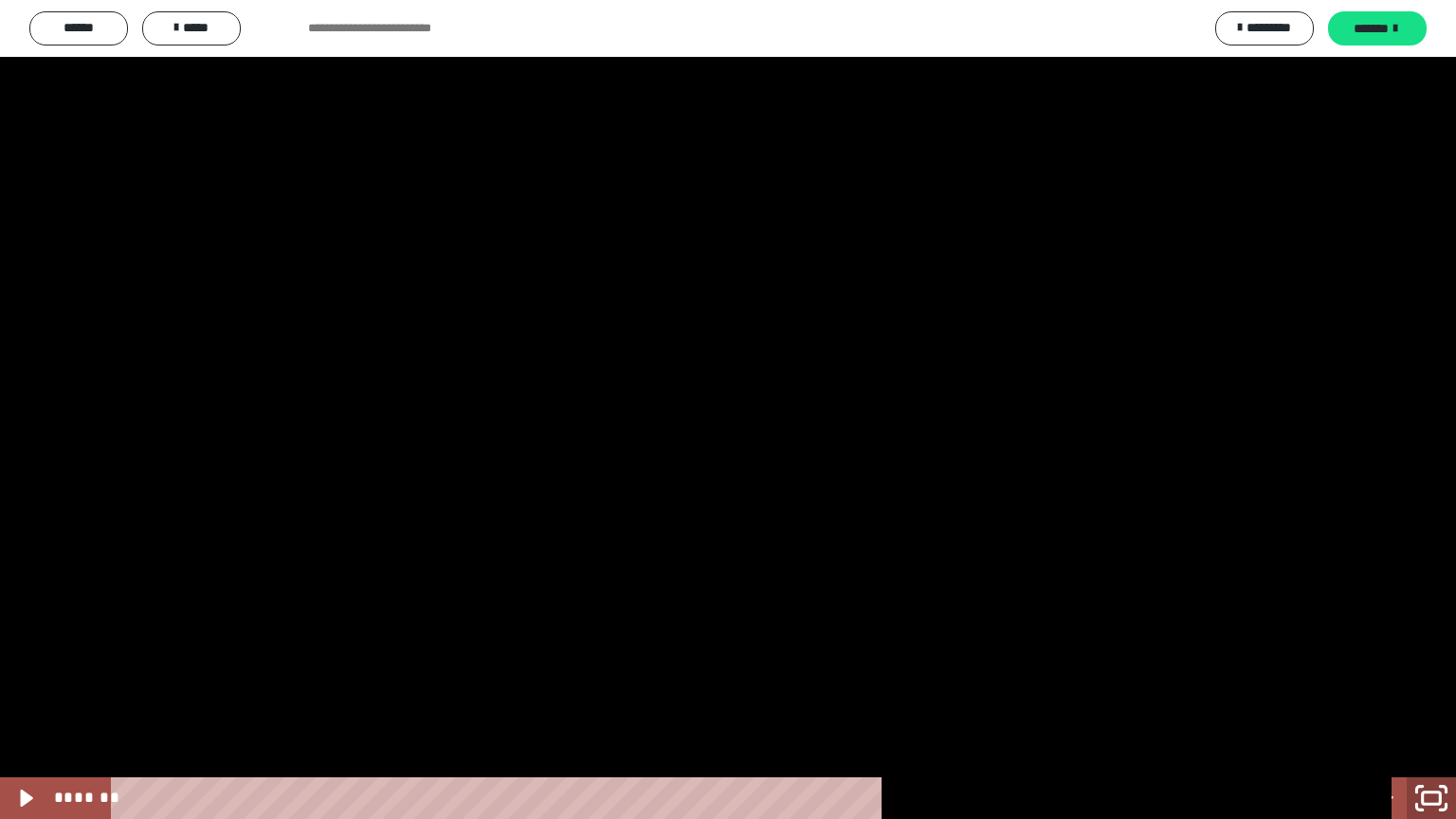 click 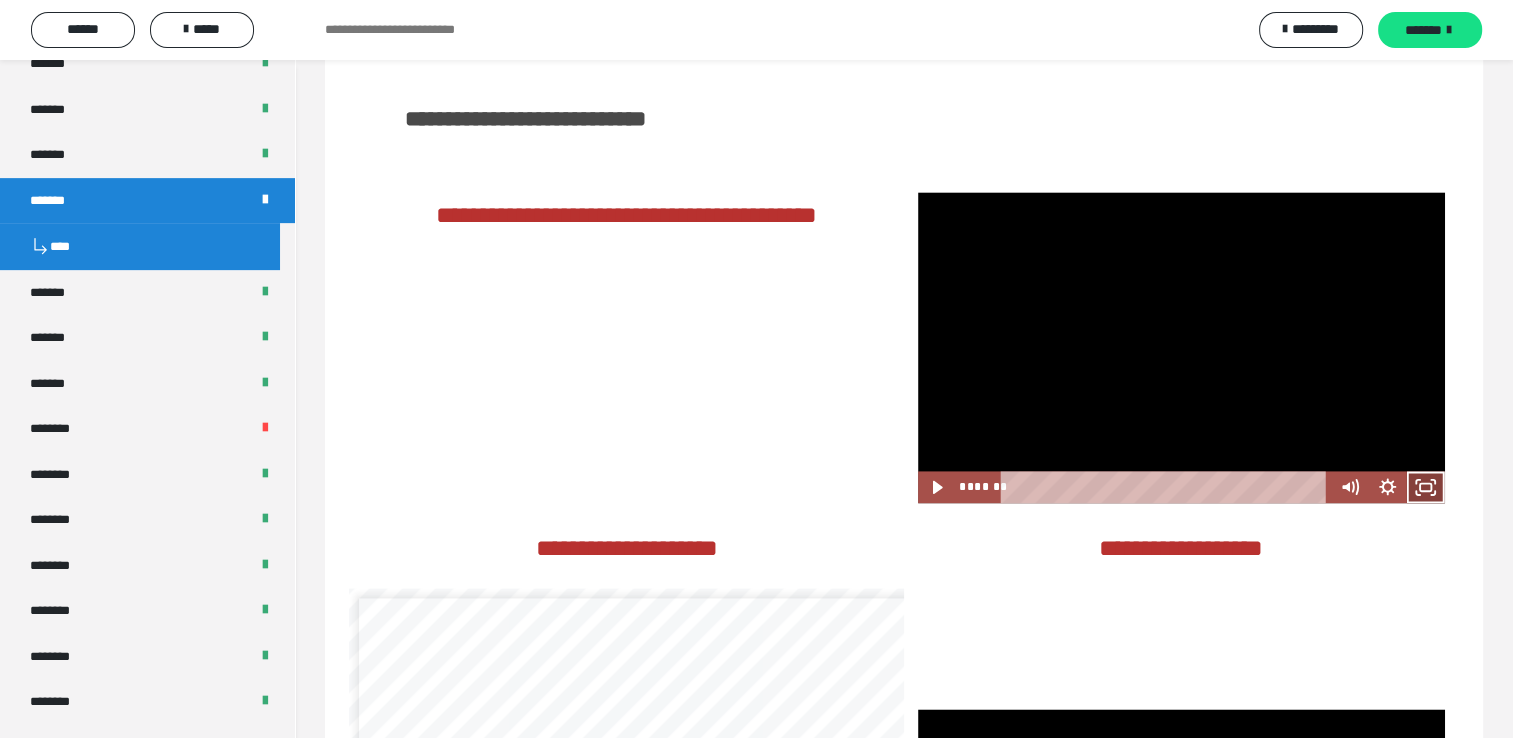 click 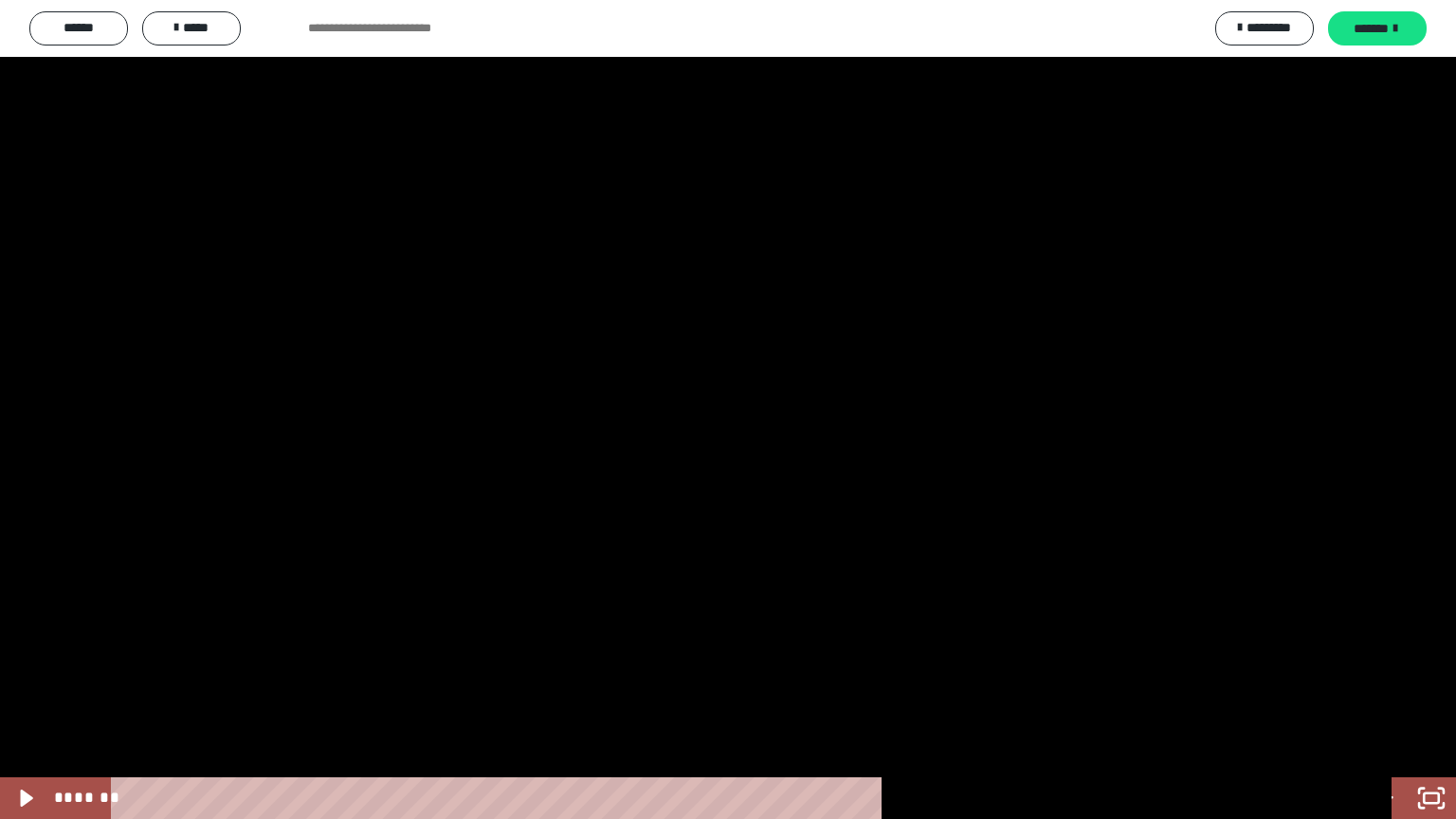 click at bounding box center (728, 410) 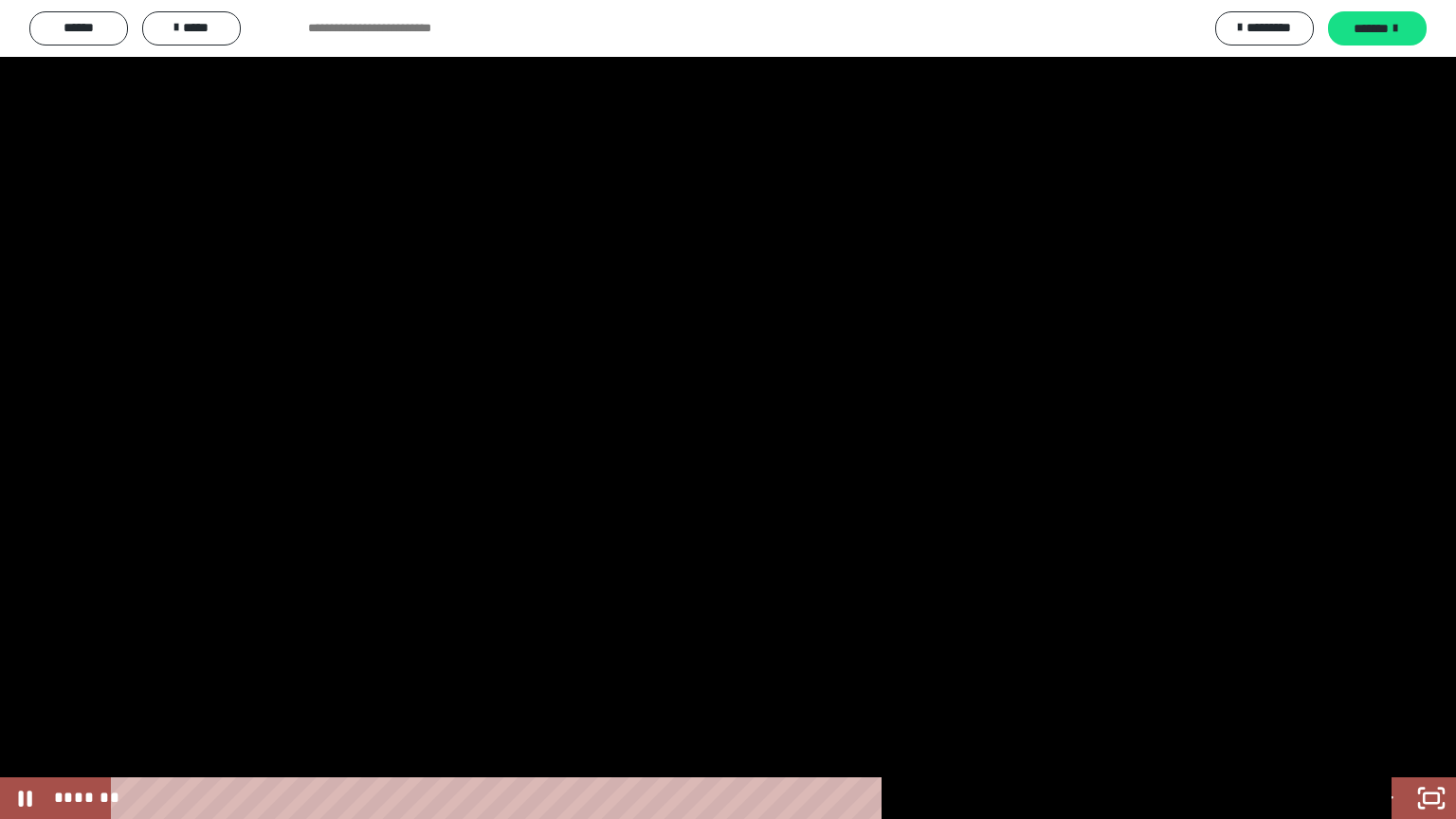 type 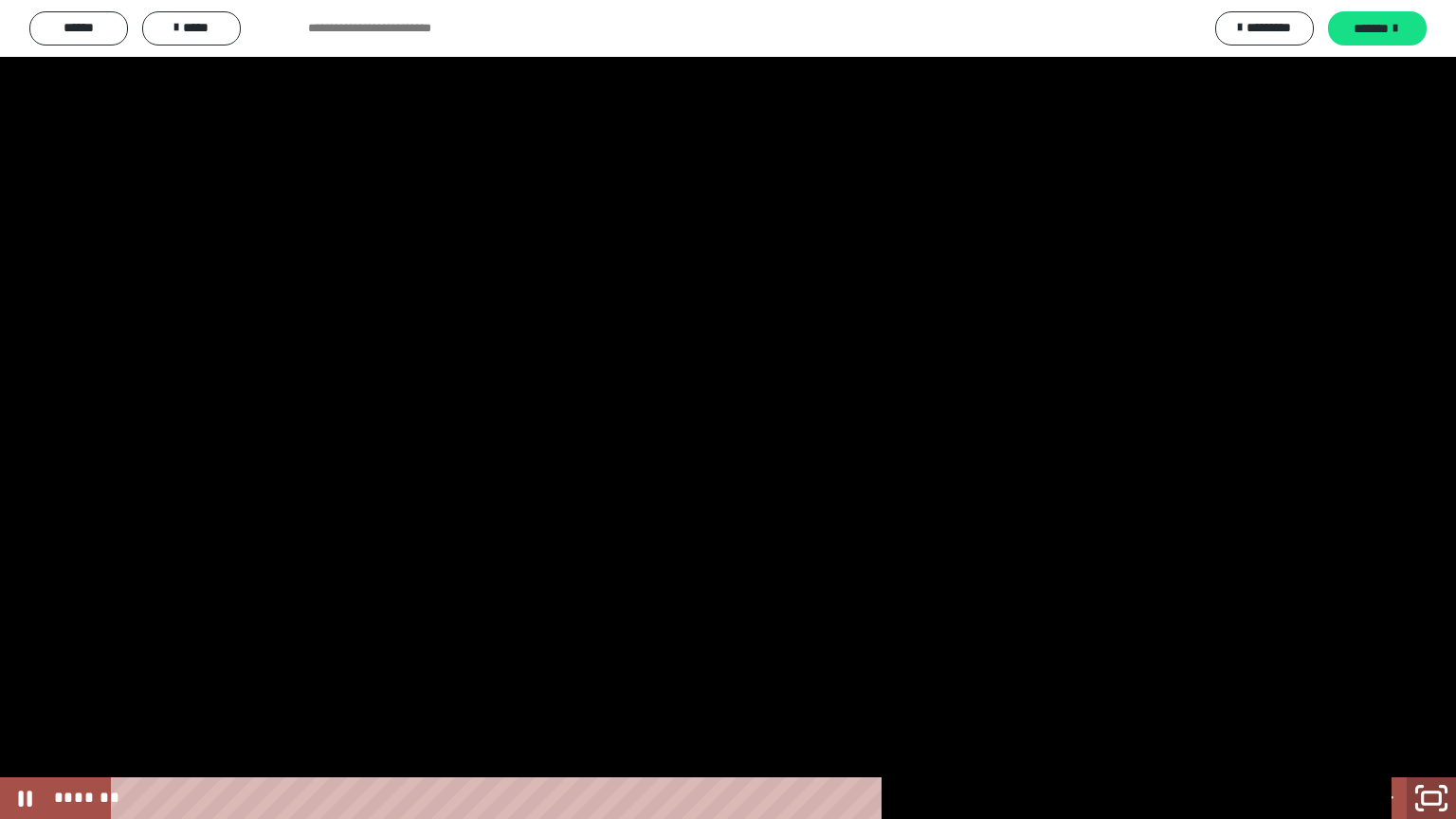 click 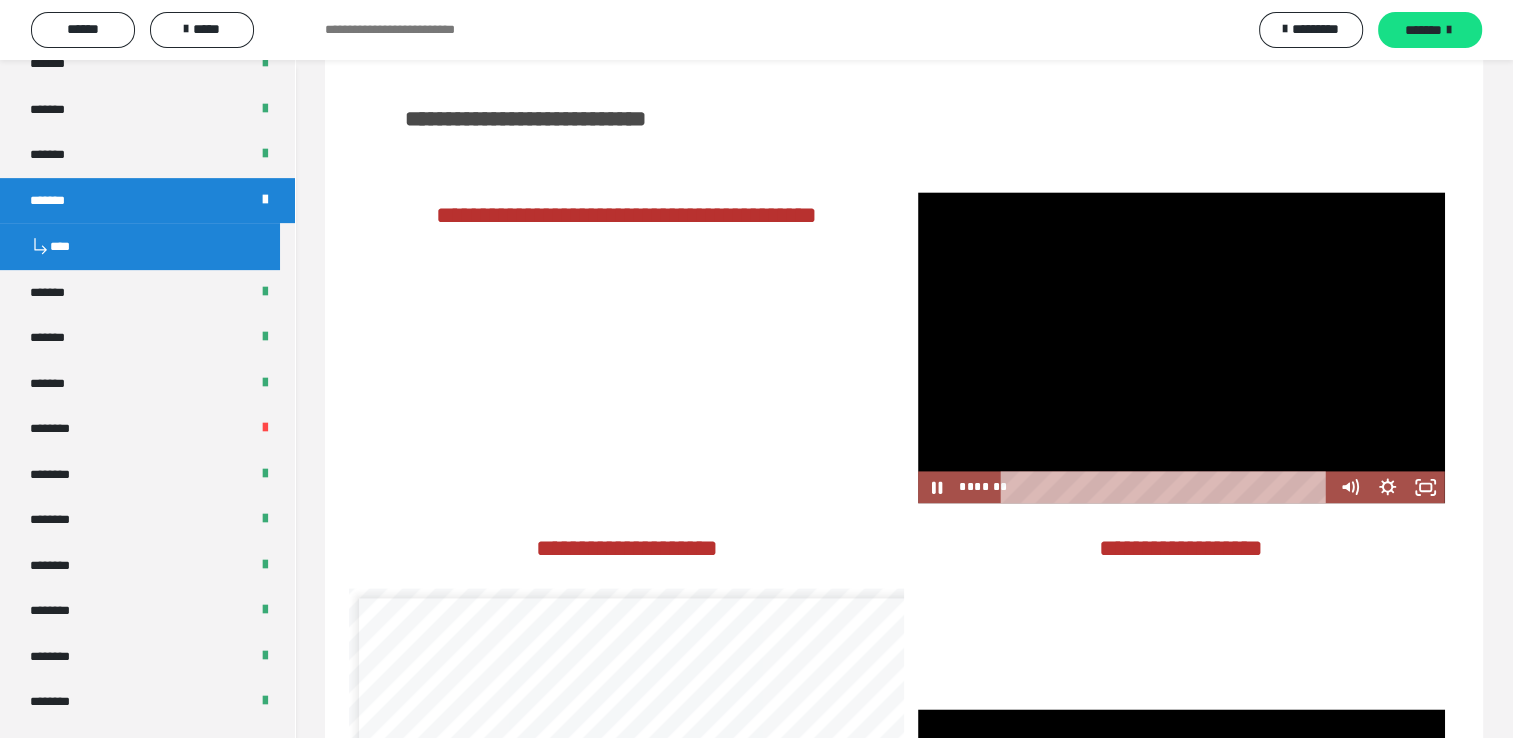 click at bounding box center (1181, 347) 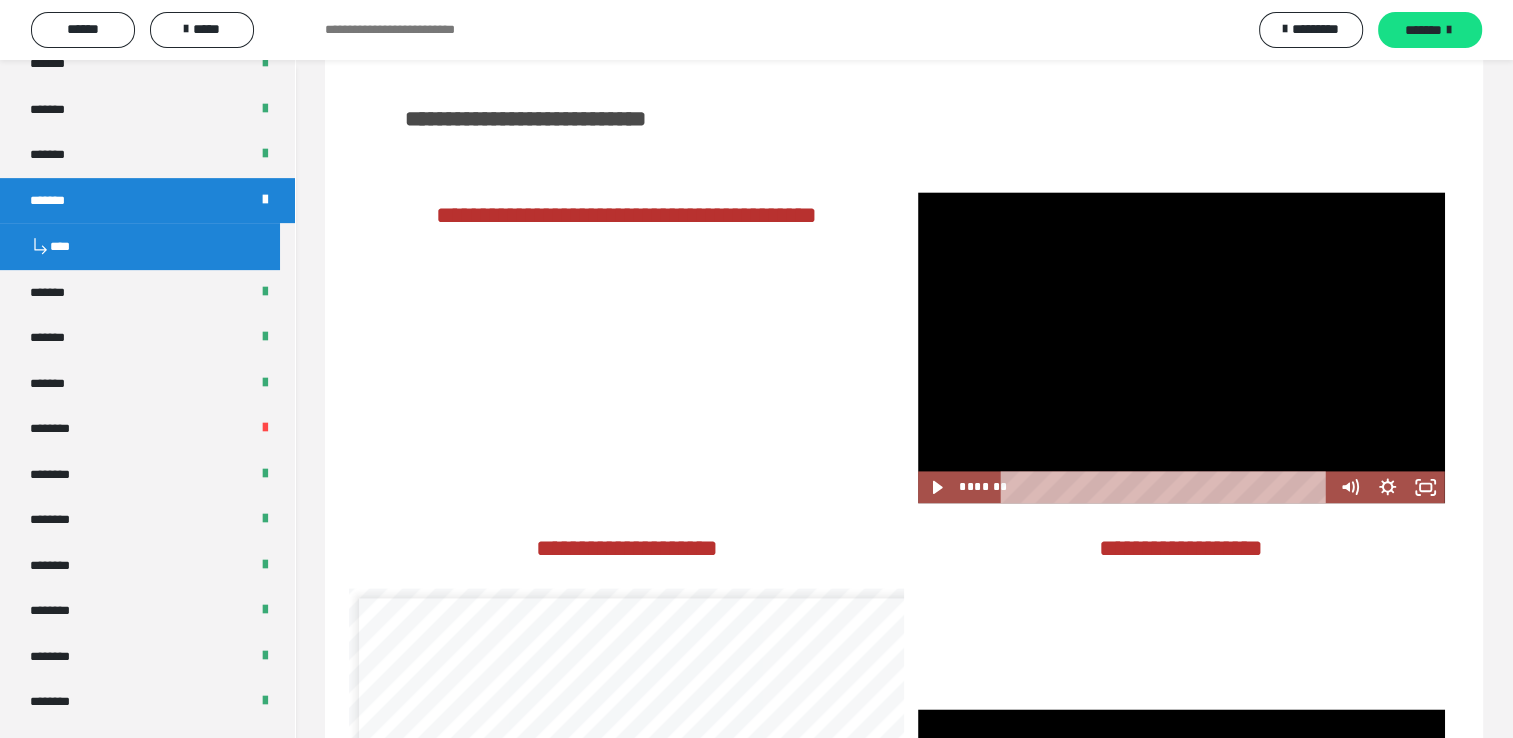 click at bounding box center (1181, 347) 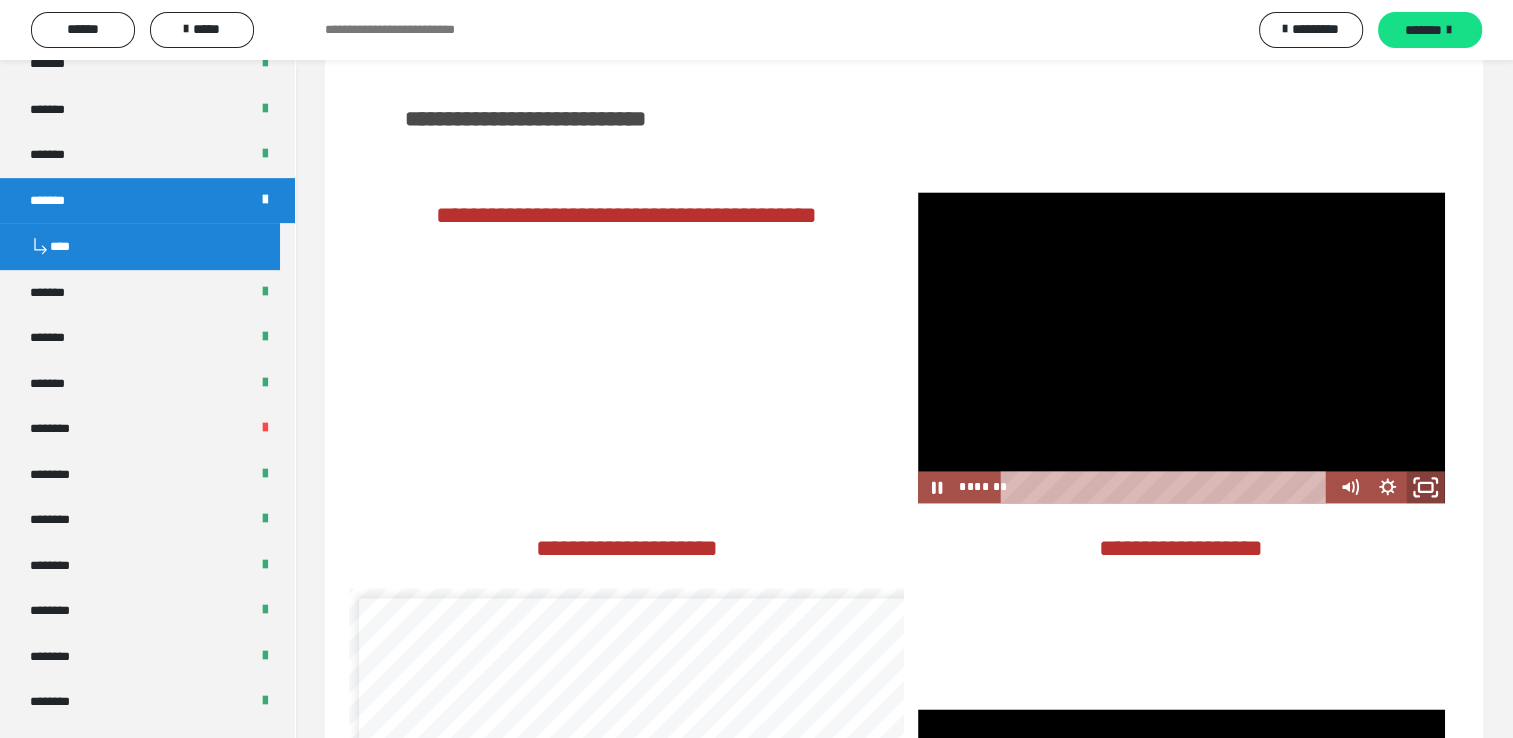 click 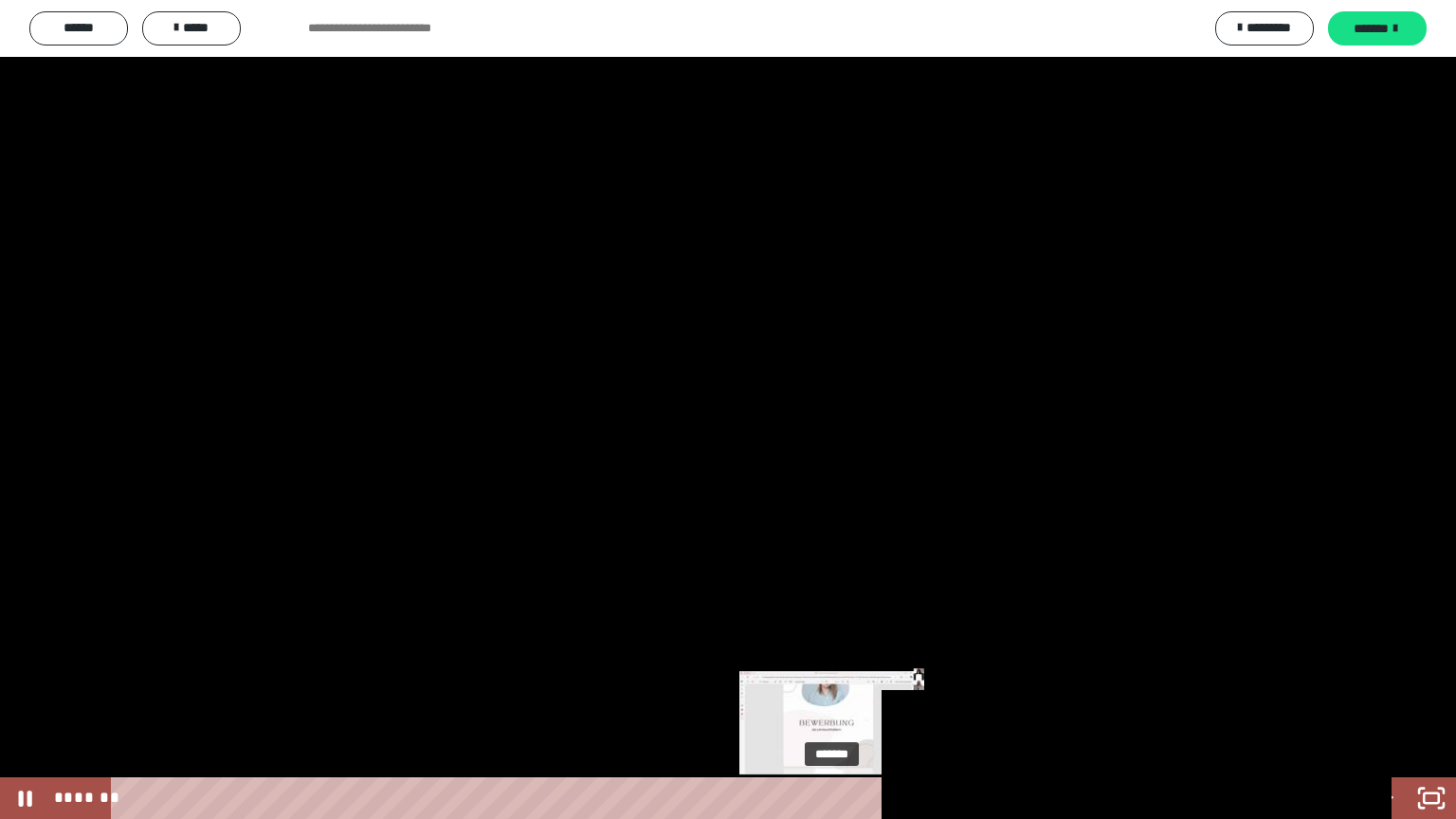 click on "*******" at bounding box center [712, 798] 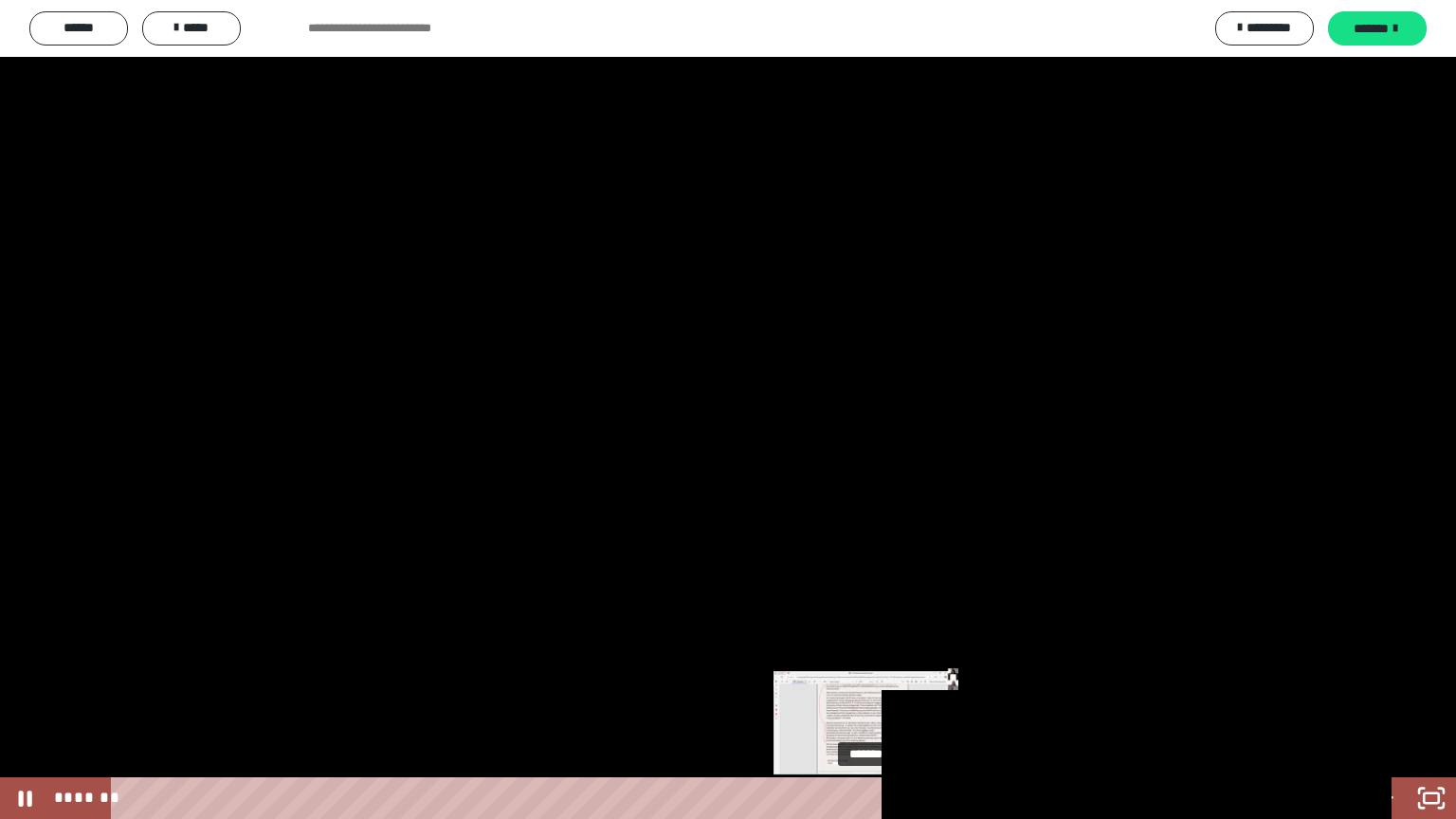 click on "*******" at bounding box center [712, 798] 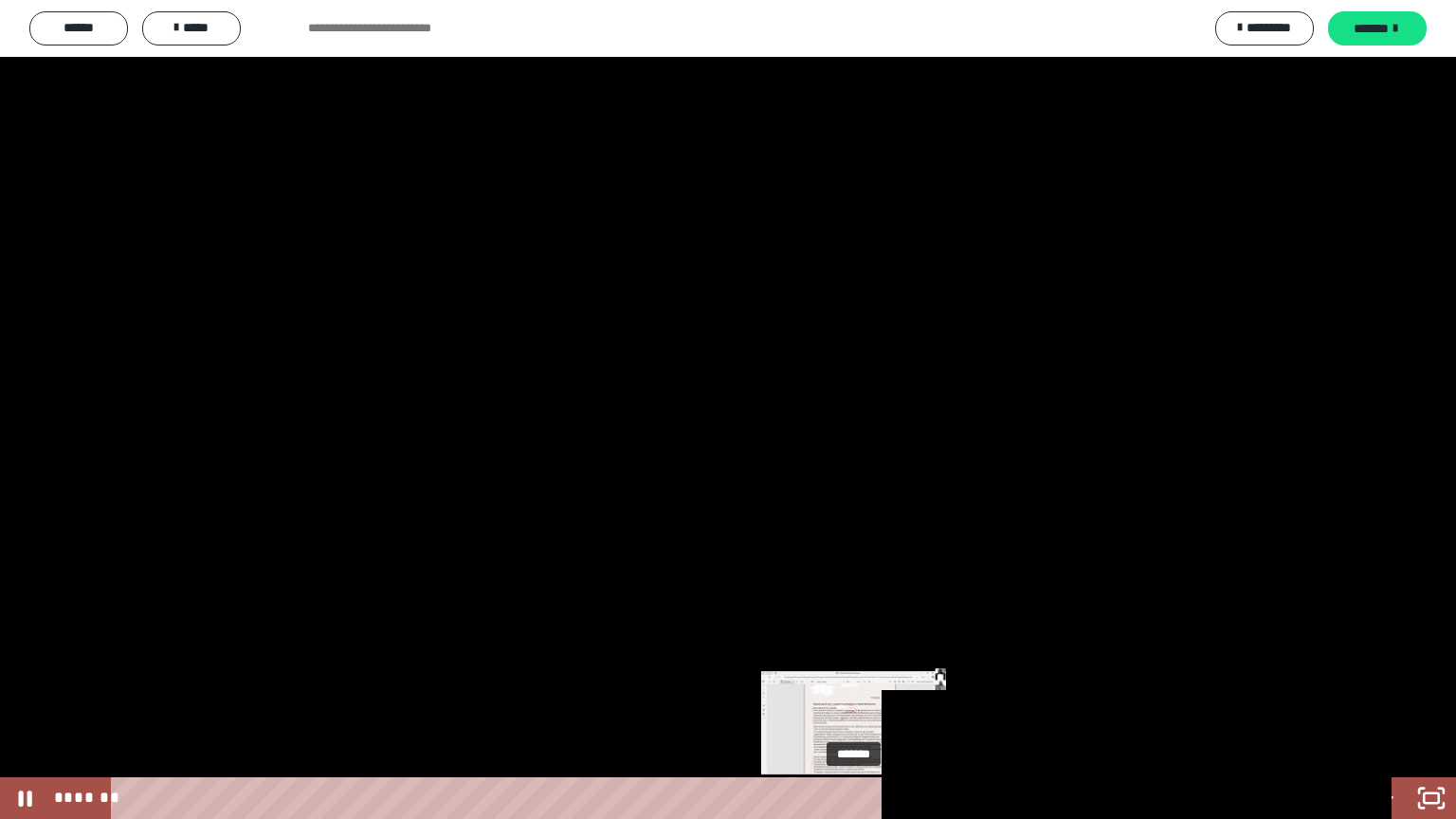 click on "*******" at bounding box center [712, 798] 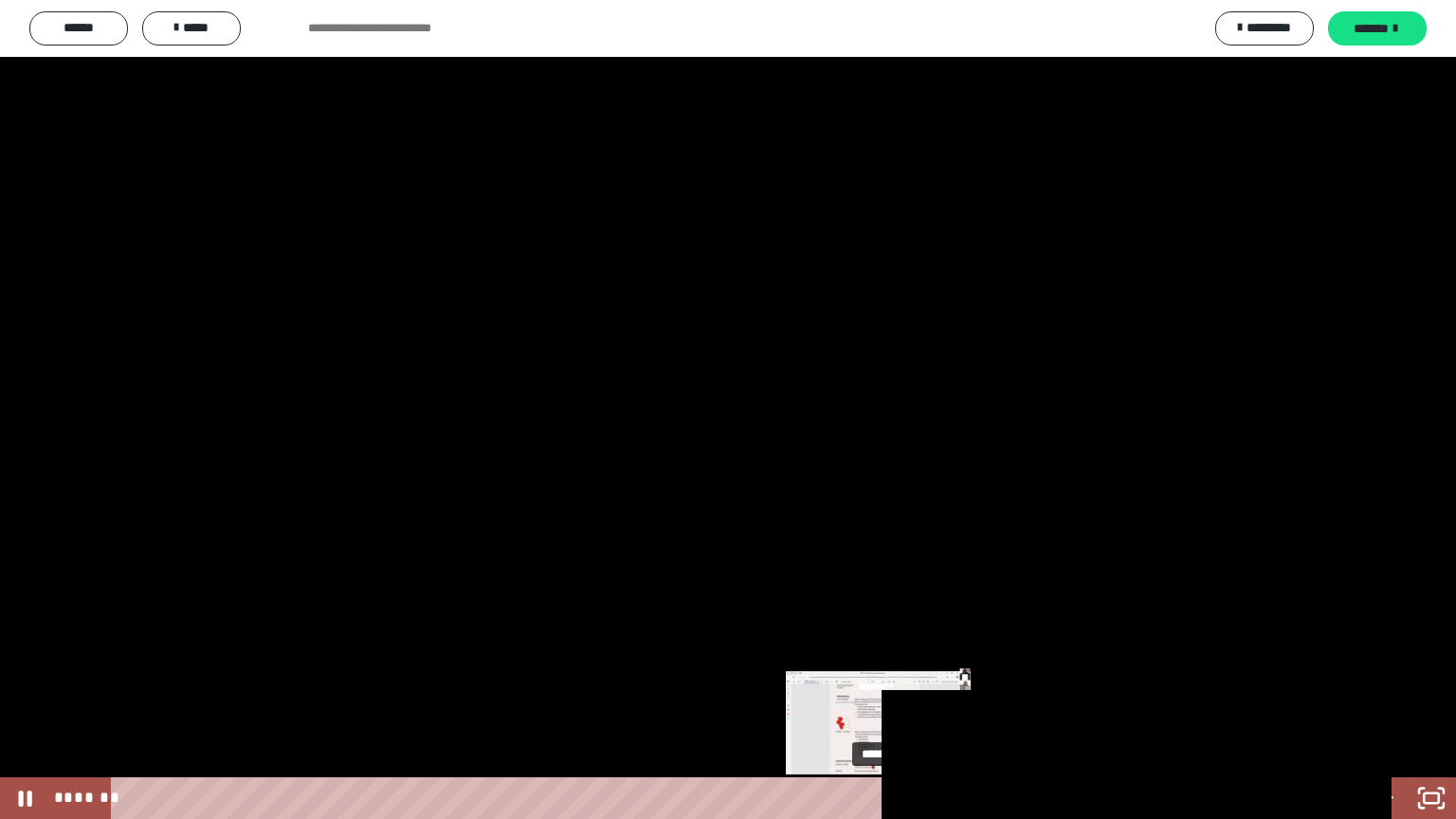 click on "*******" at bounding box center (712, 798) 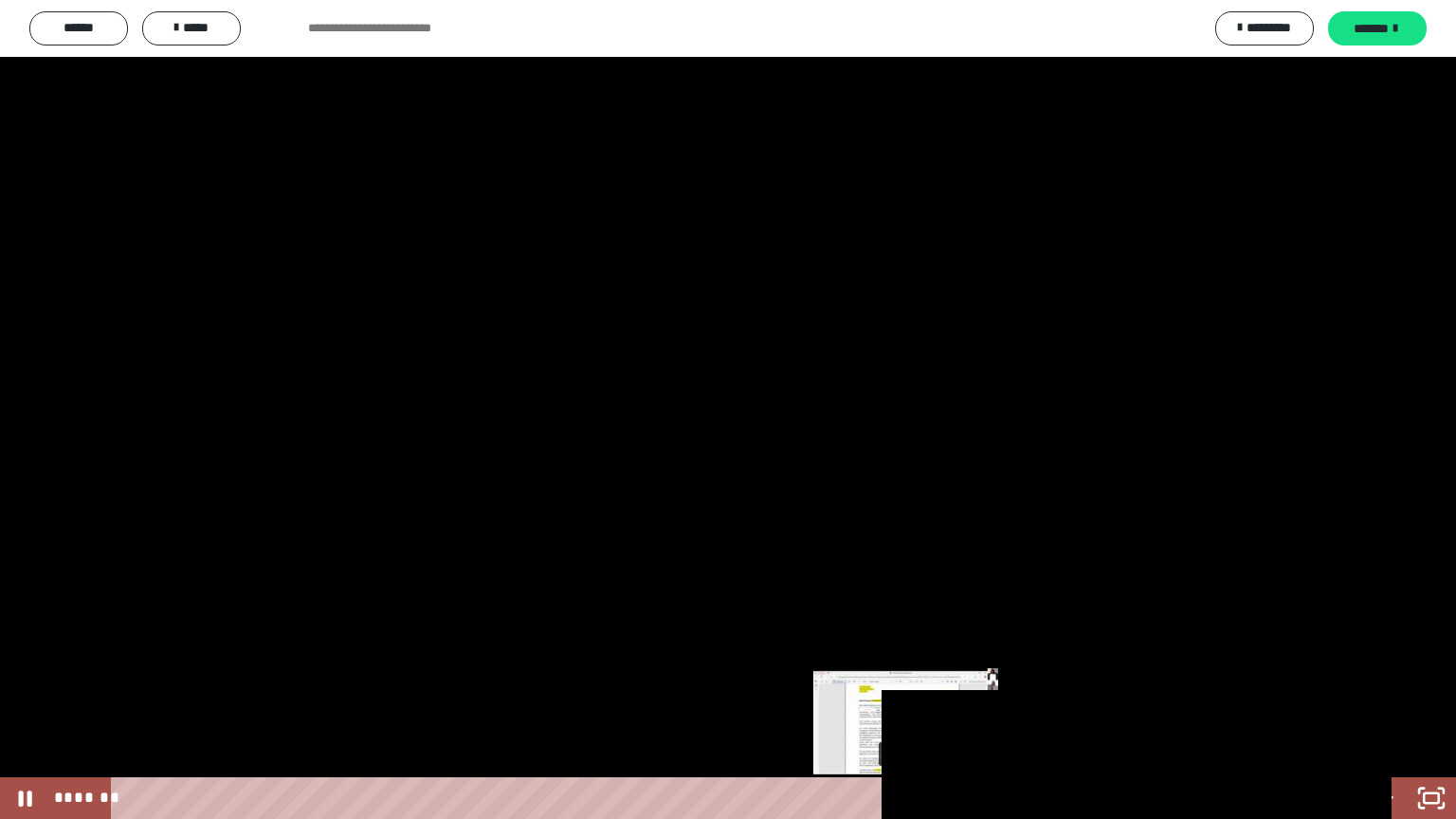 click on "*******" at bounding box center [712, 798] 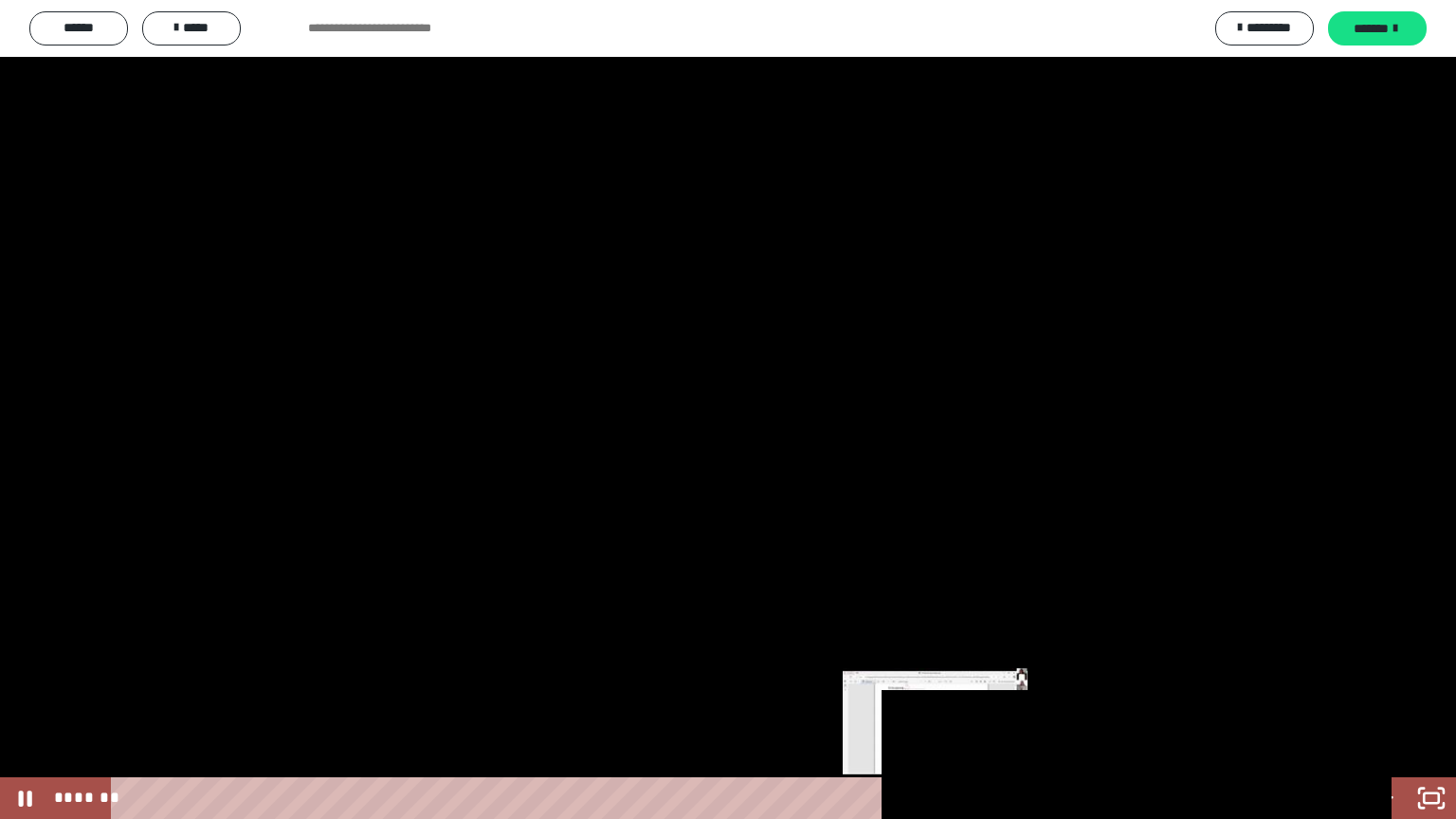 click on "*******" at bounding box center (712, 798) 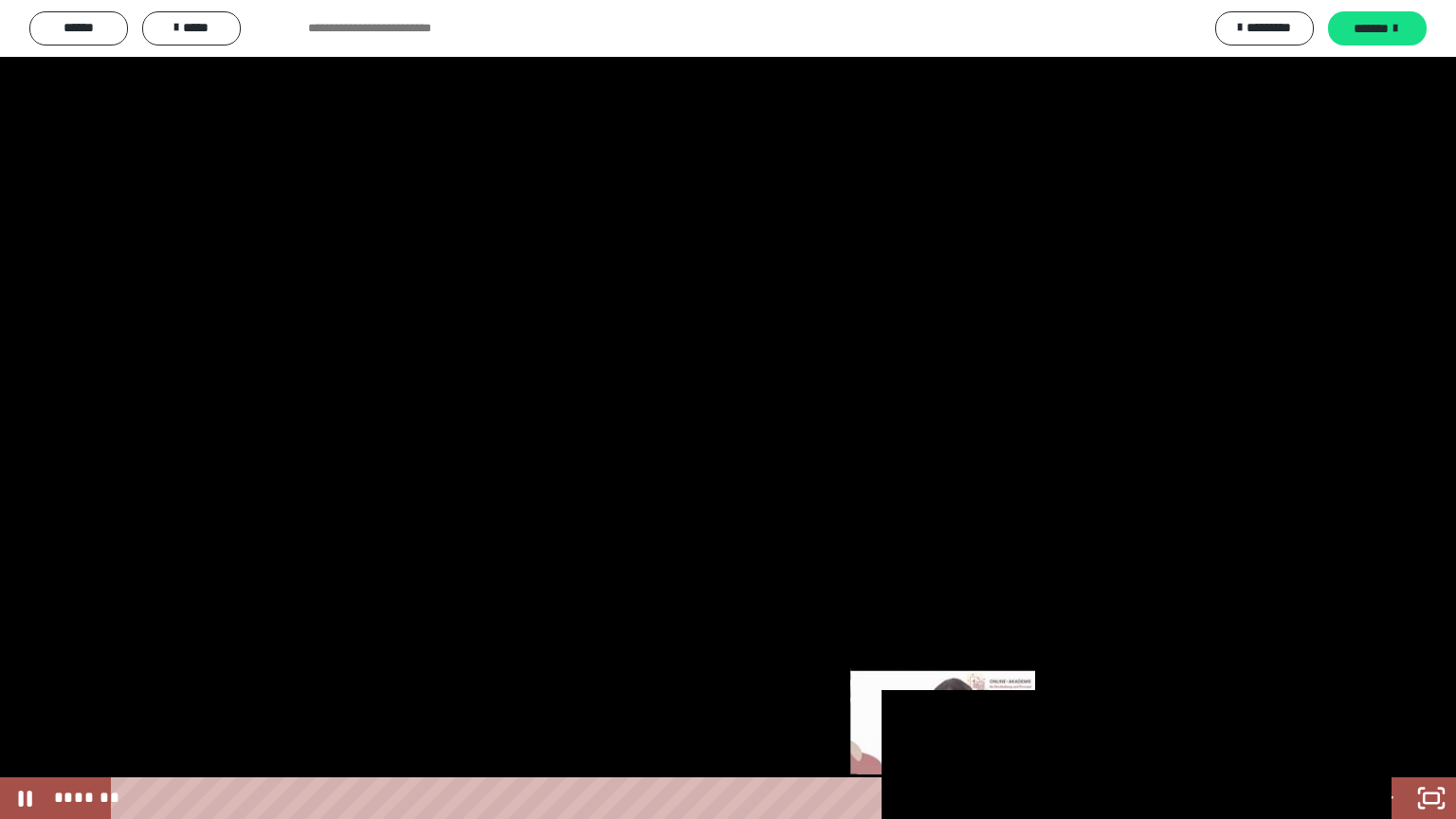 click on "*******" at bounding box center [712, 798] 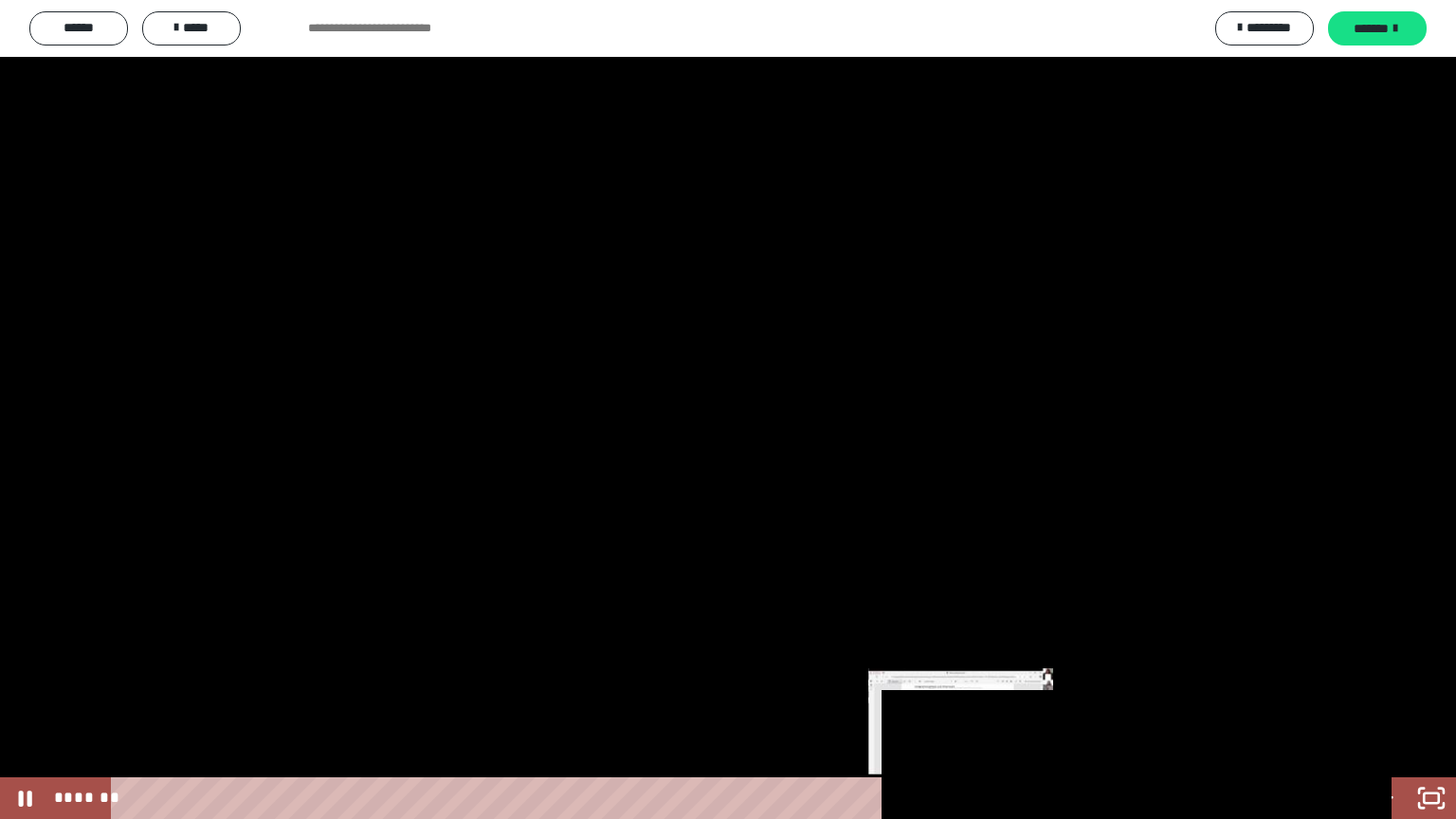 click on "*******" at bounding box center [712, 798] 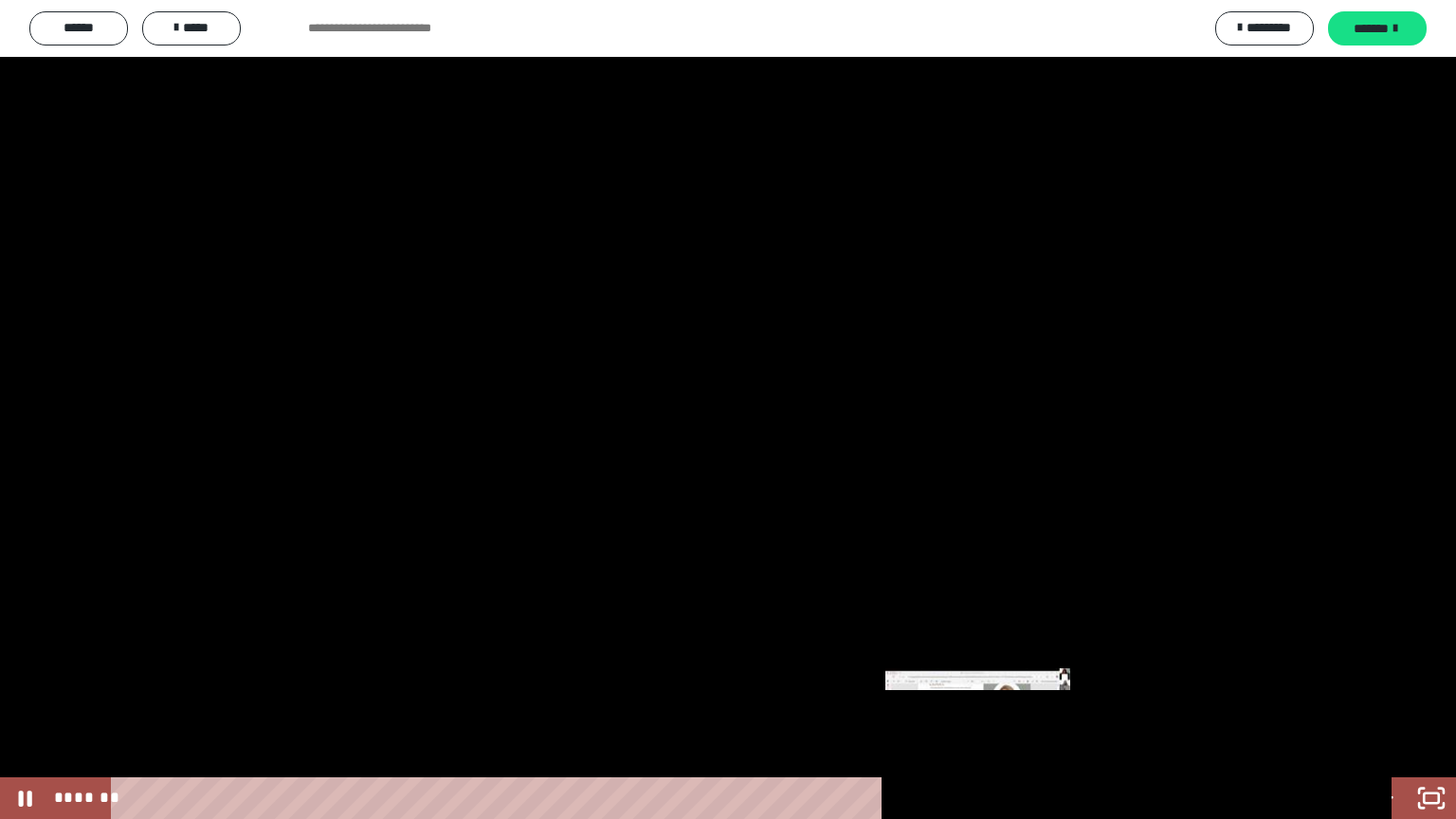 click on "*******" at bounding box center (712, 798) 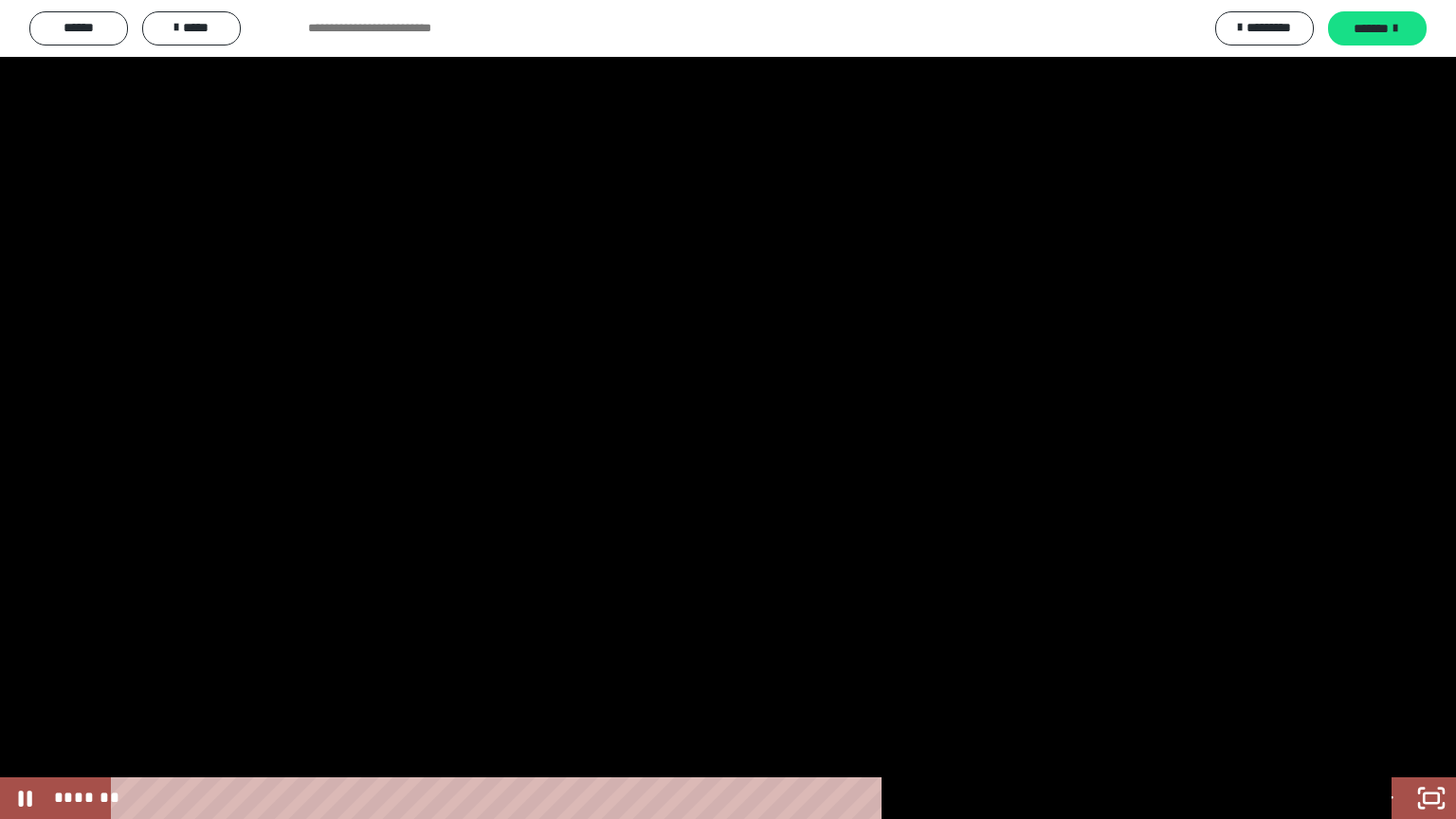 click at bounding box center [728, 410] 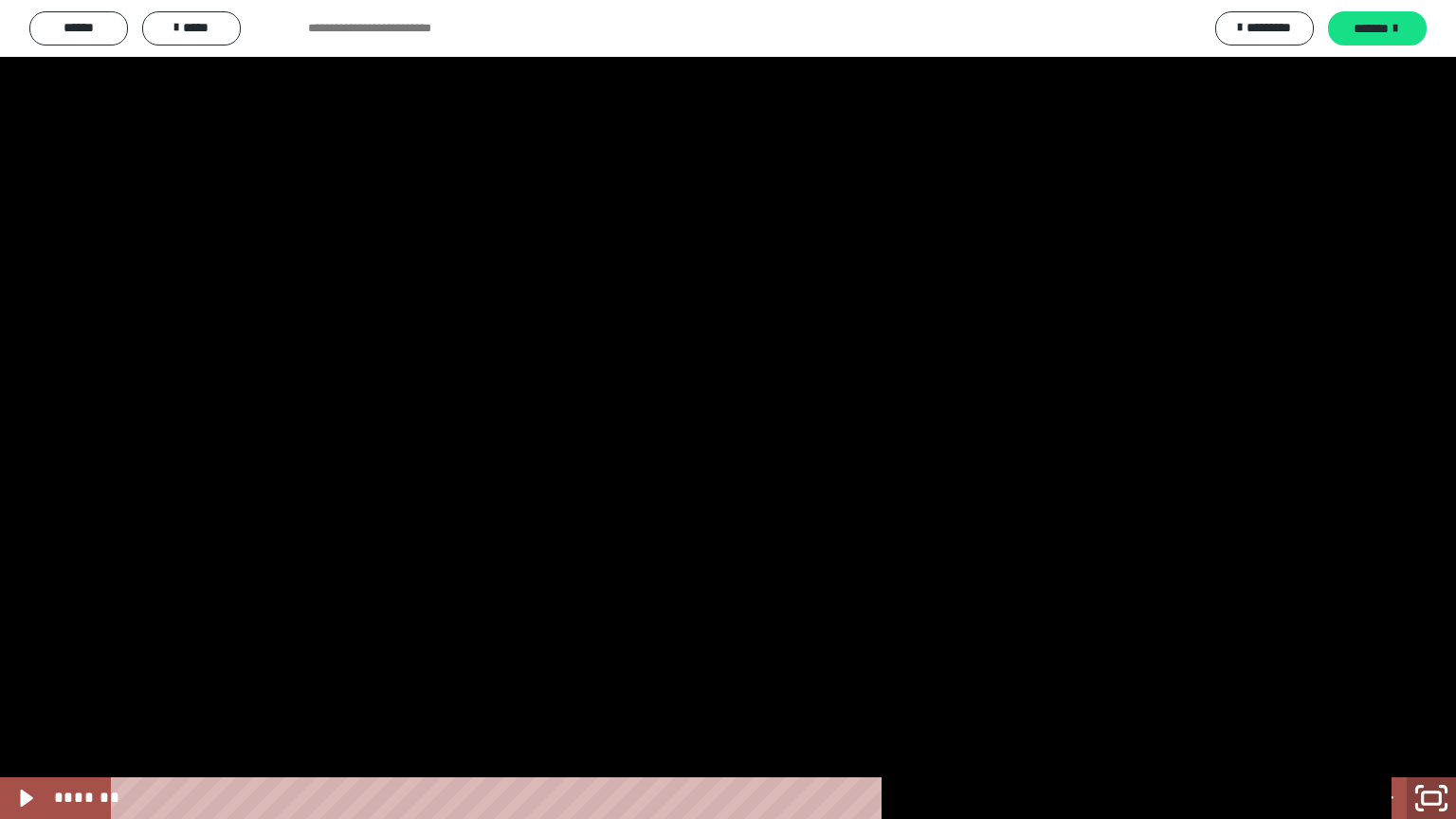 click 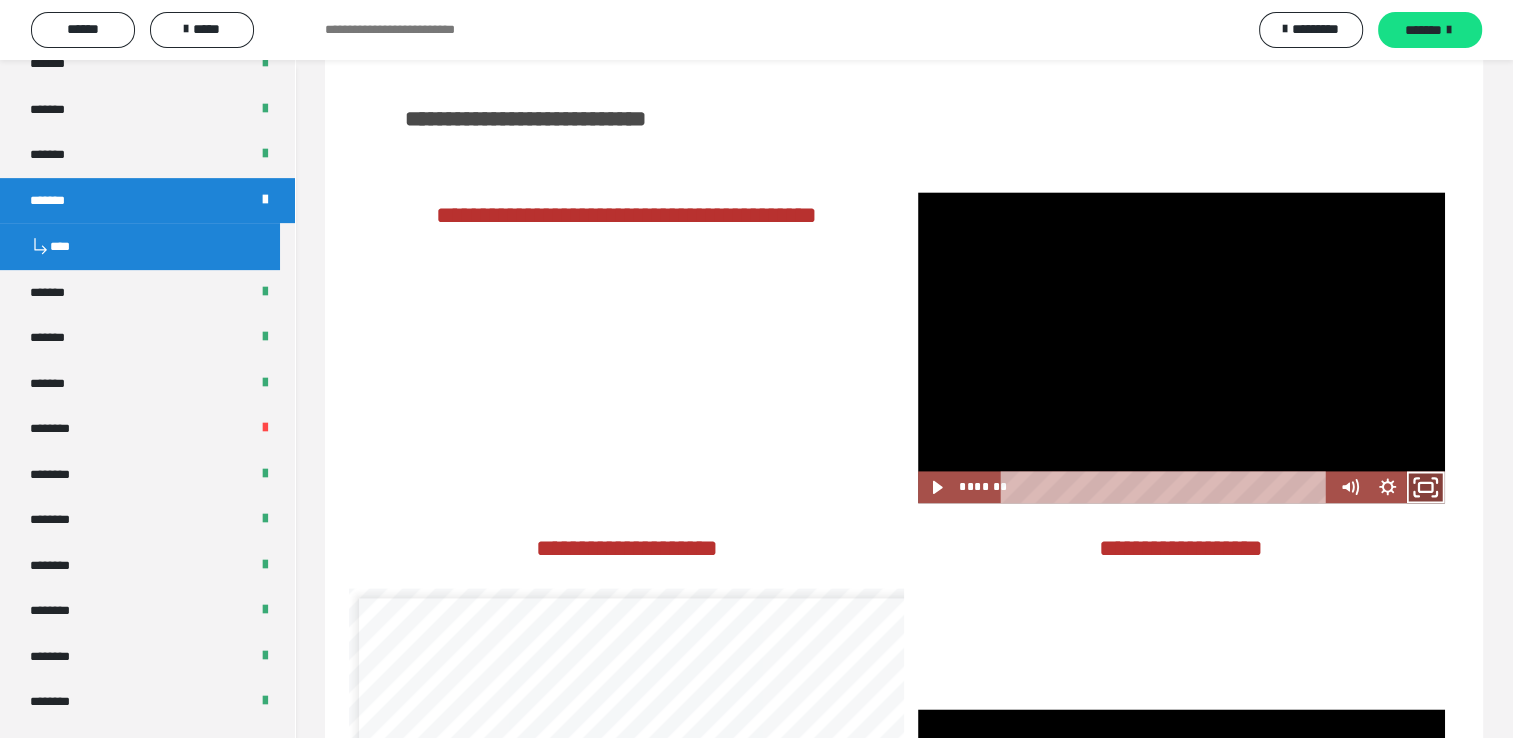 click 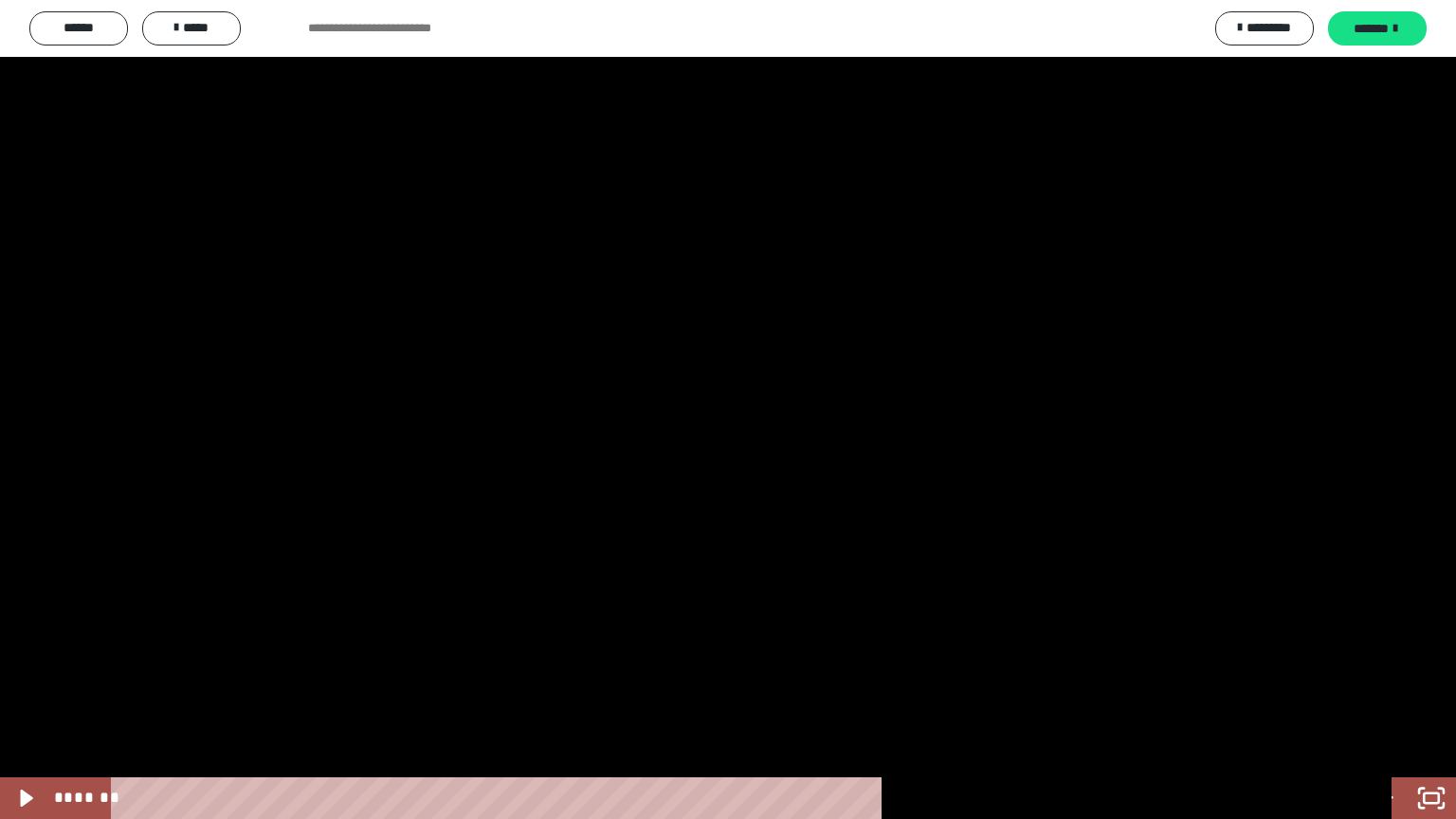 click at bounding box center [728, 410] 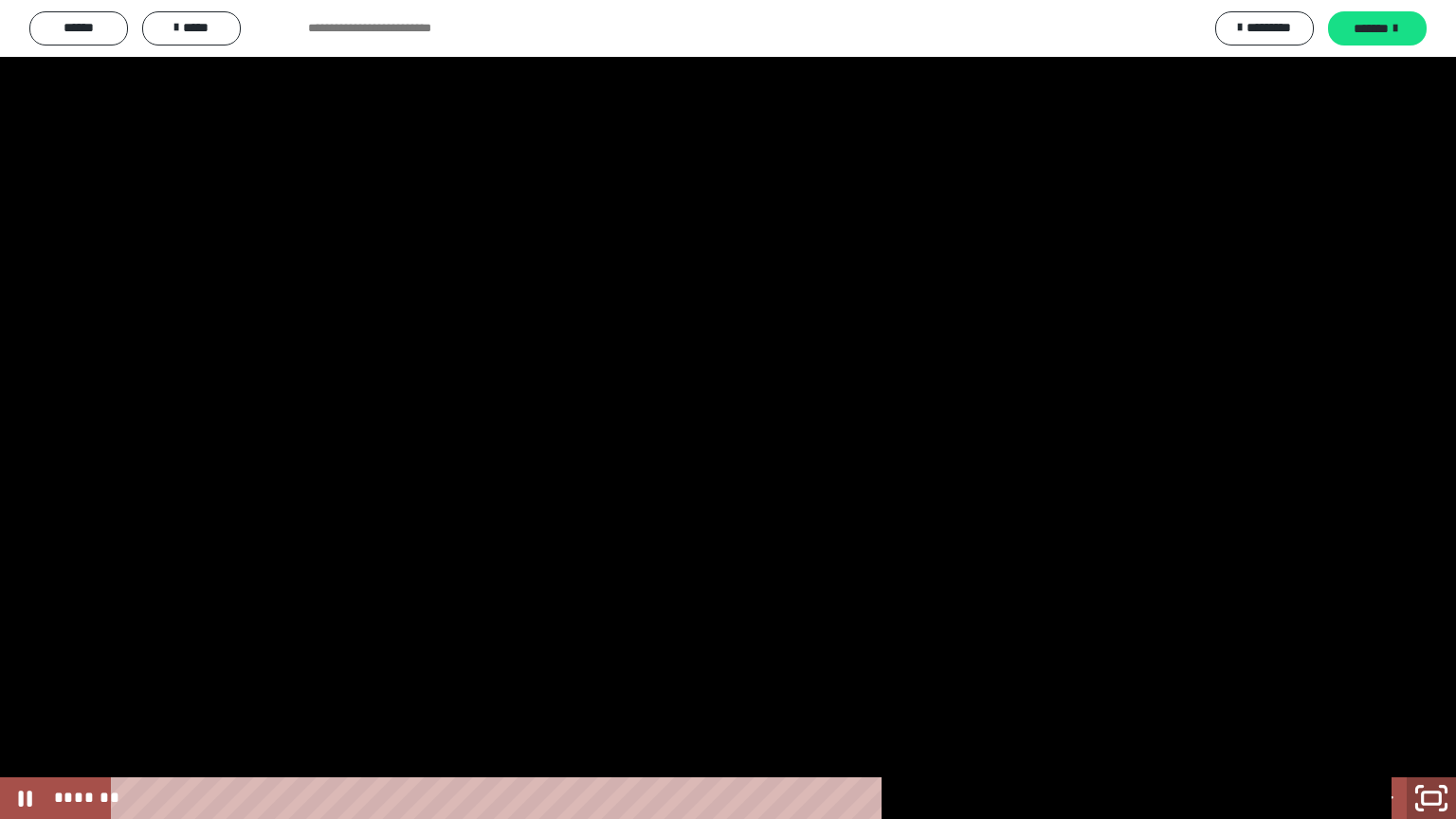 click 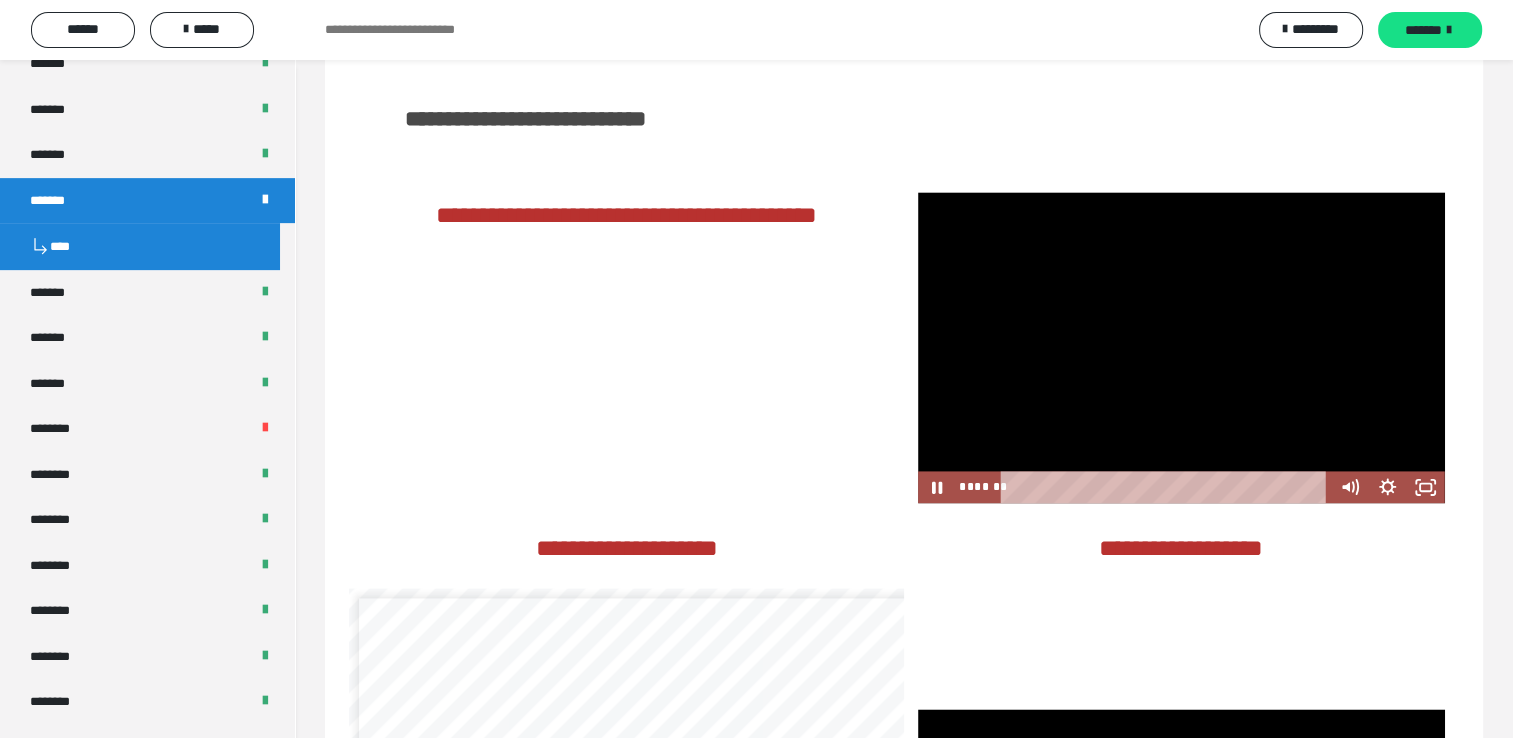 click at bounding box center (1181, 347) 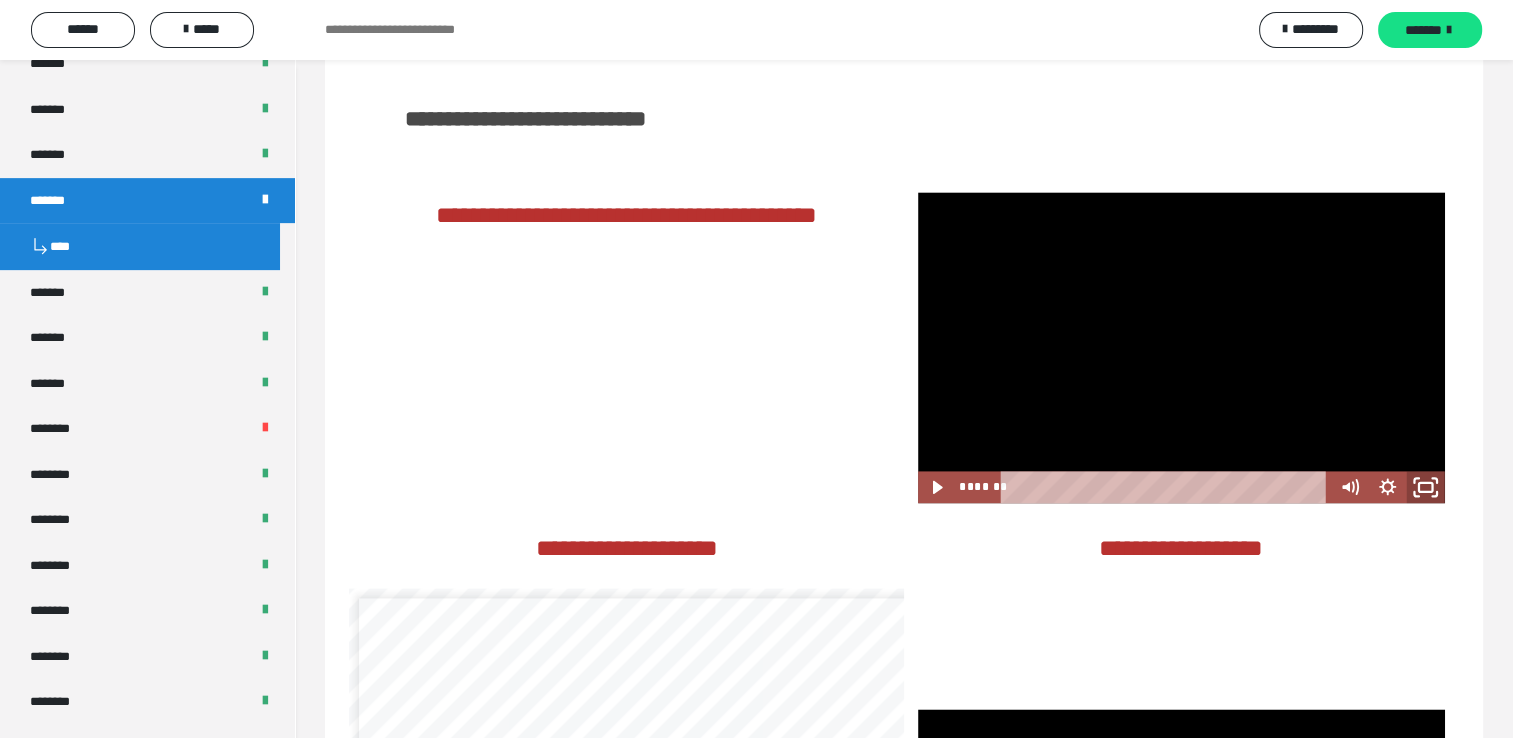 click 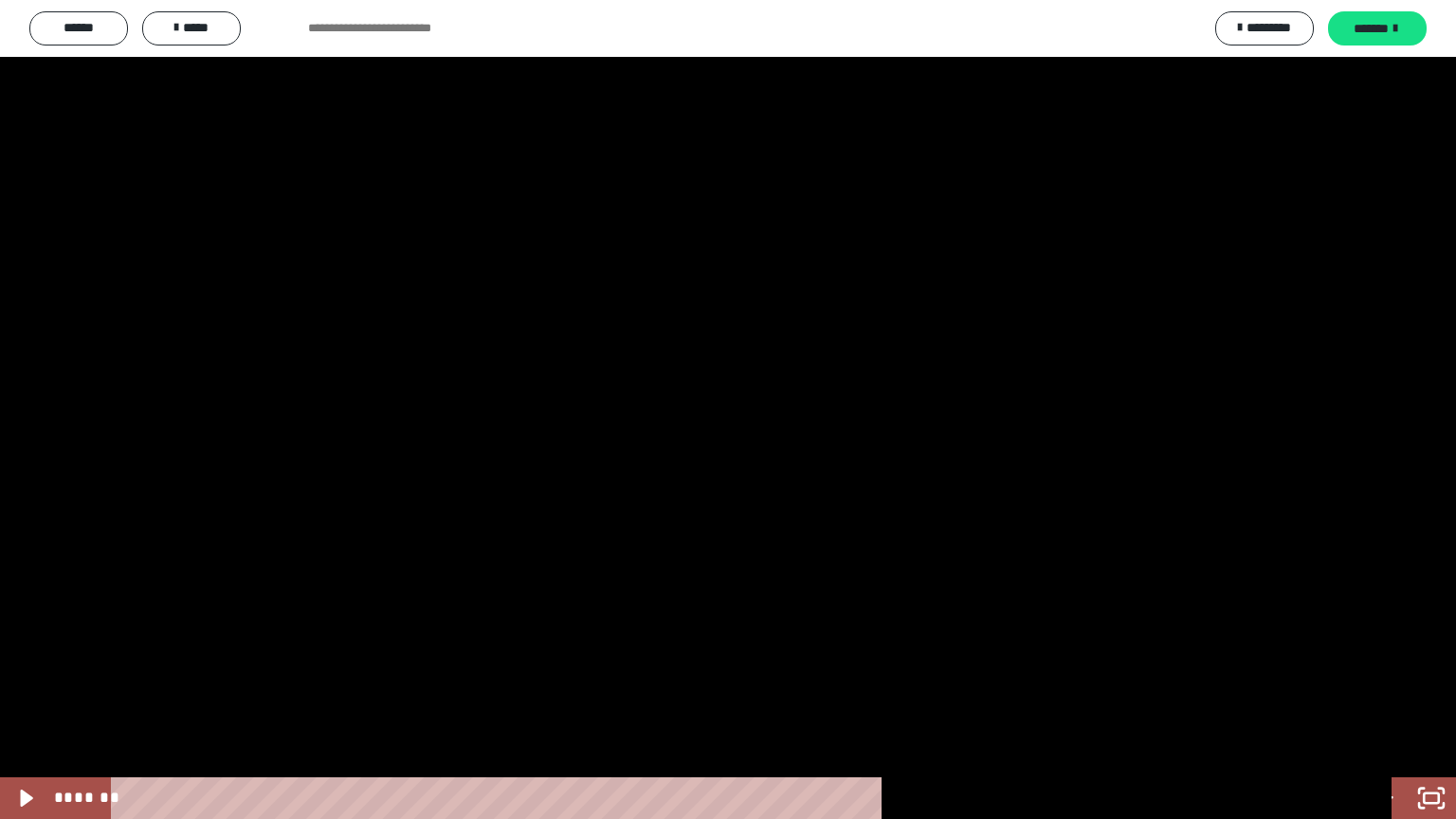 click at bounding box center [728, 410] 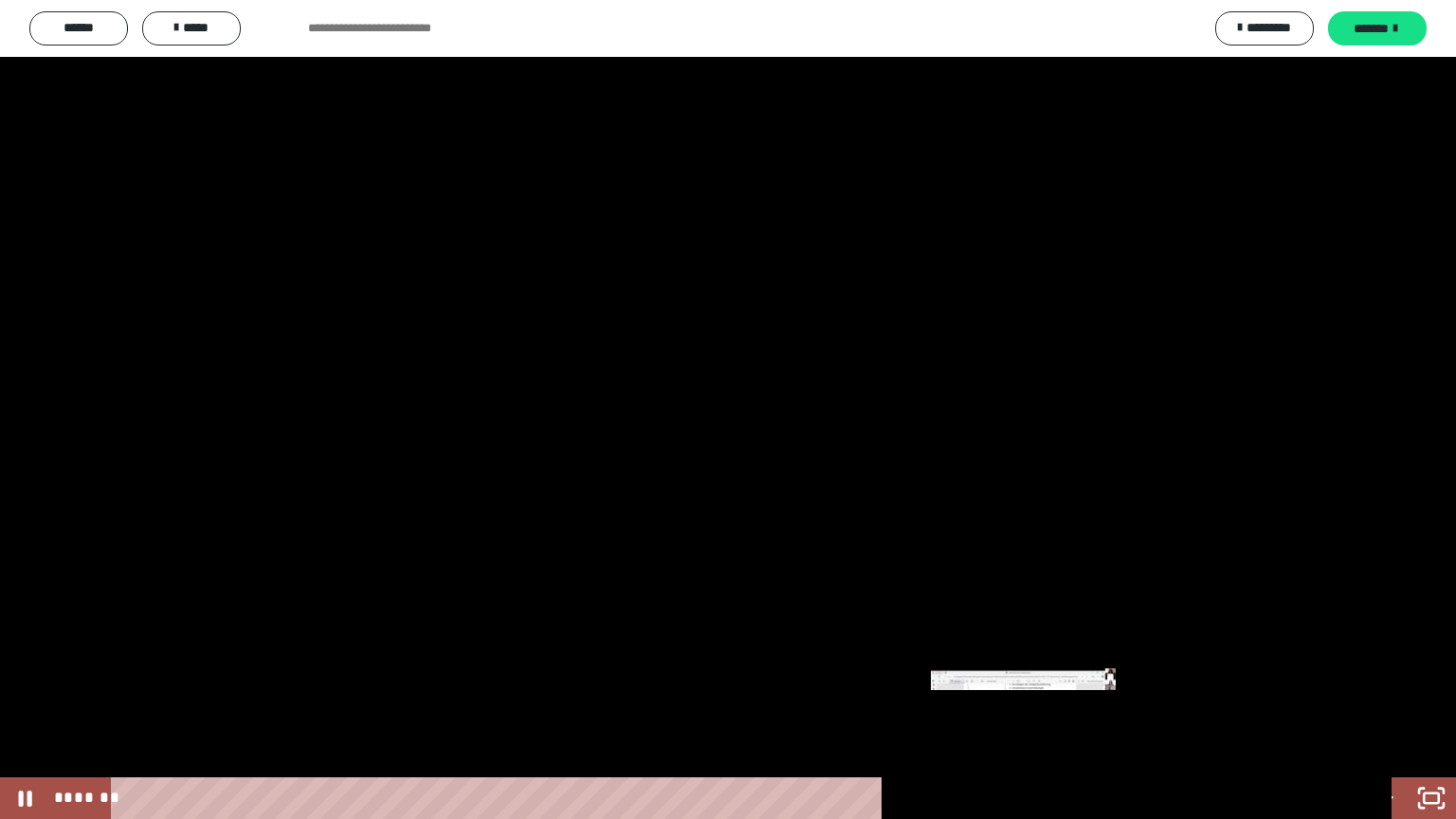 click on "*******" at bounding box center (712, 798) 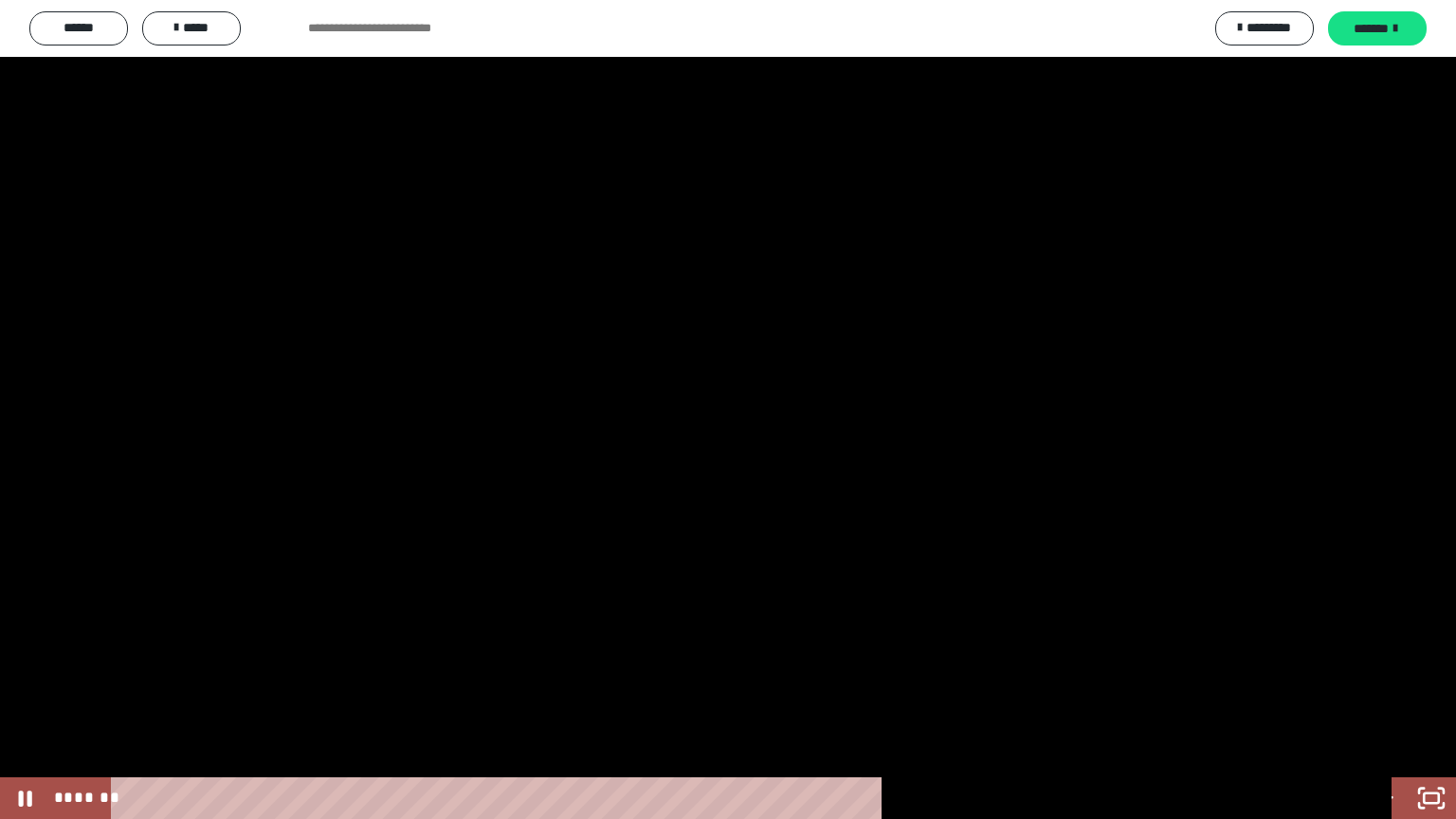 click at bounding box center (728, 410) 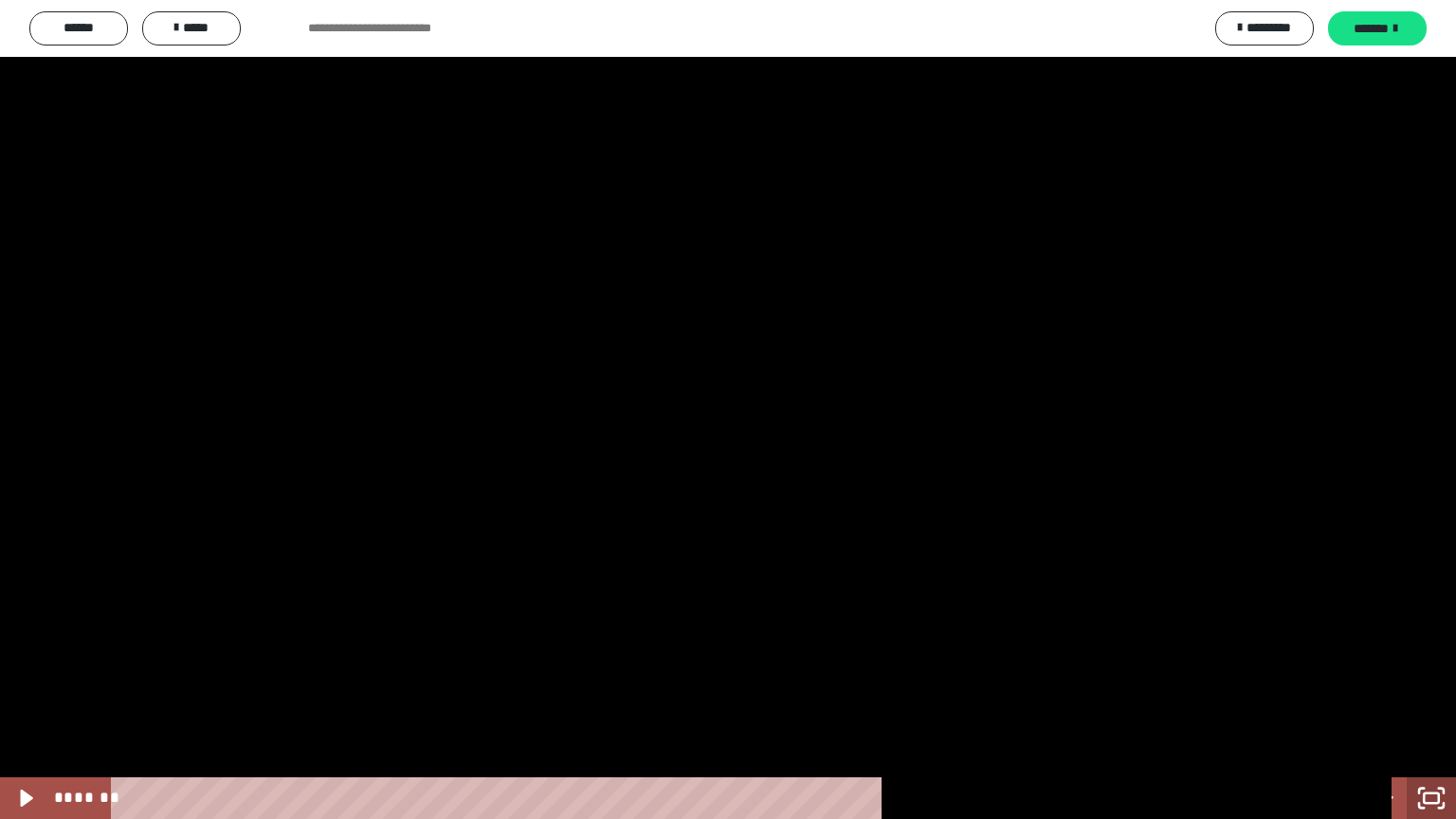 click 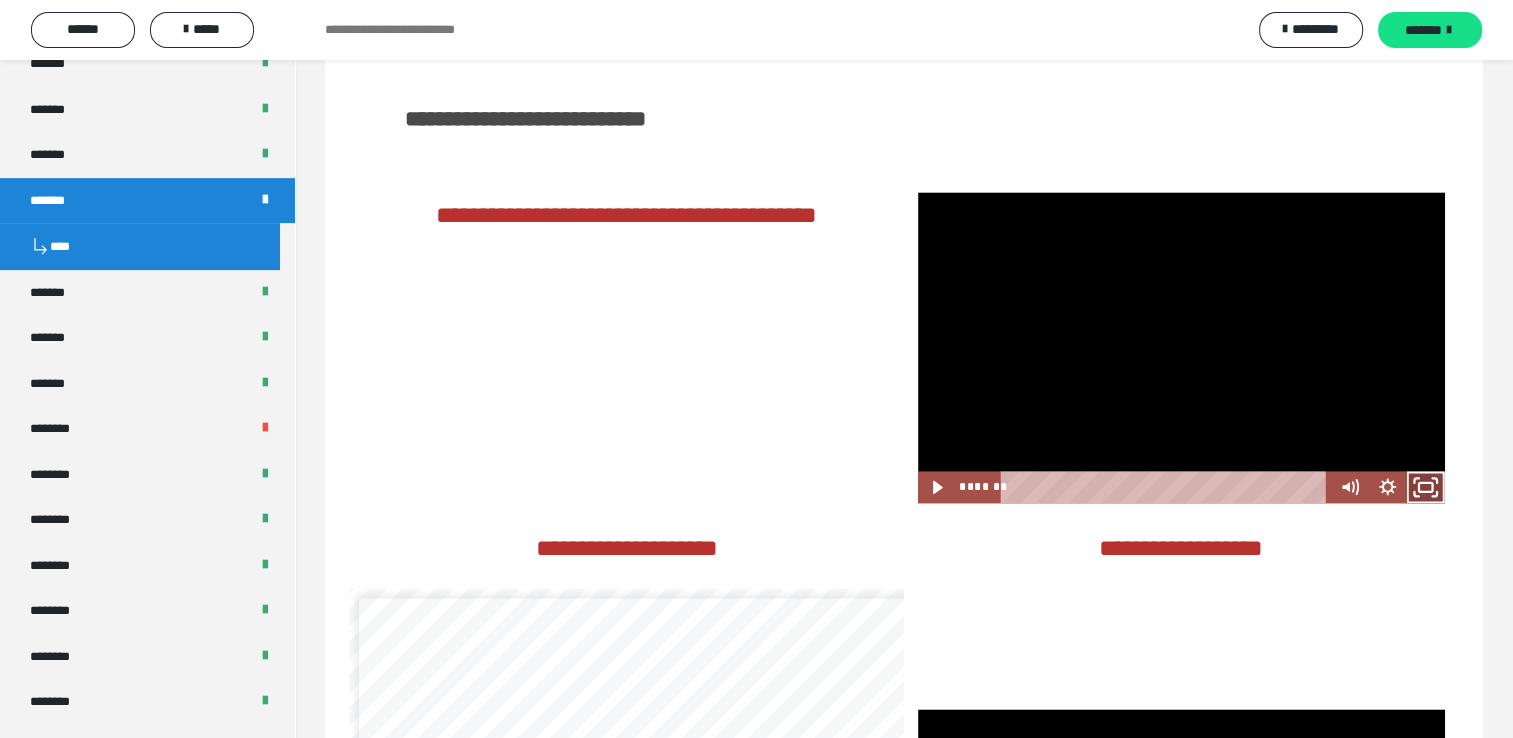 click 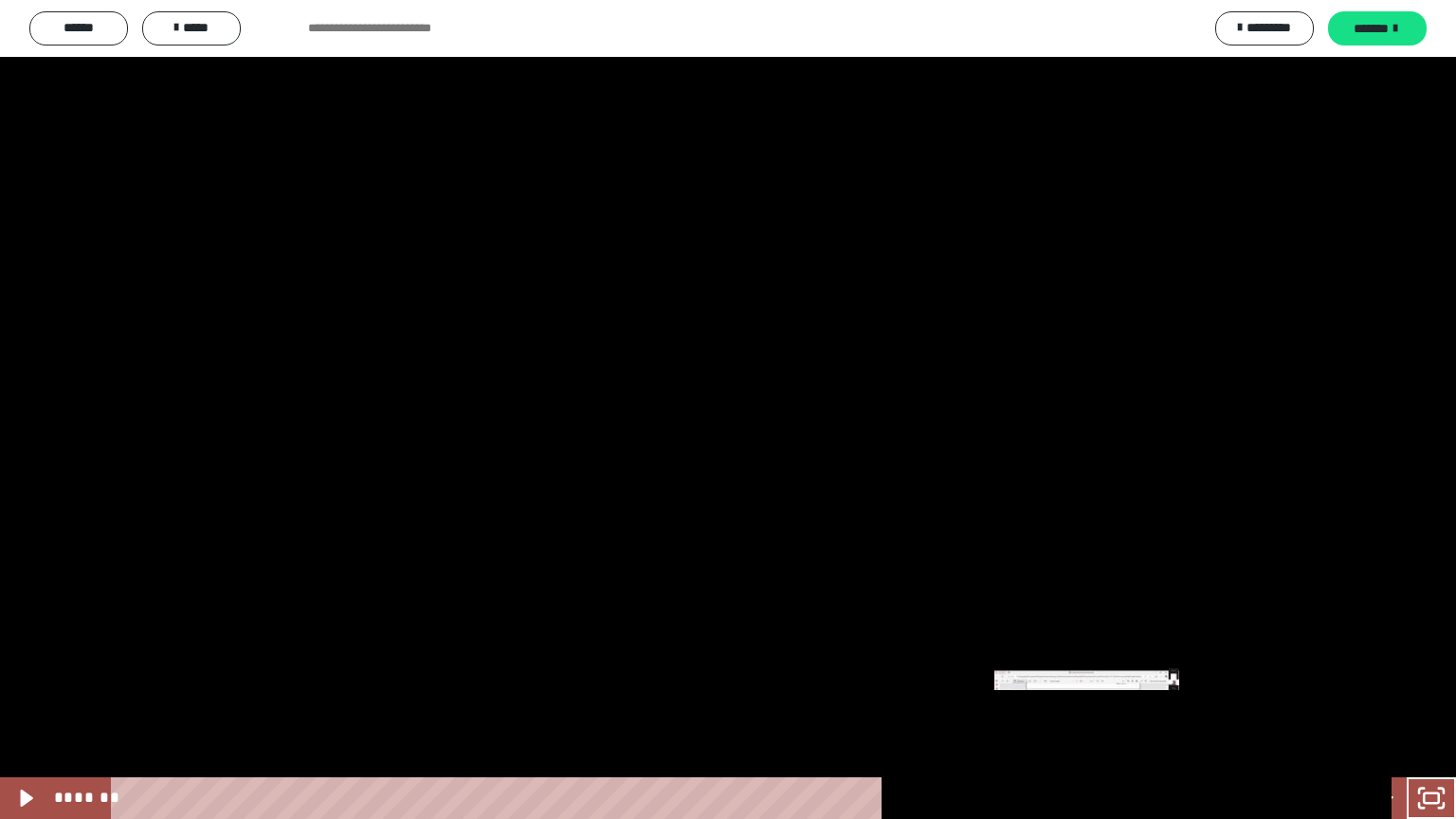 click on "*******" at bounding box center (712, 798) 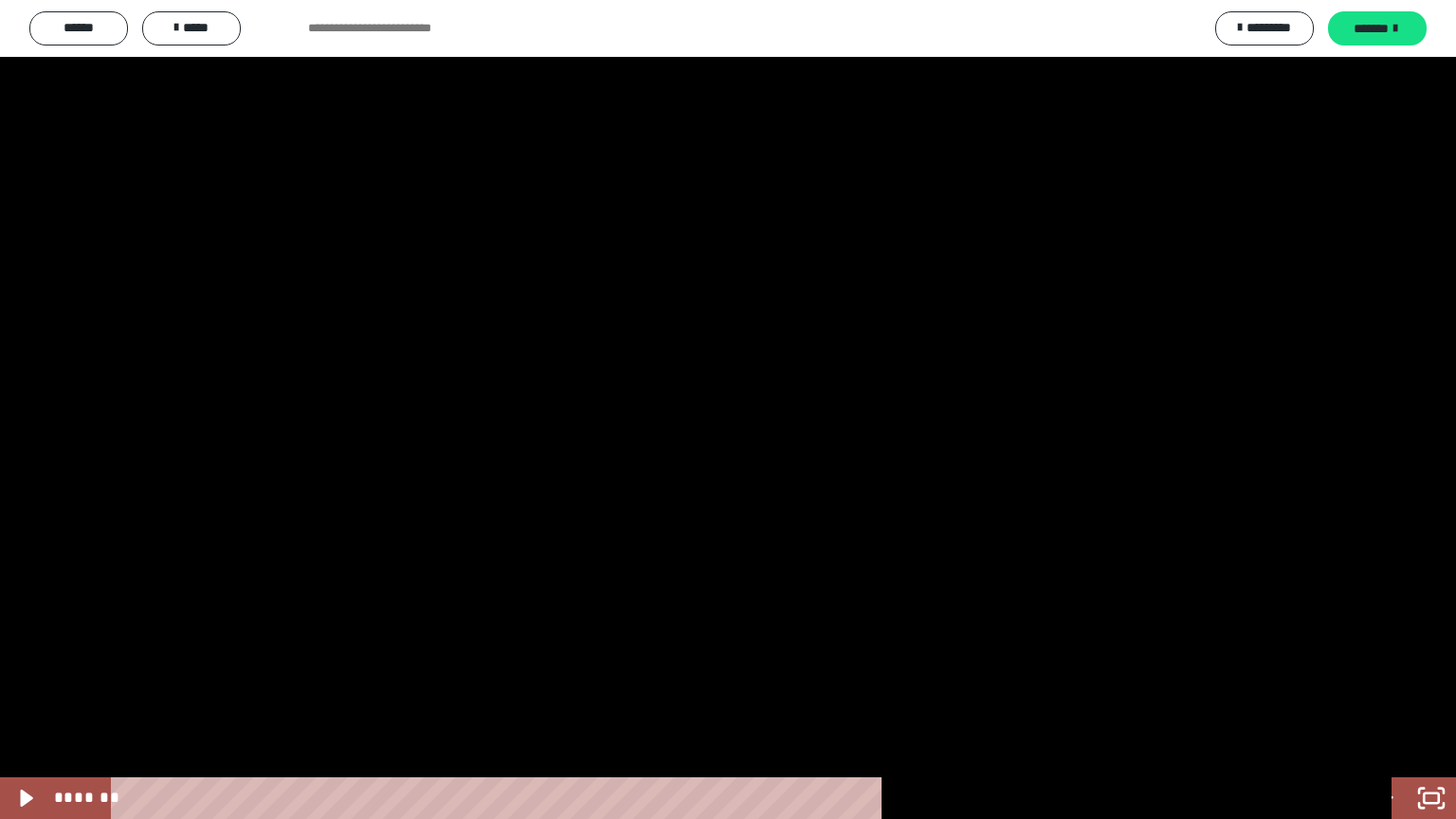 click at bounding box center [728, 410] 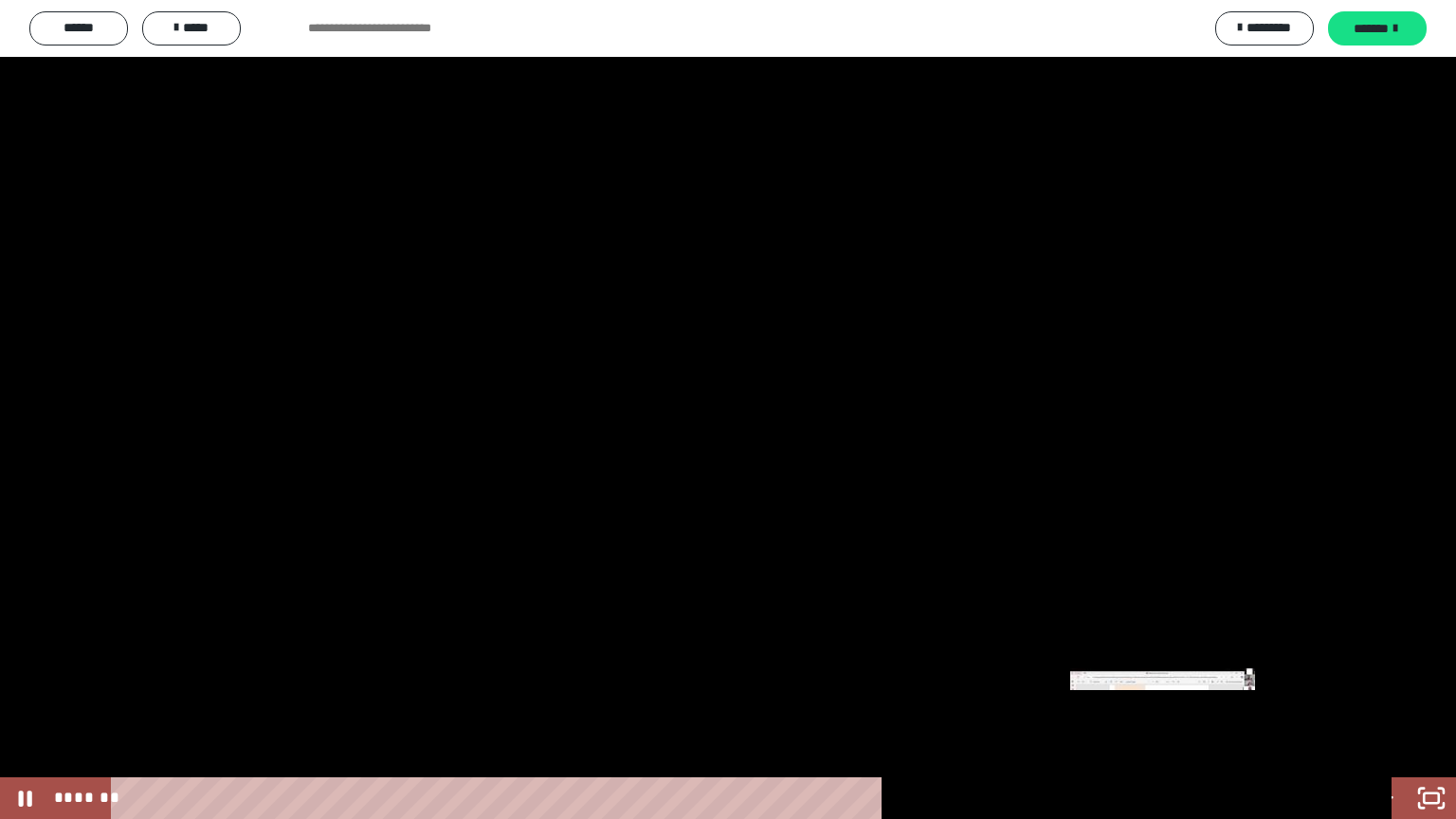 click on "*******" at bounding box center [712, 798] 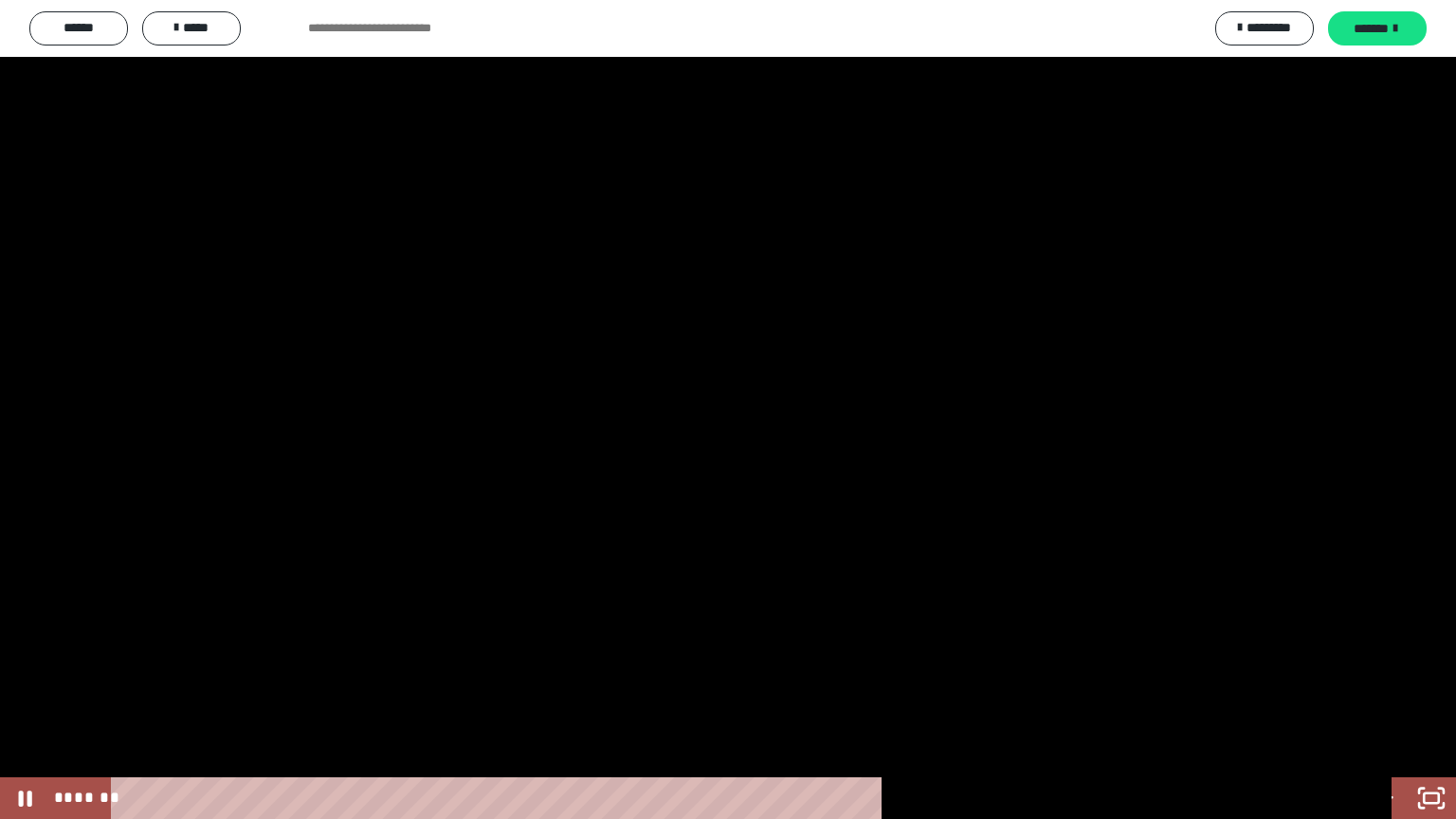 click at bounding box center [728, 410] 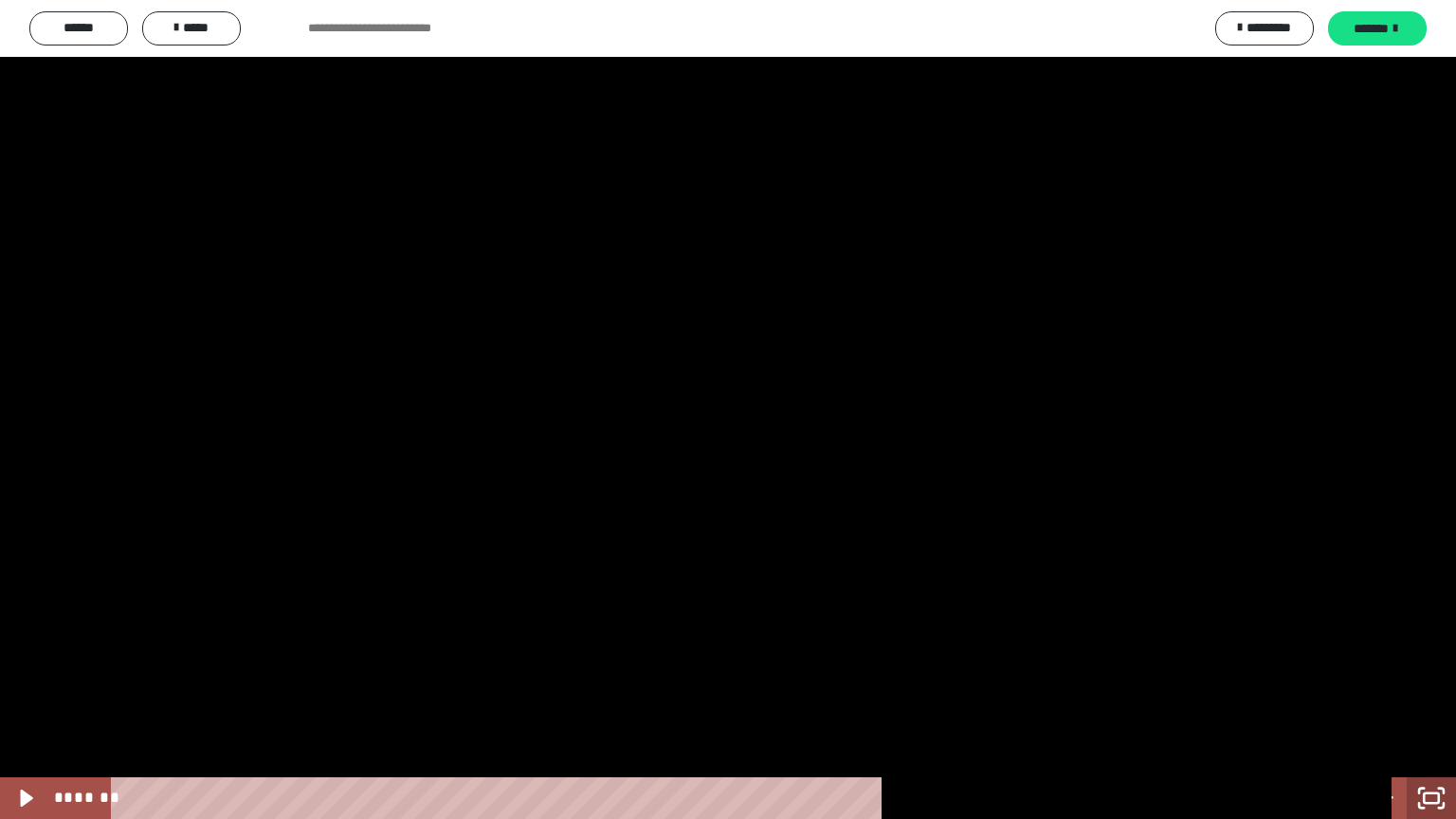 click 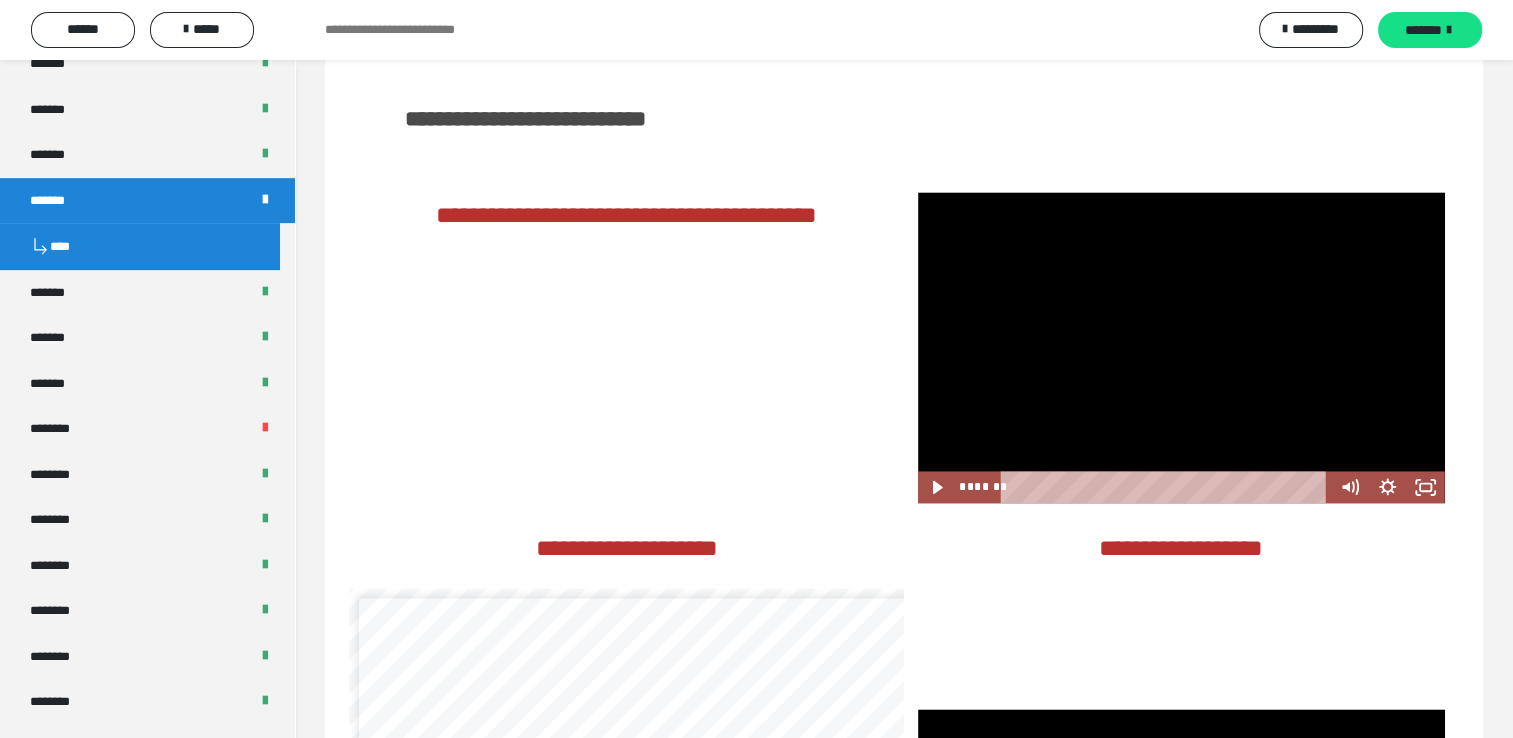 click at bounding box center (1181, 347) 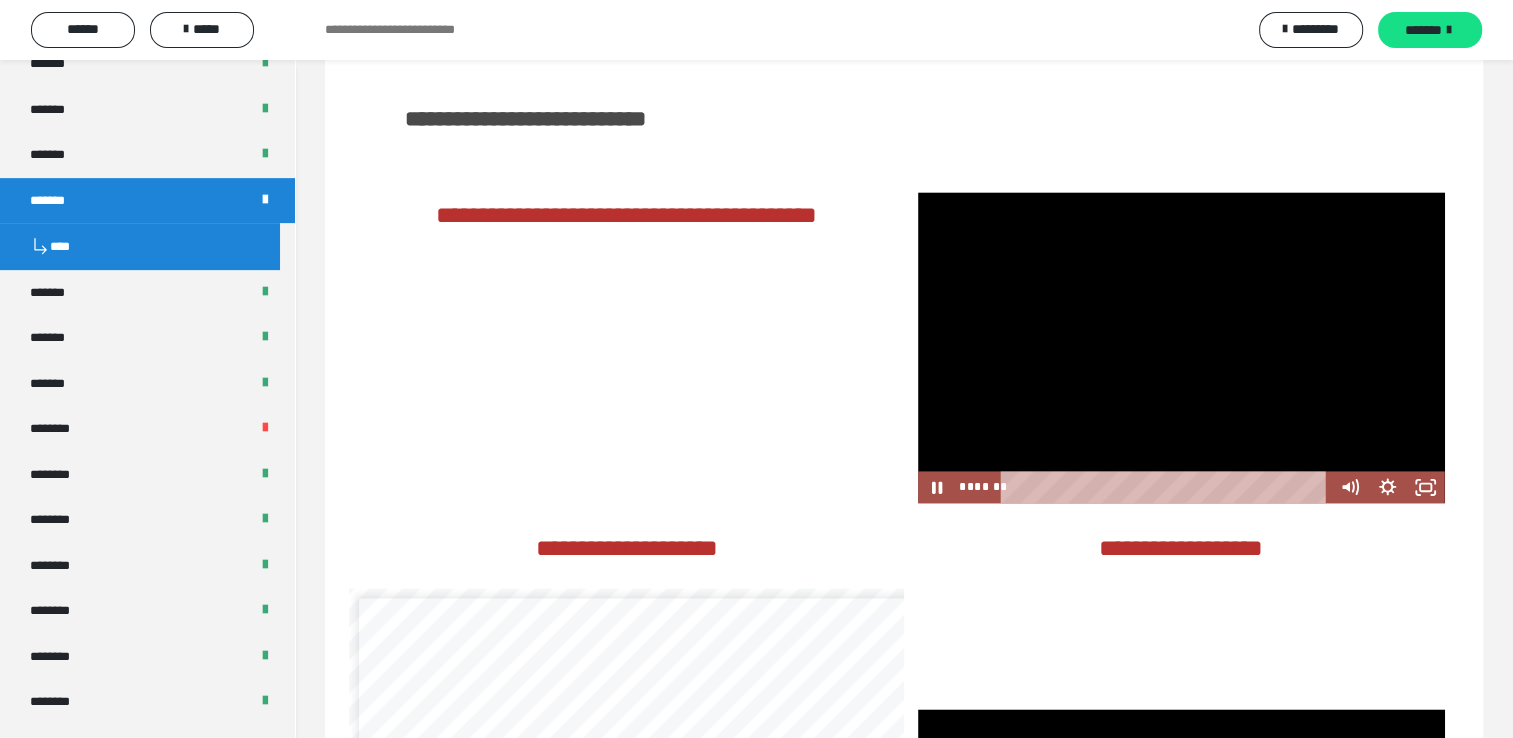 click at bounding box center (1181, 347) 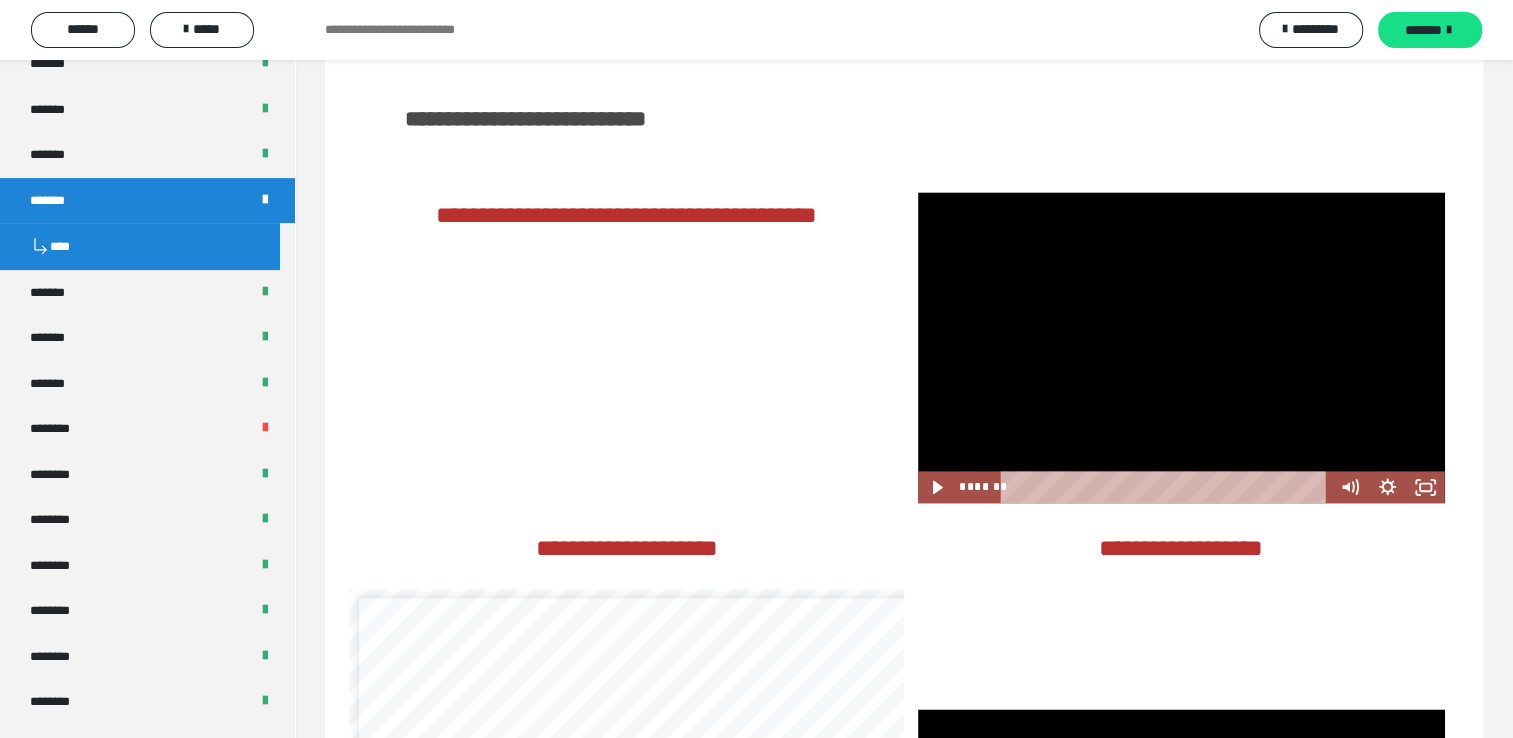 click at bounding box center (1181, 347) 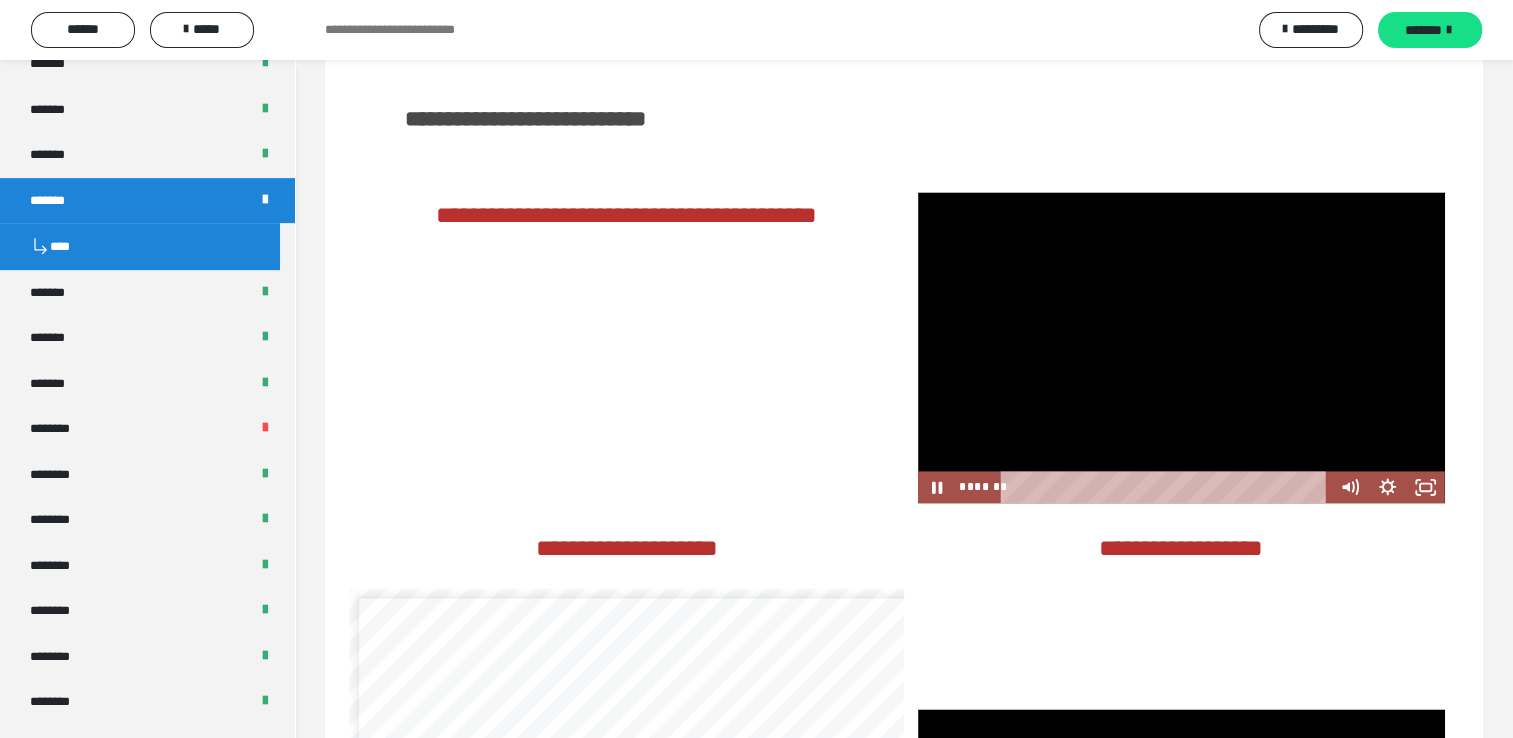click at bounding box center (1181, 347) 